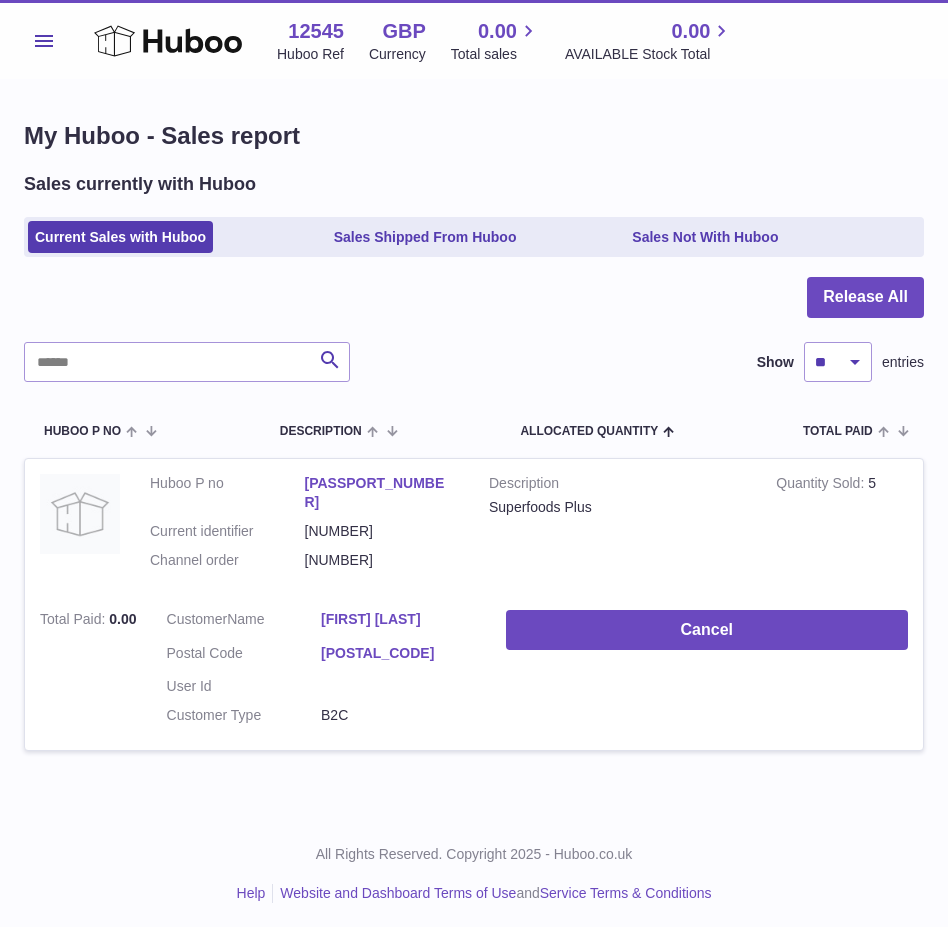 scroll, scrollTop: 0, scrollLeft: 0, axis: both 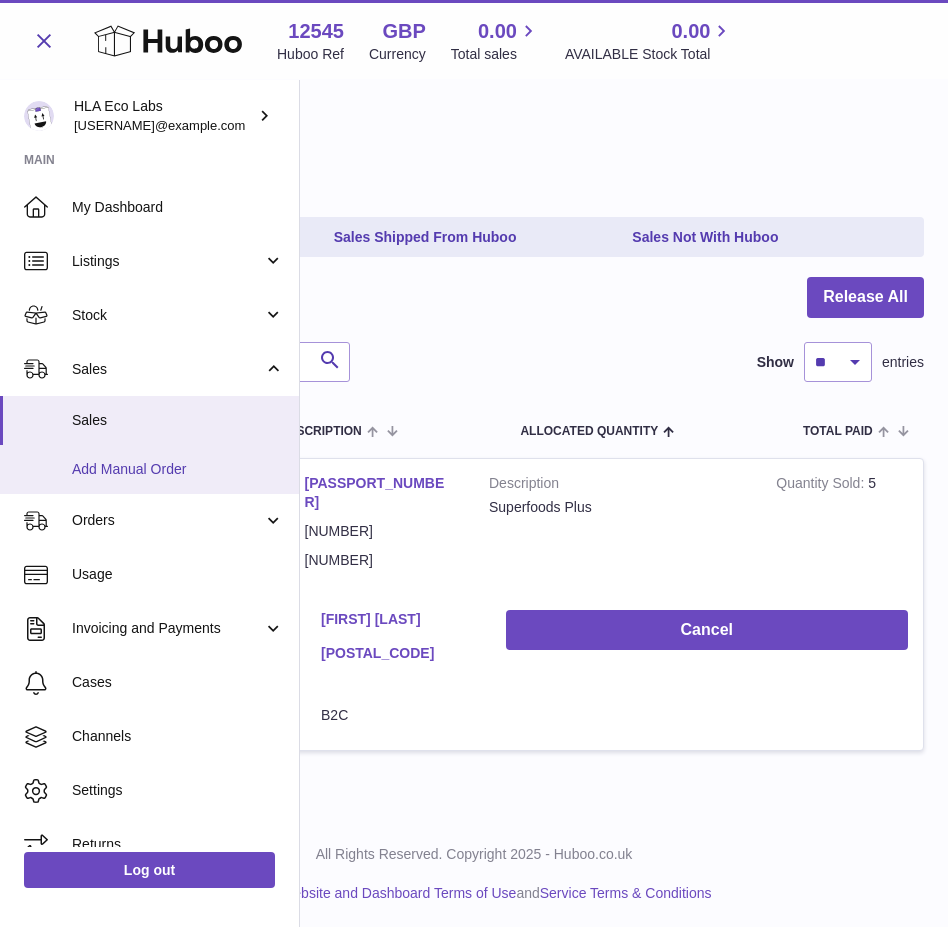 click on "Add Manual Order" at bounding box center (178, 469) 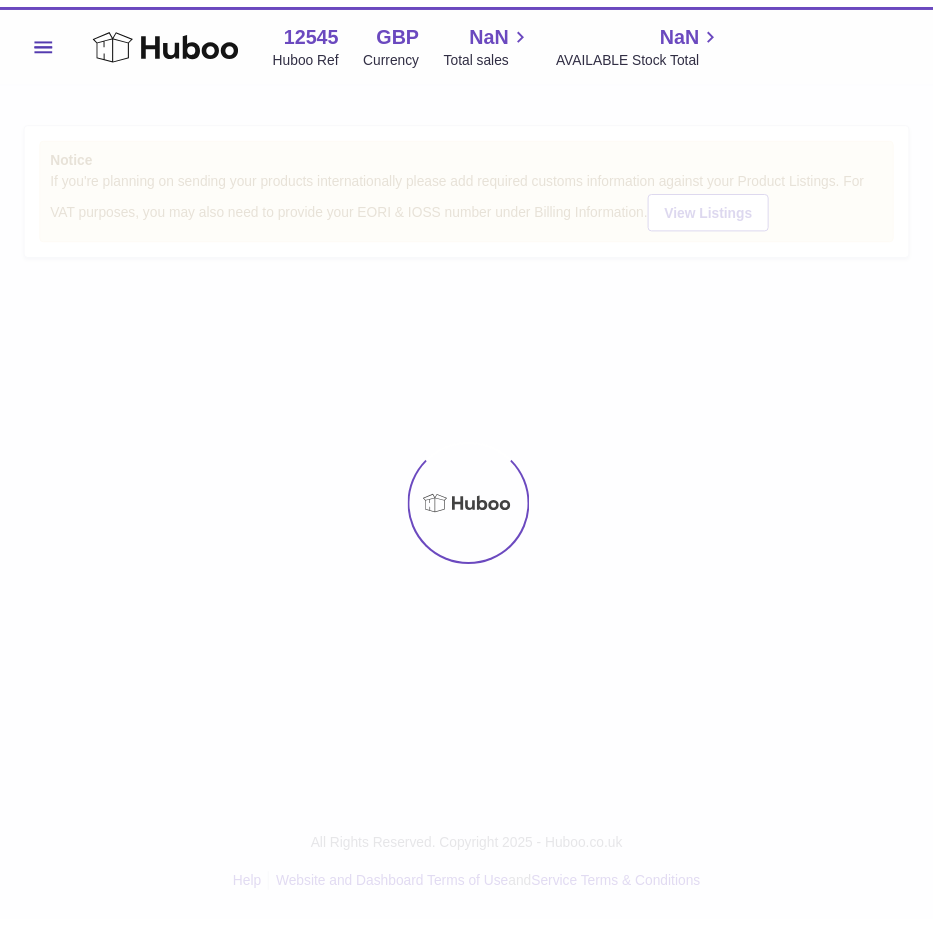 scroll, scrollTop: 0, scrollLeft: 0, axis: both 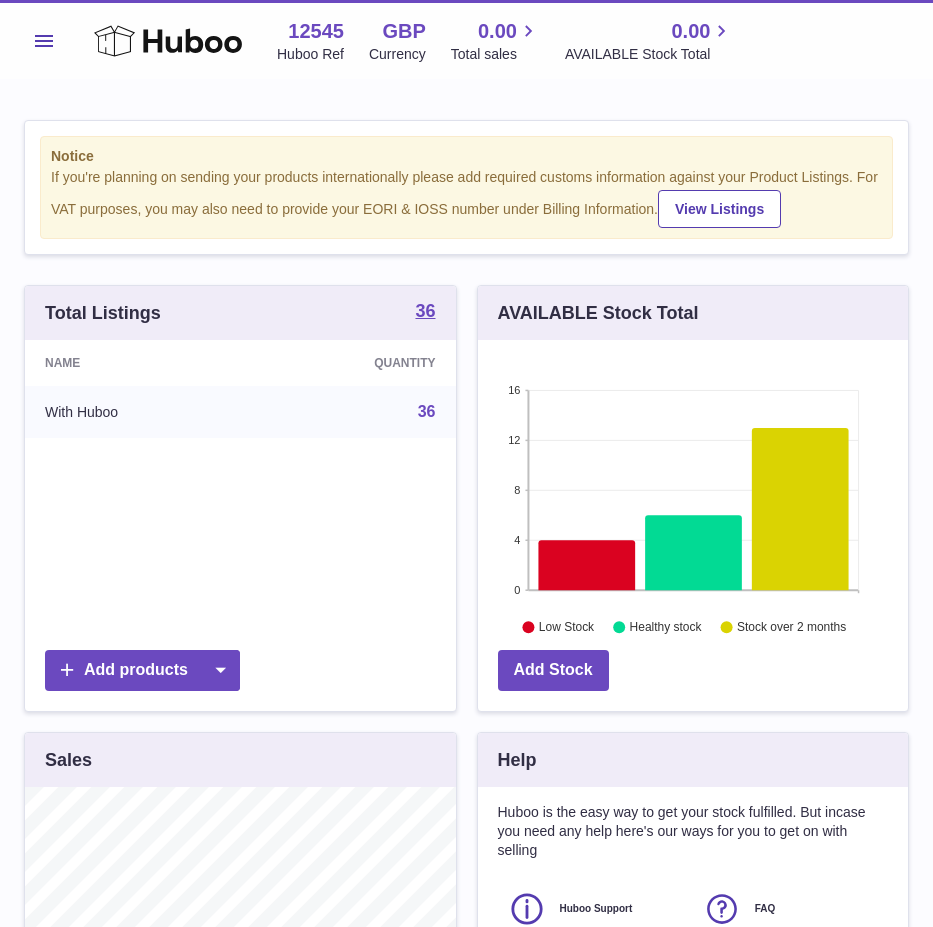 click on "Menu" at bounding box center [44, 41] 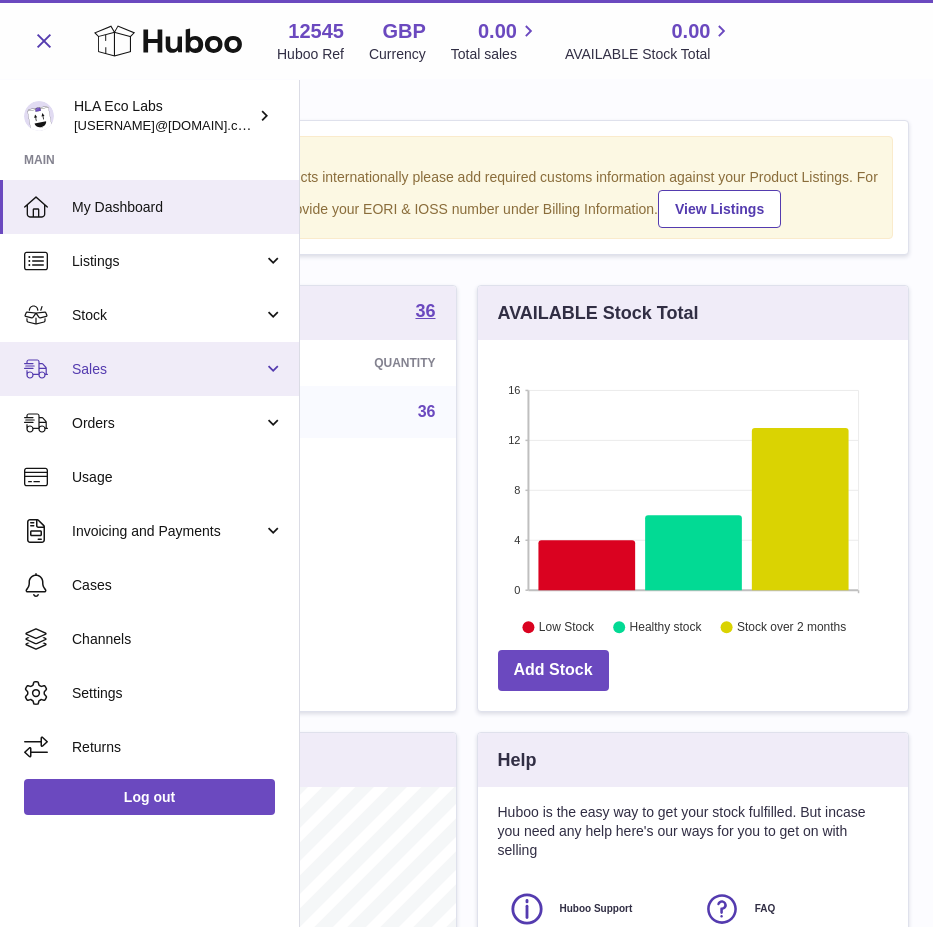 click on "Sales" at bounding box center (167, 369) 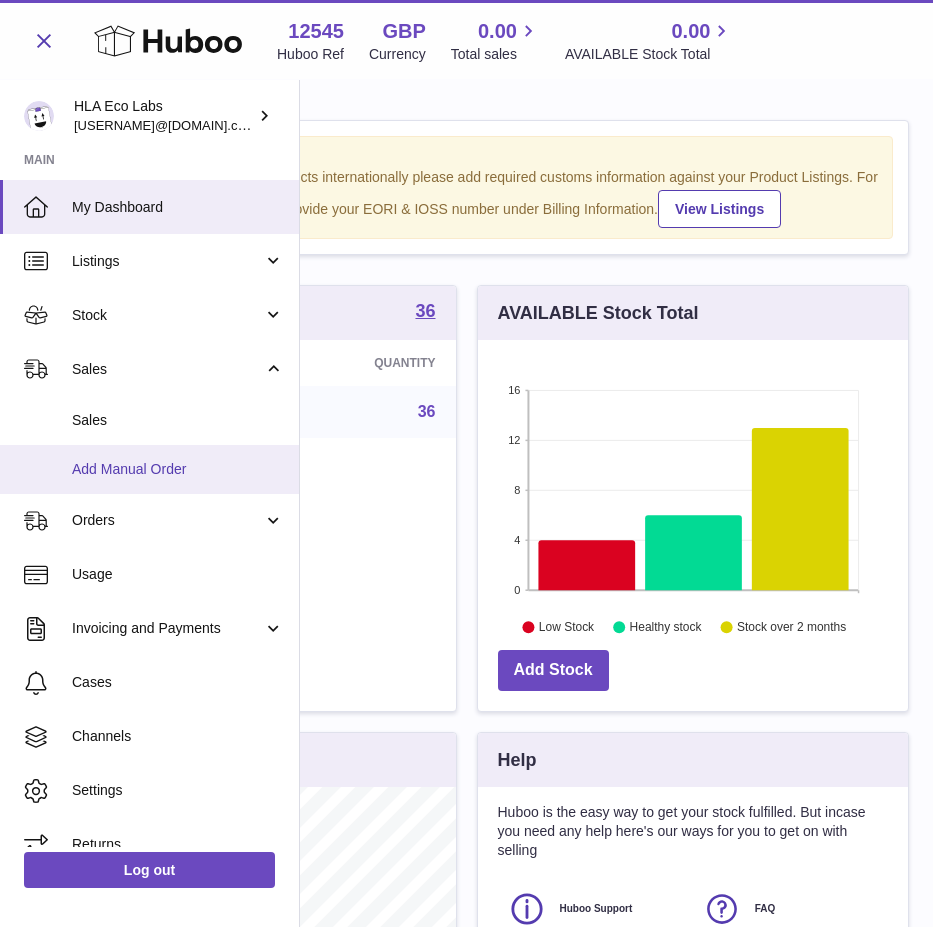 click on "Add Manual Order" at bounding box center (178, 469) 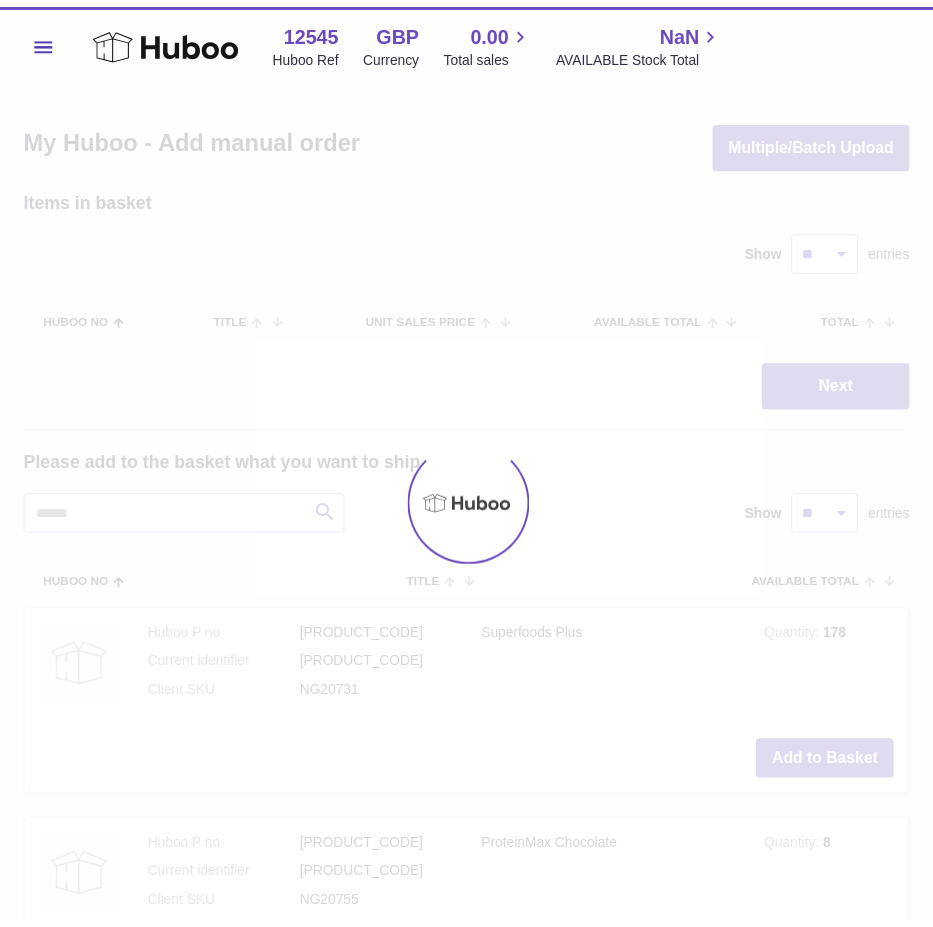 scroll, scrollTop: 0, scrollLeft: 0, axis: both 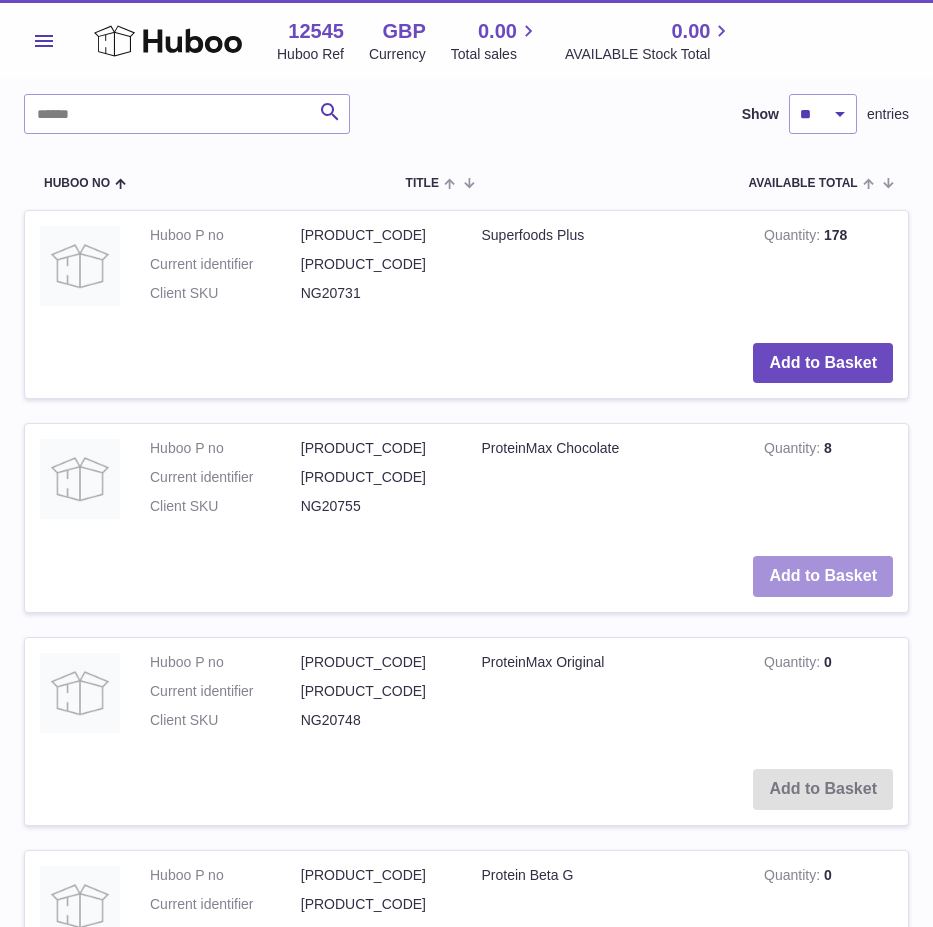 click on "Add to Basket" at bounding box center [823, 576] 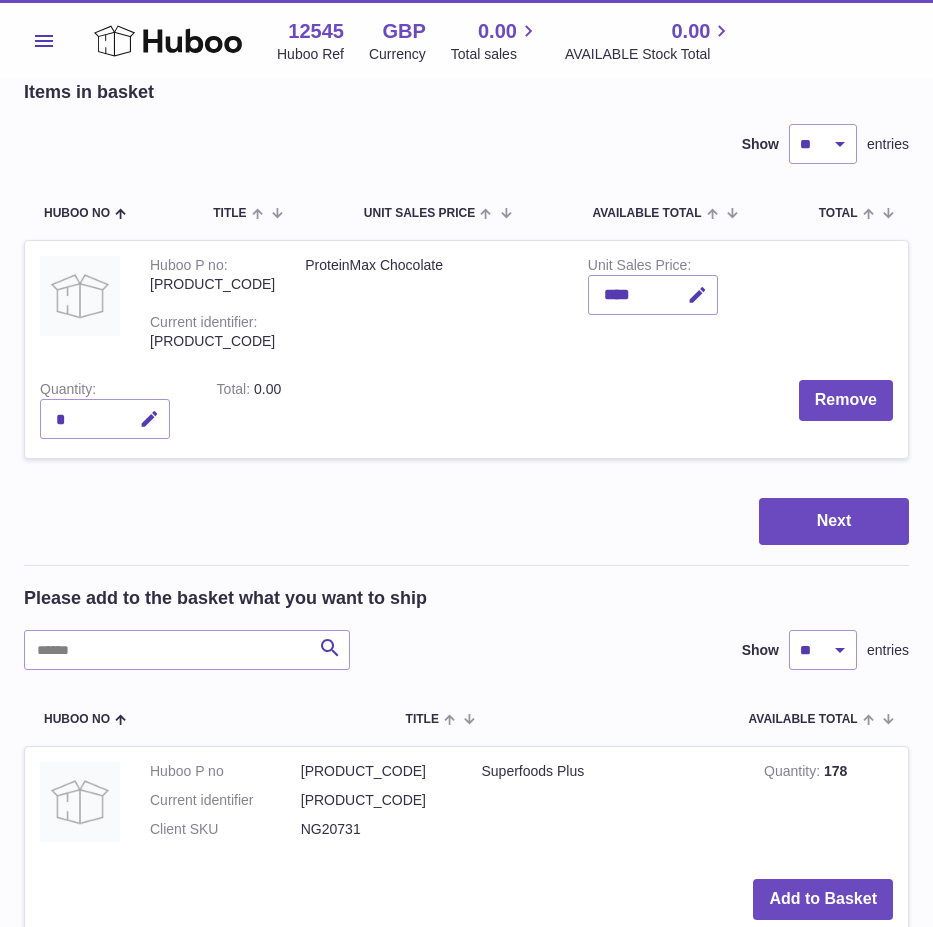 scroll, scrollTop: 0, scrollLeft: 0, axis: both 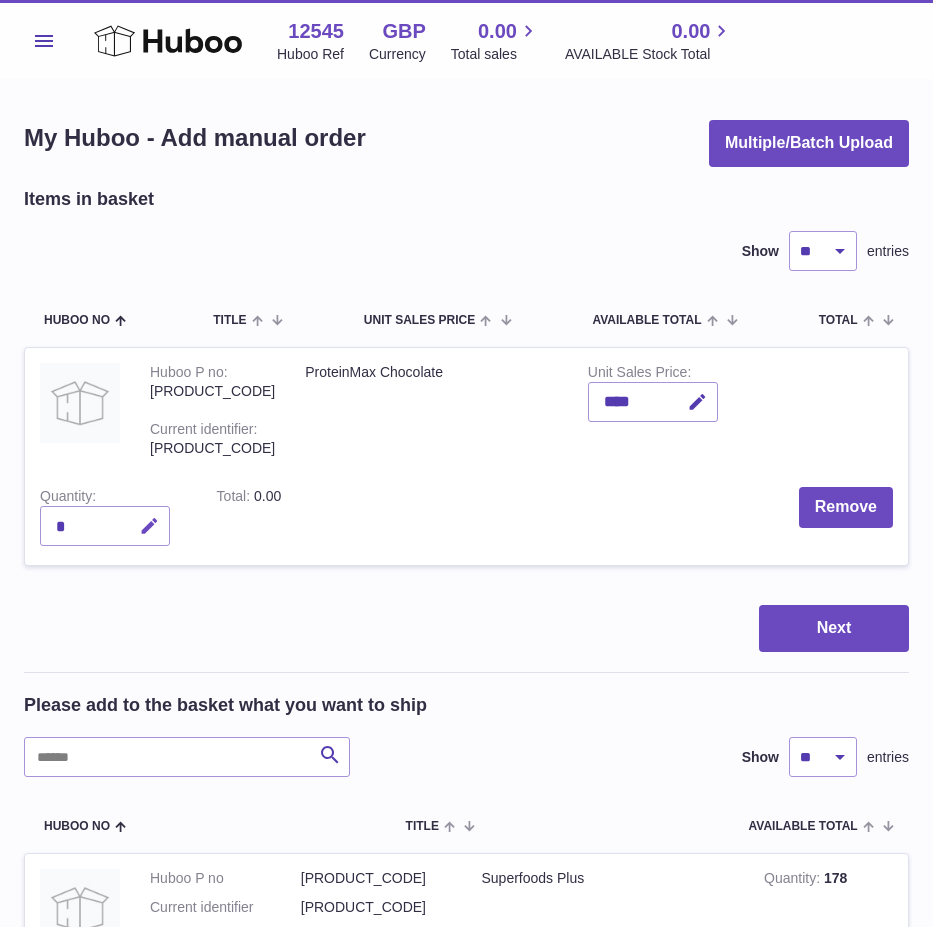click at bounding box center [149, 526] 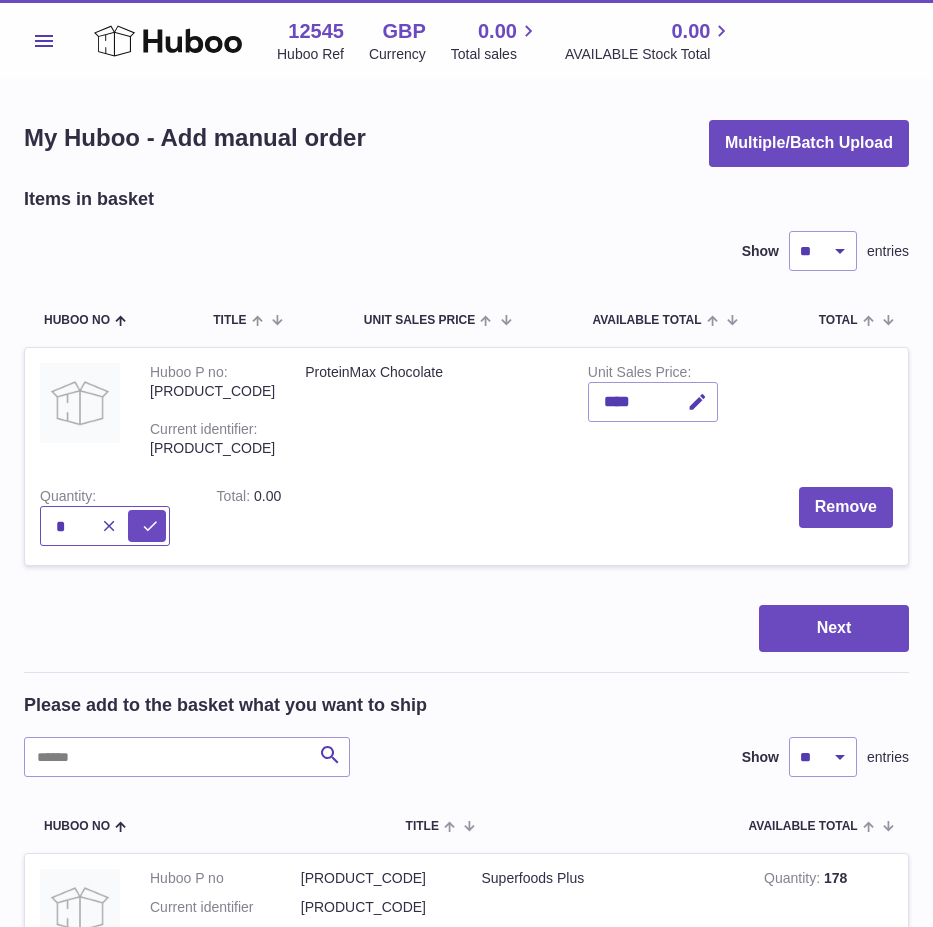 type on "*" 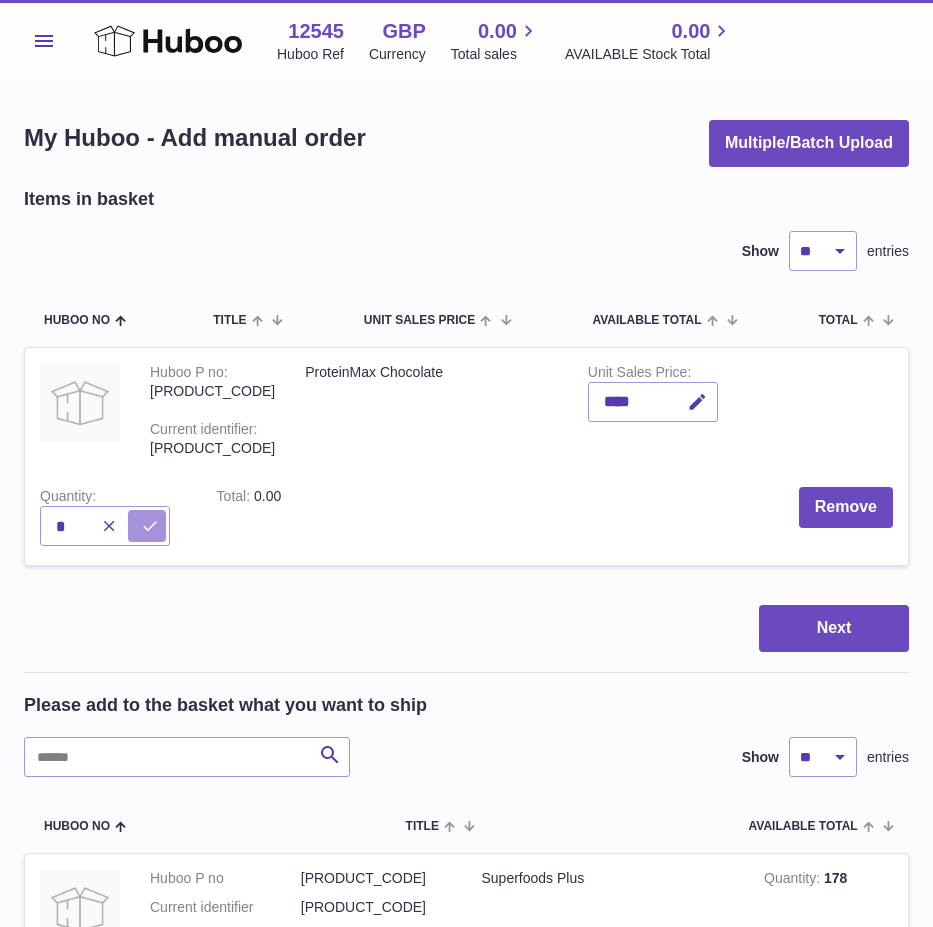 click at bounding box center [150, 526] 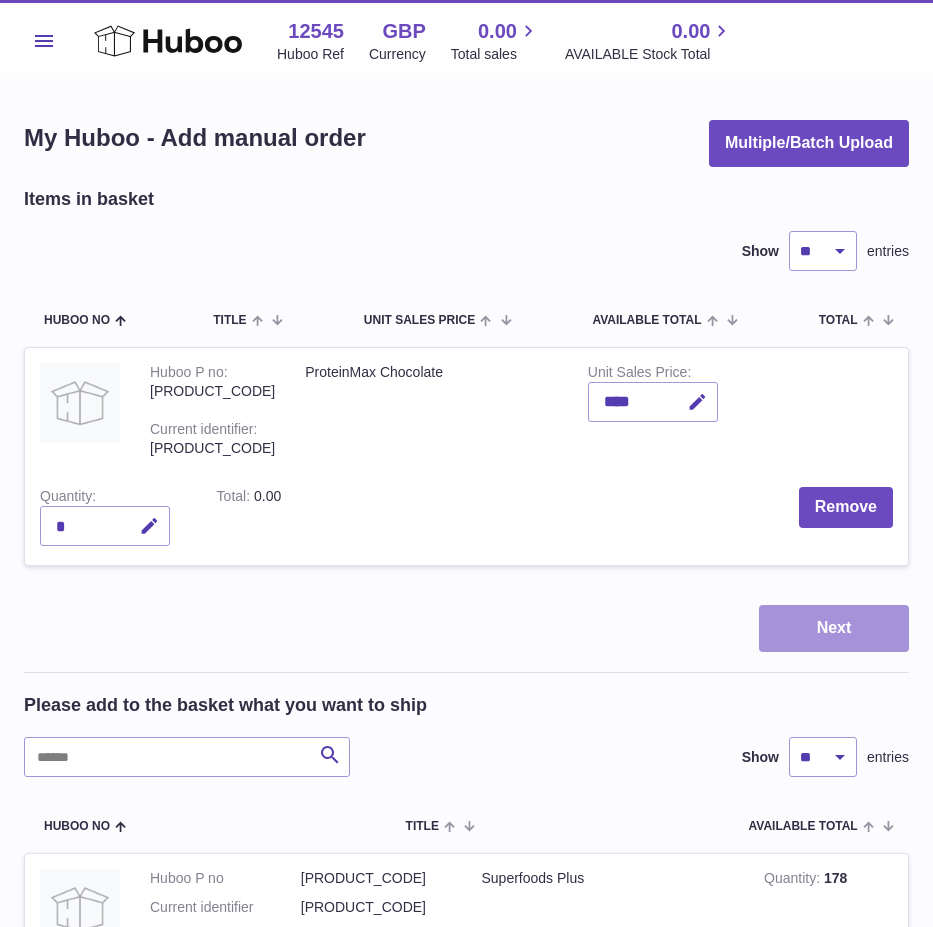 click on "Next" at bounding box center (834, 628) 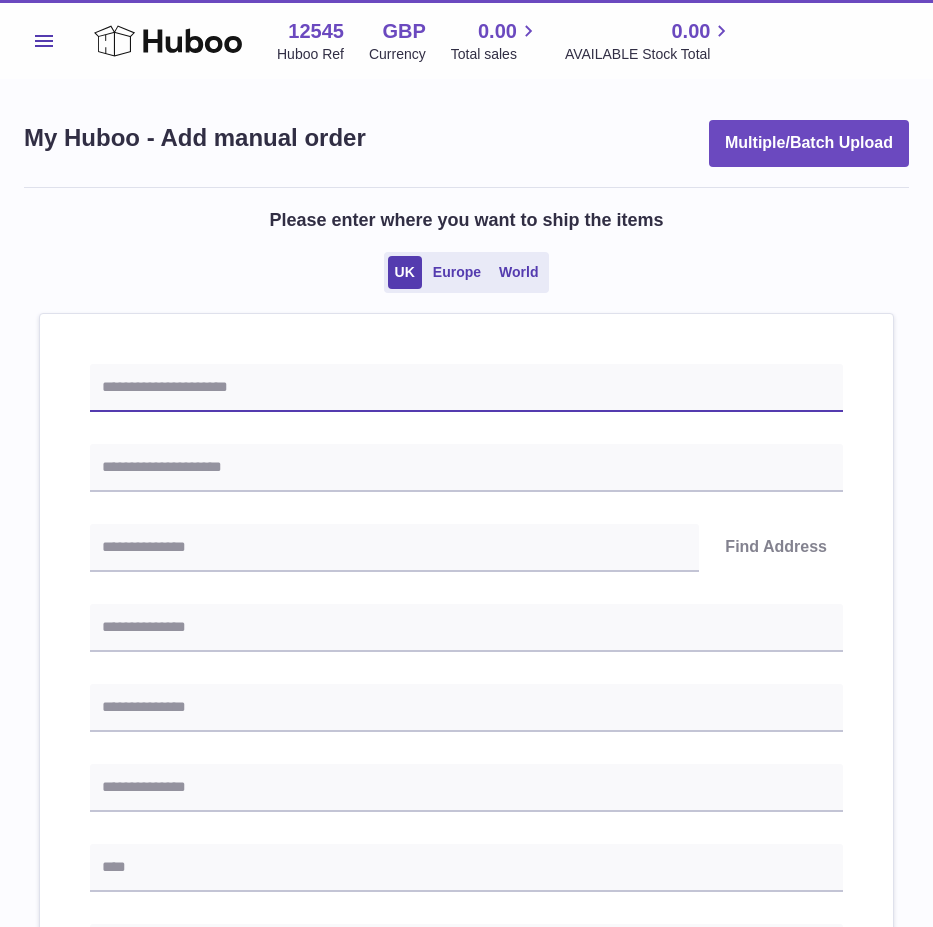 click at bounding box center (466, 388) 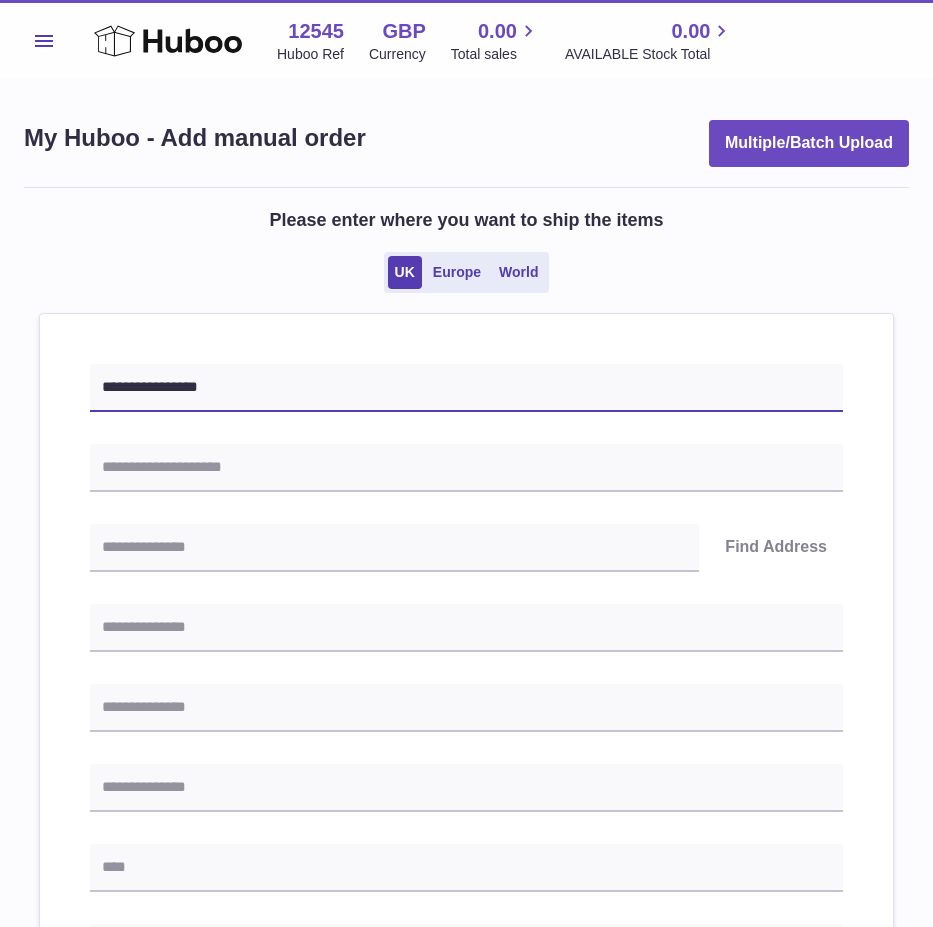 drag, startPoint x: 207, startPoint y: 391, endPoint x: 29, endPoint y: 384, distance: 178.13759 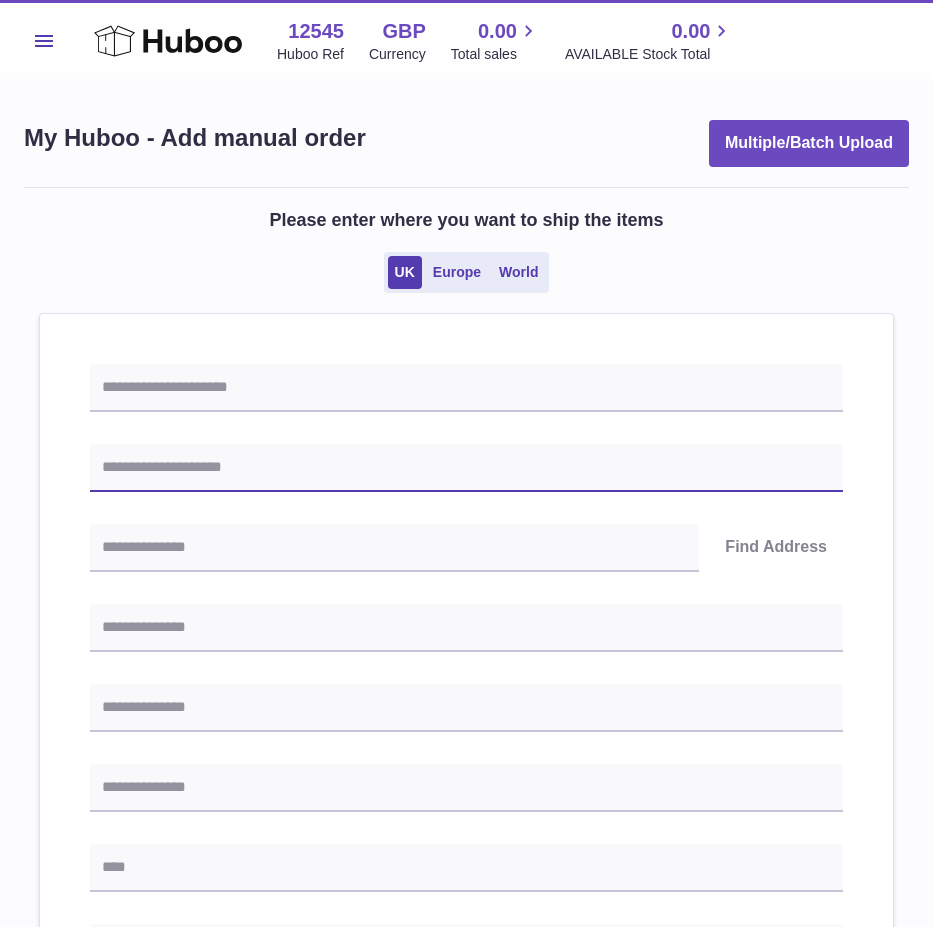 click at bounding box center [466, 468] 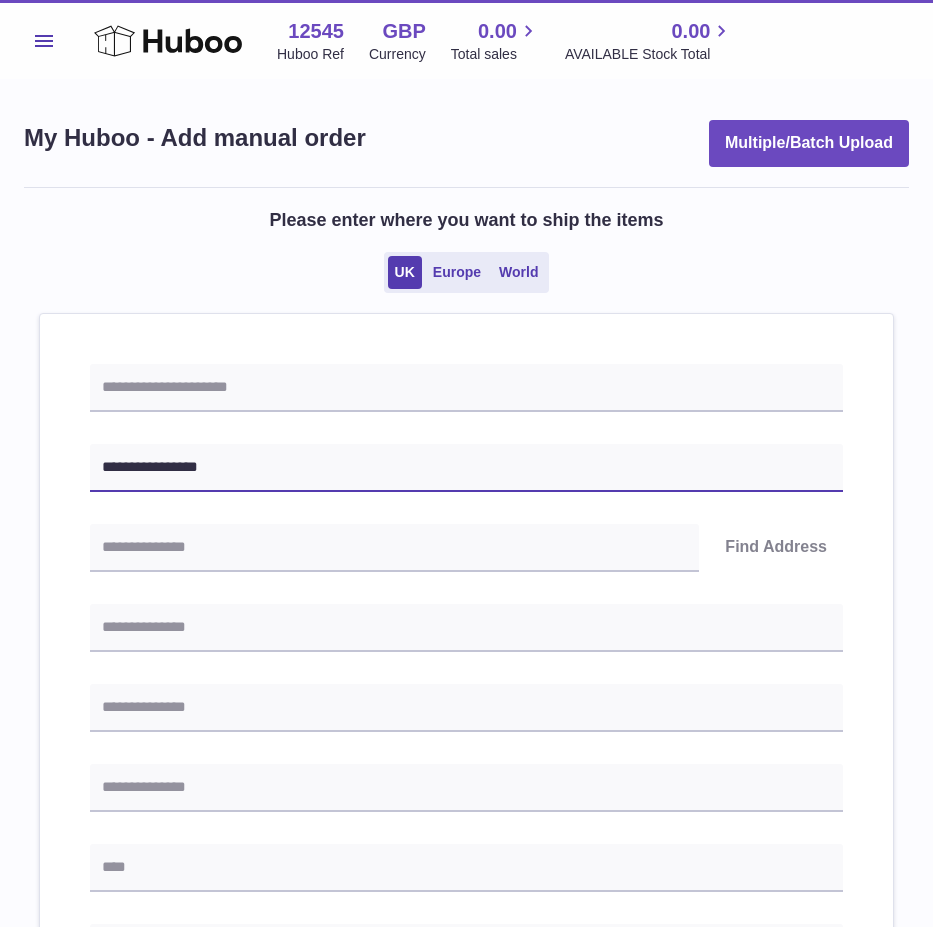 type on "**********" 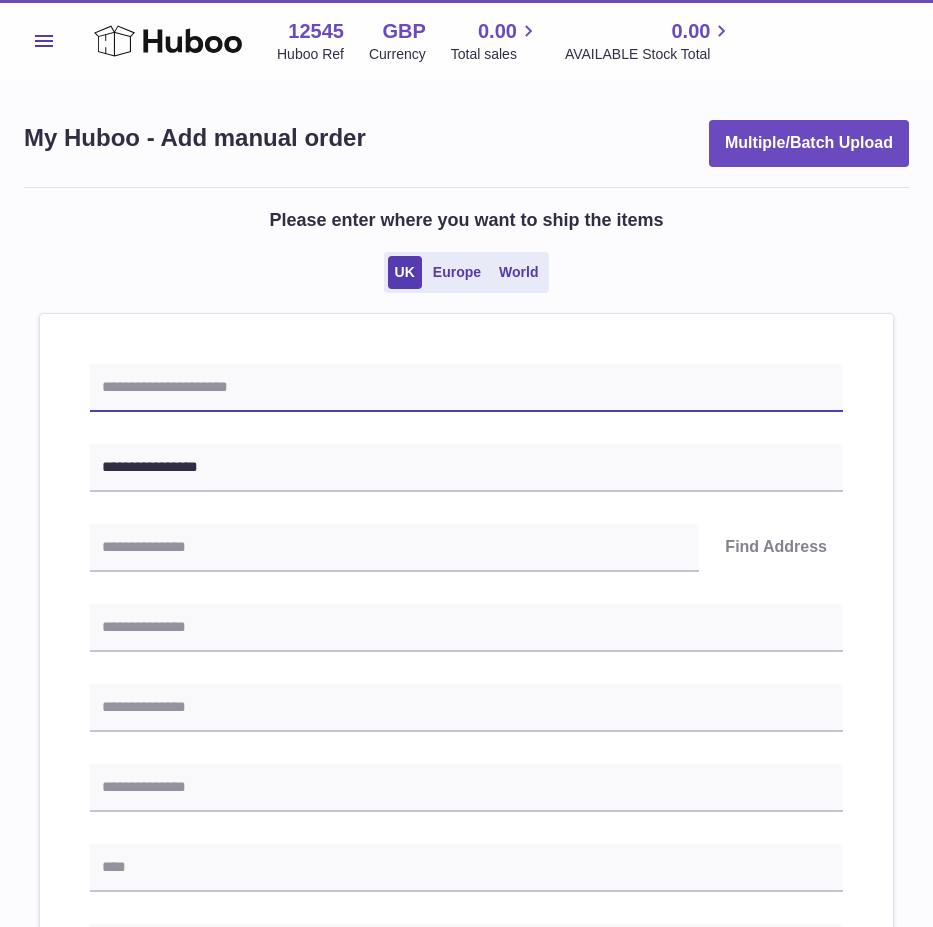 click at bounding box center [466, 388] 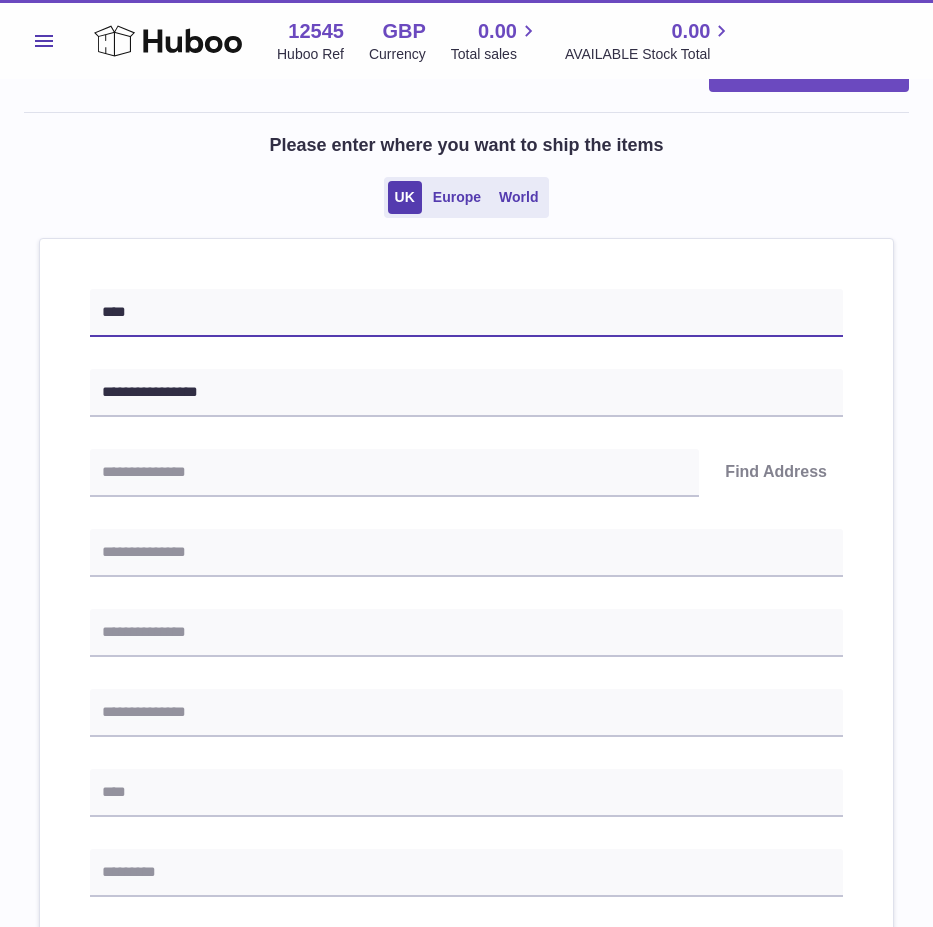 scroll, scrollTop: 200, scrollLeft: 0, axis: vertical 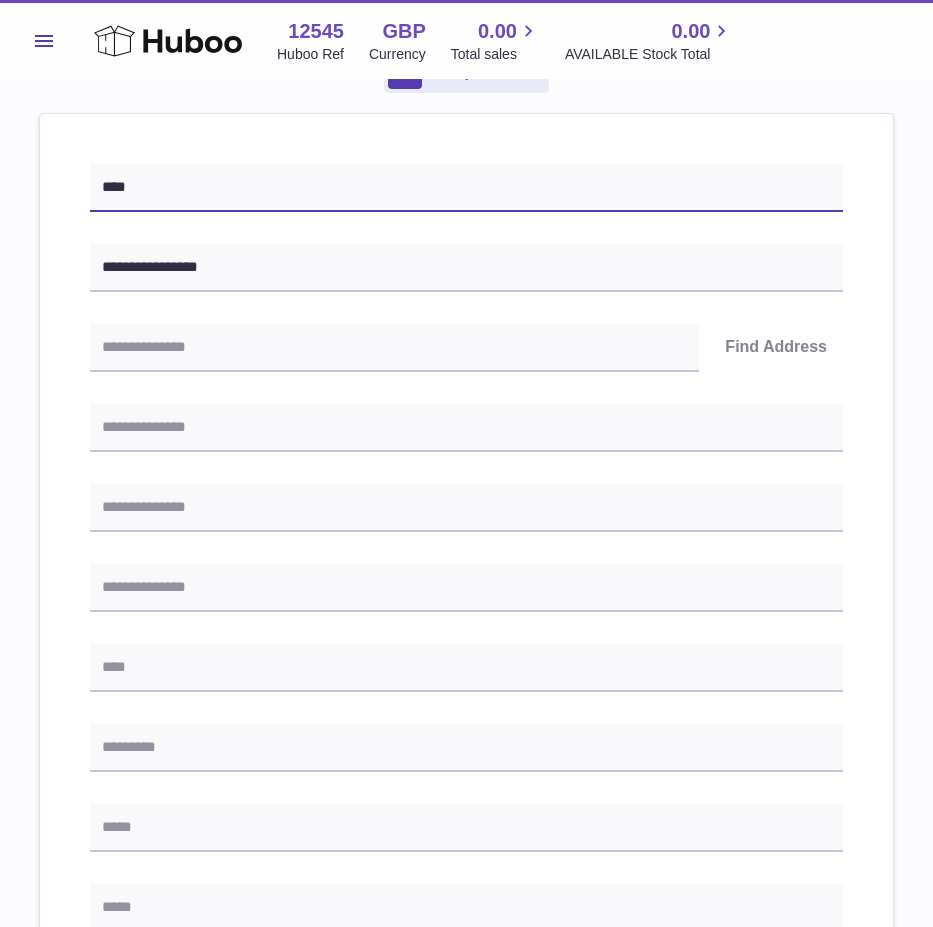 type on "****" 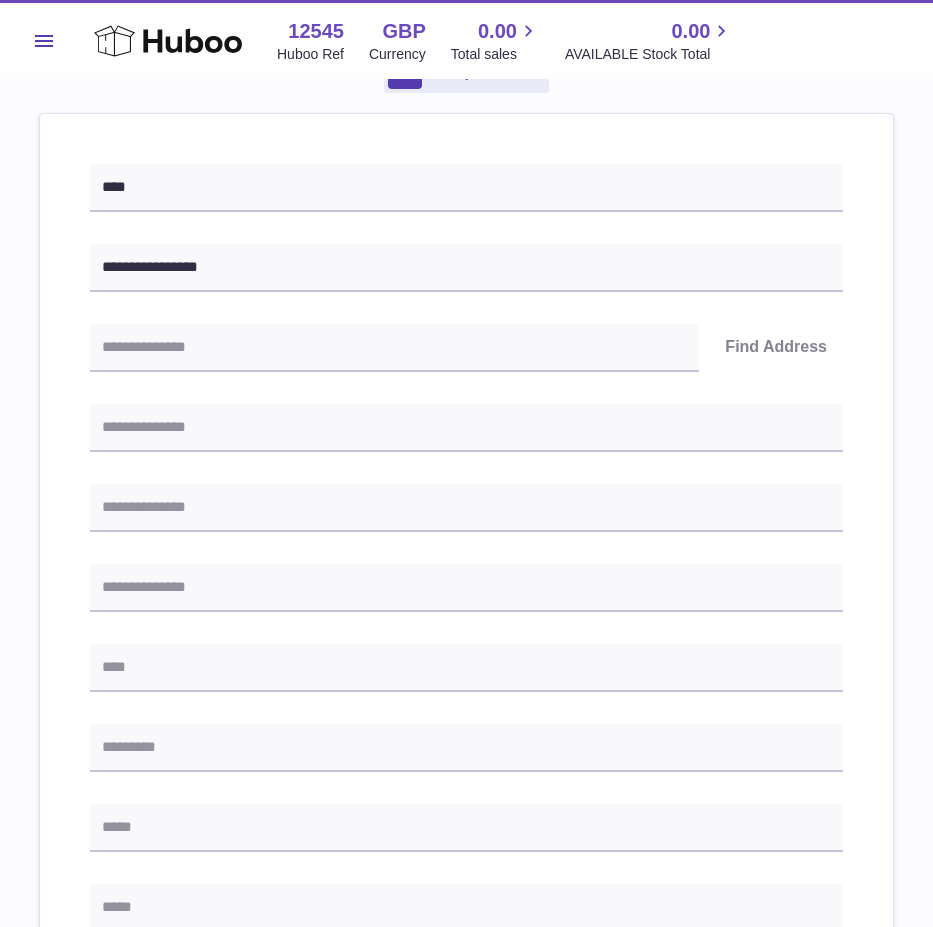 click on "**********" at bounding box center [466, 709] 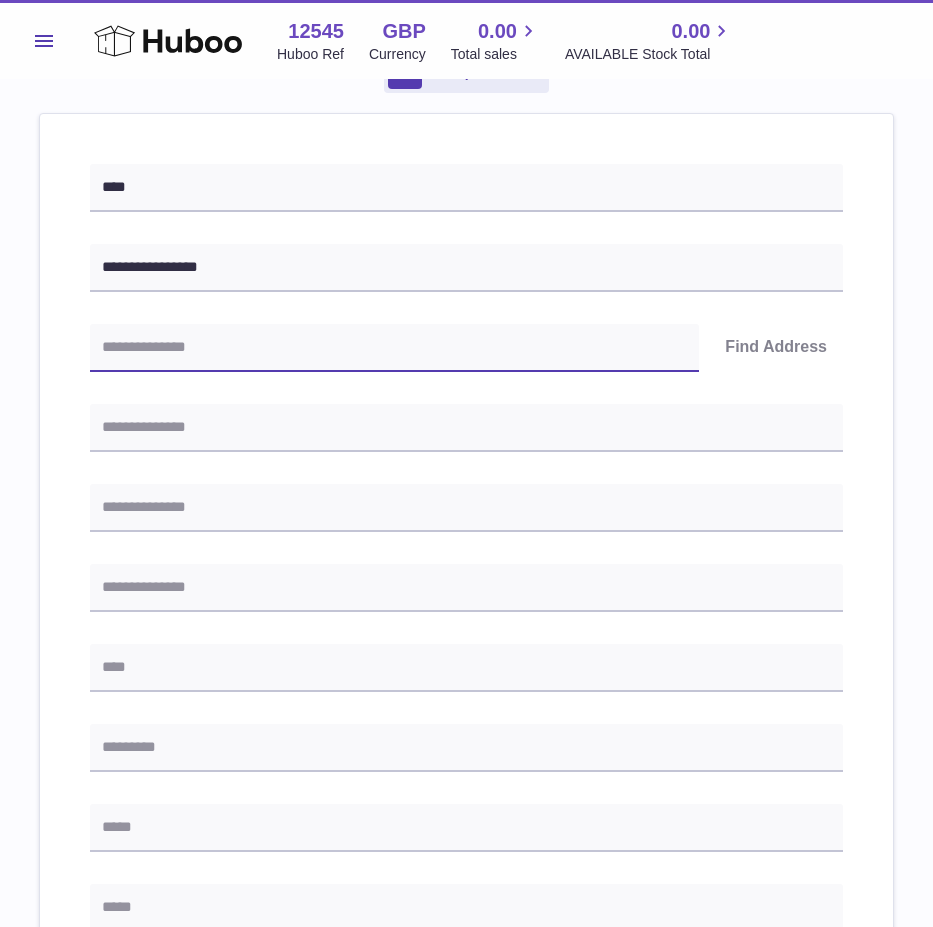 click at bounding box center (394, 348) 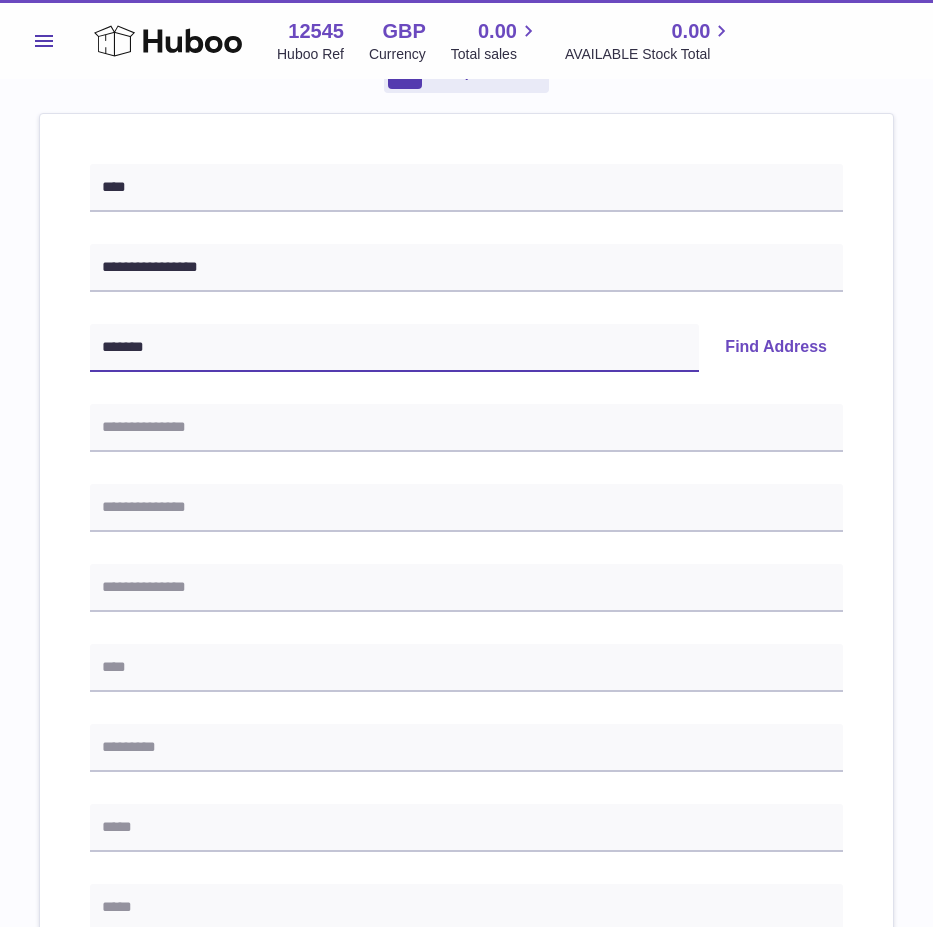 type on "*******" 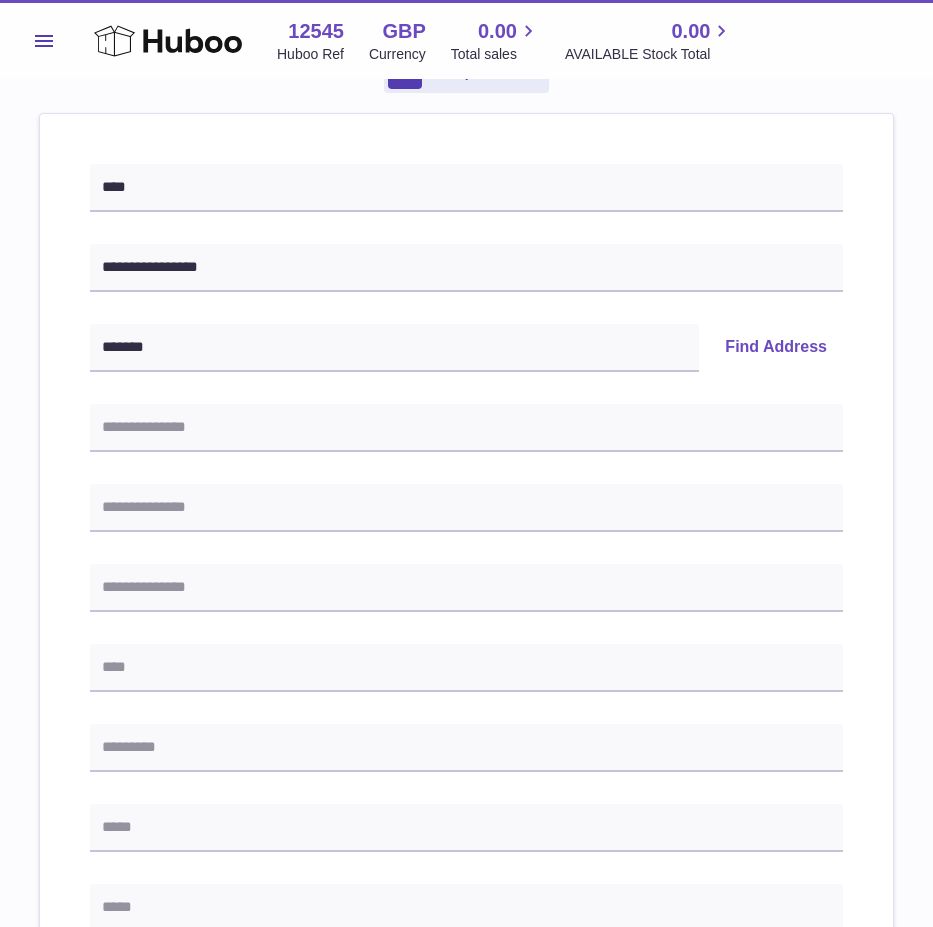 click on "Find Address" at bounding box center [776, 348] 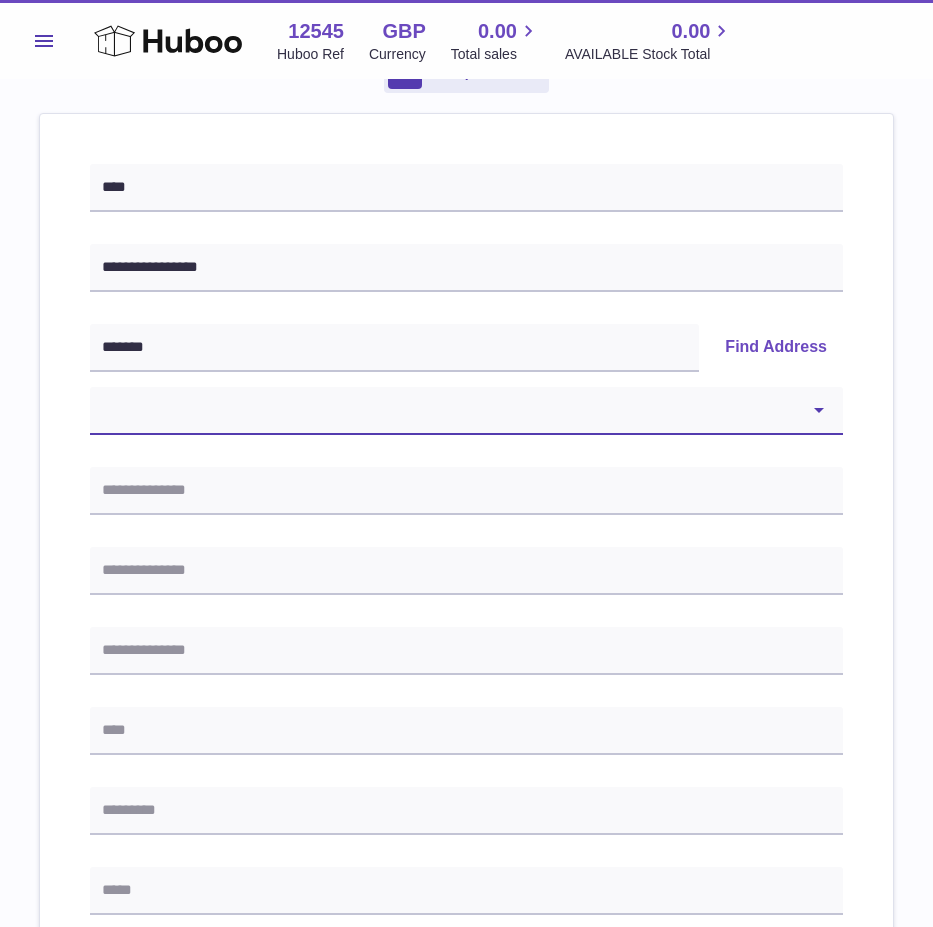 click on "**********" at bounding box center [466, 411] 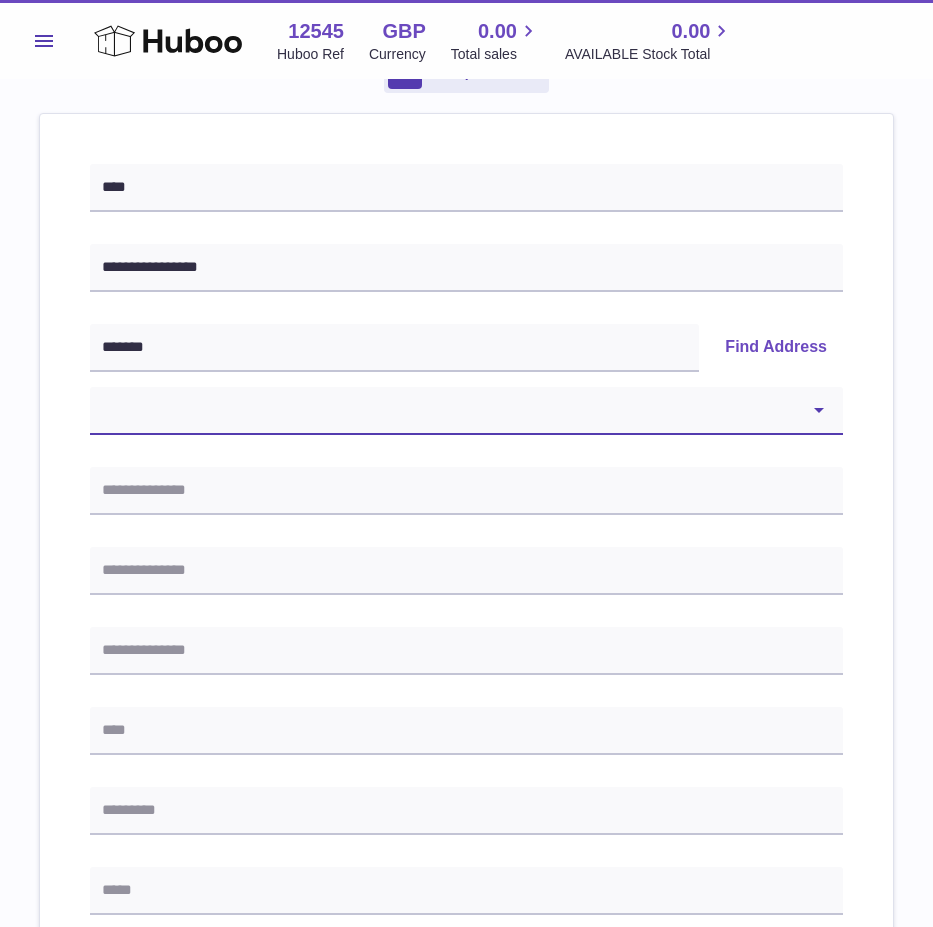 select on "*" 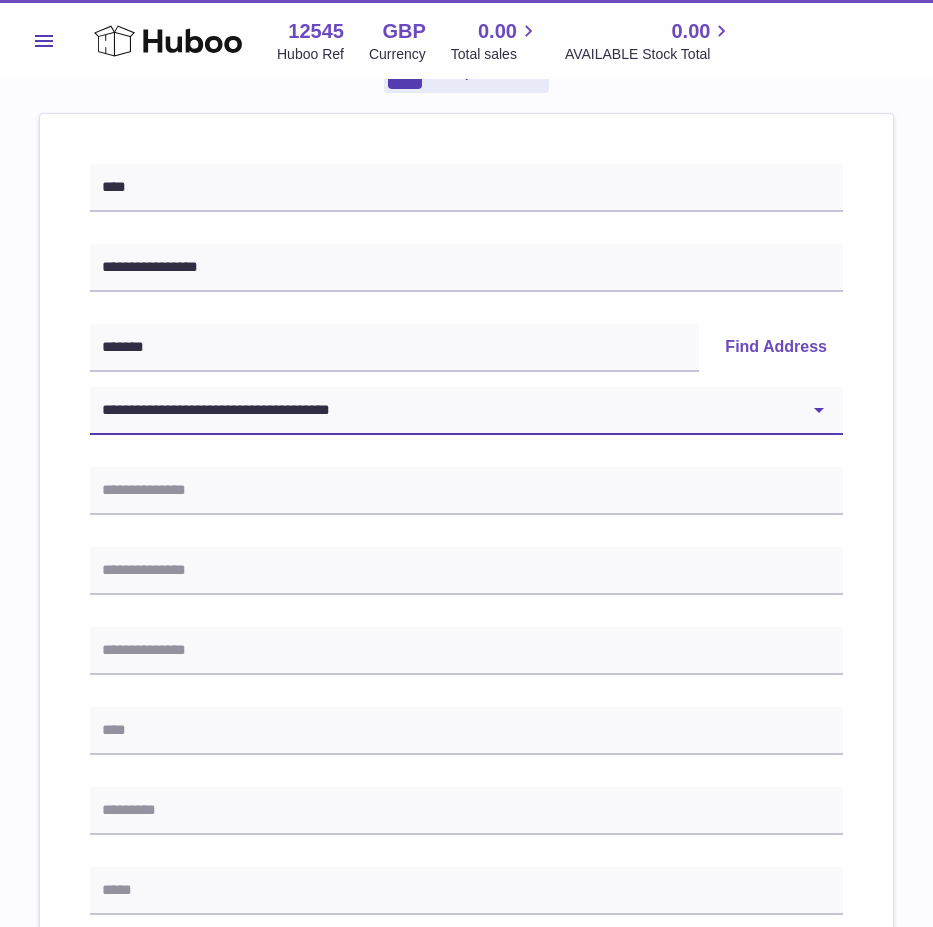 click on "**********" at bounding box center (466, 411) 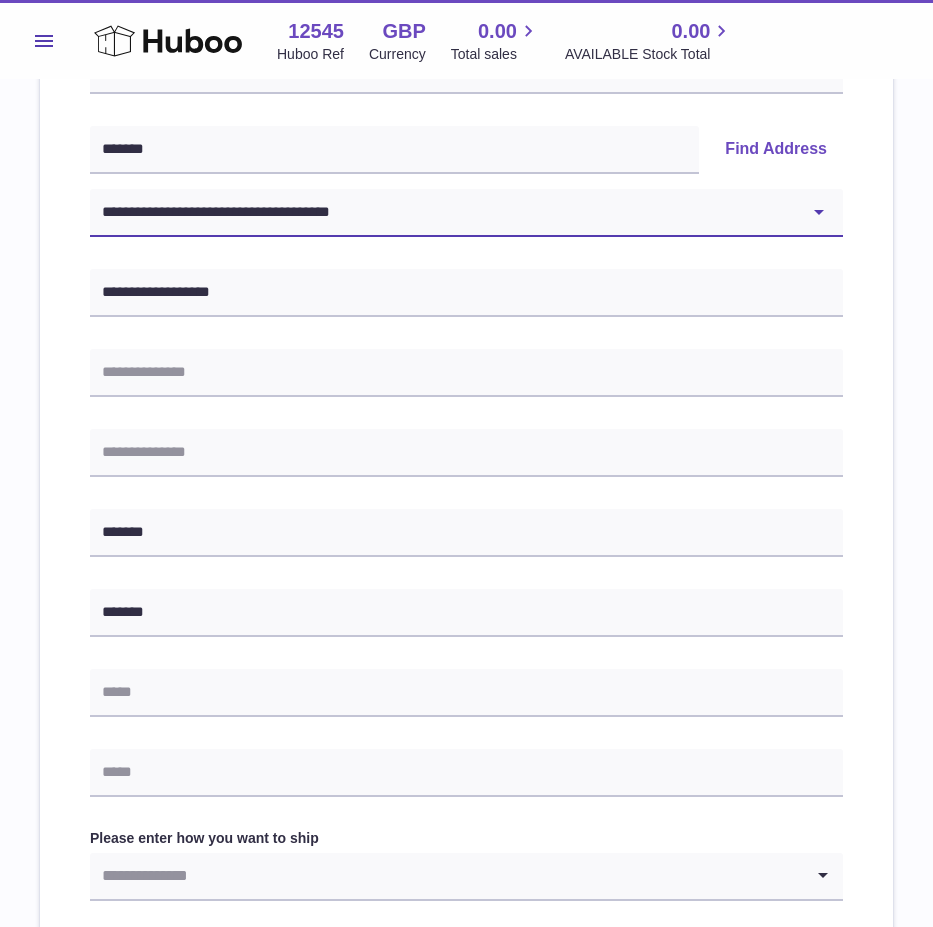 scroll, scrollTop: 400, scrollLeft: 0, axis: vertical 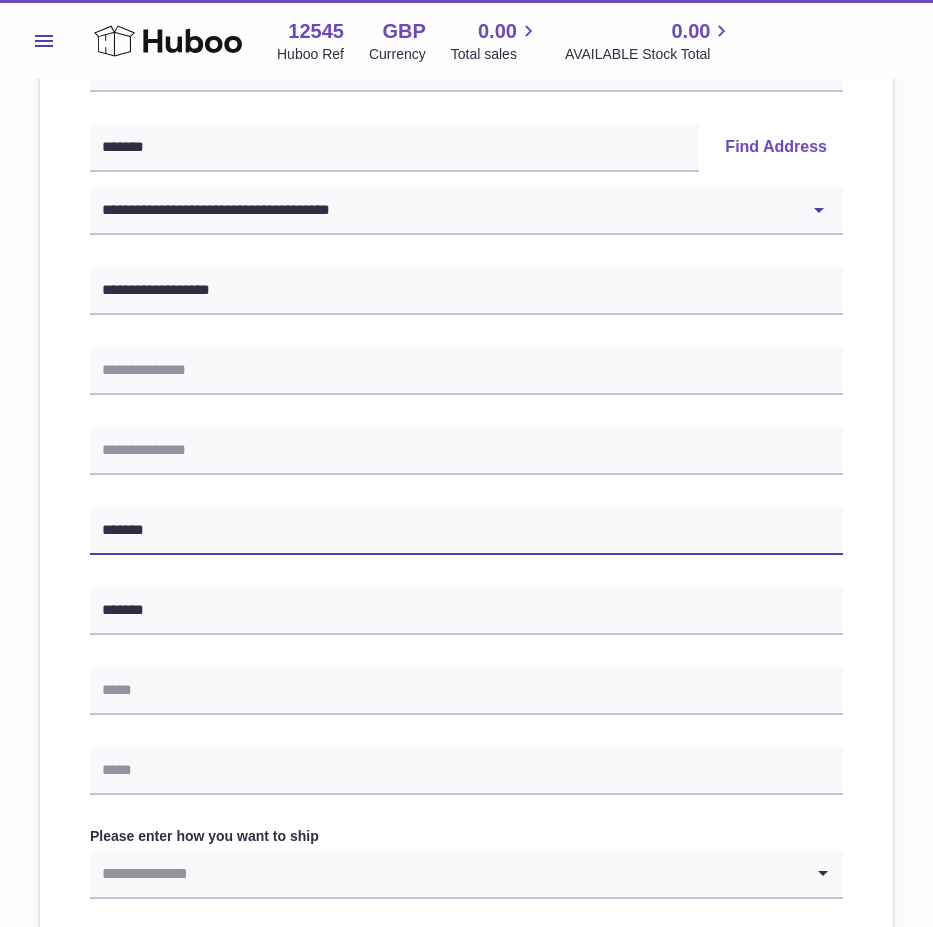 click on "*******" at bounding box center [466, 531] 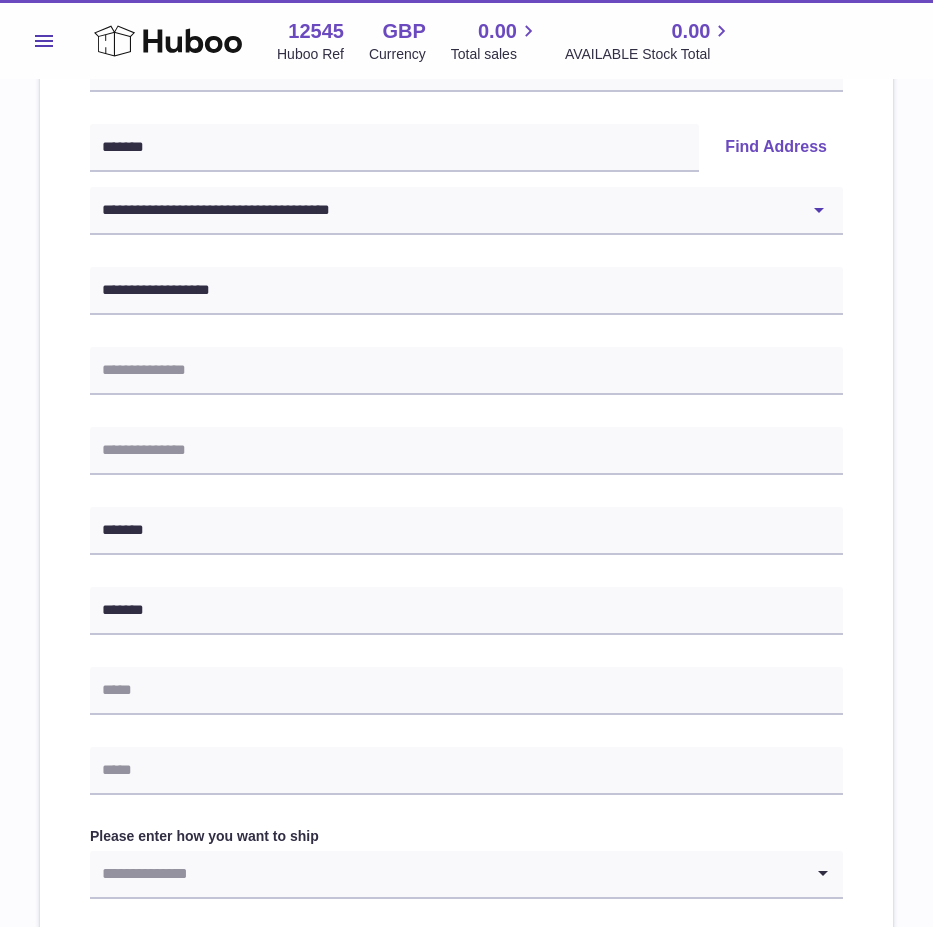 click on "**********" at bounding box center (466, 541) 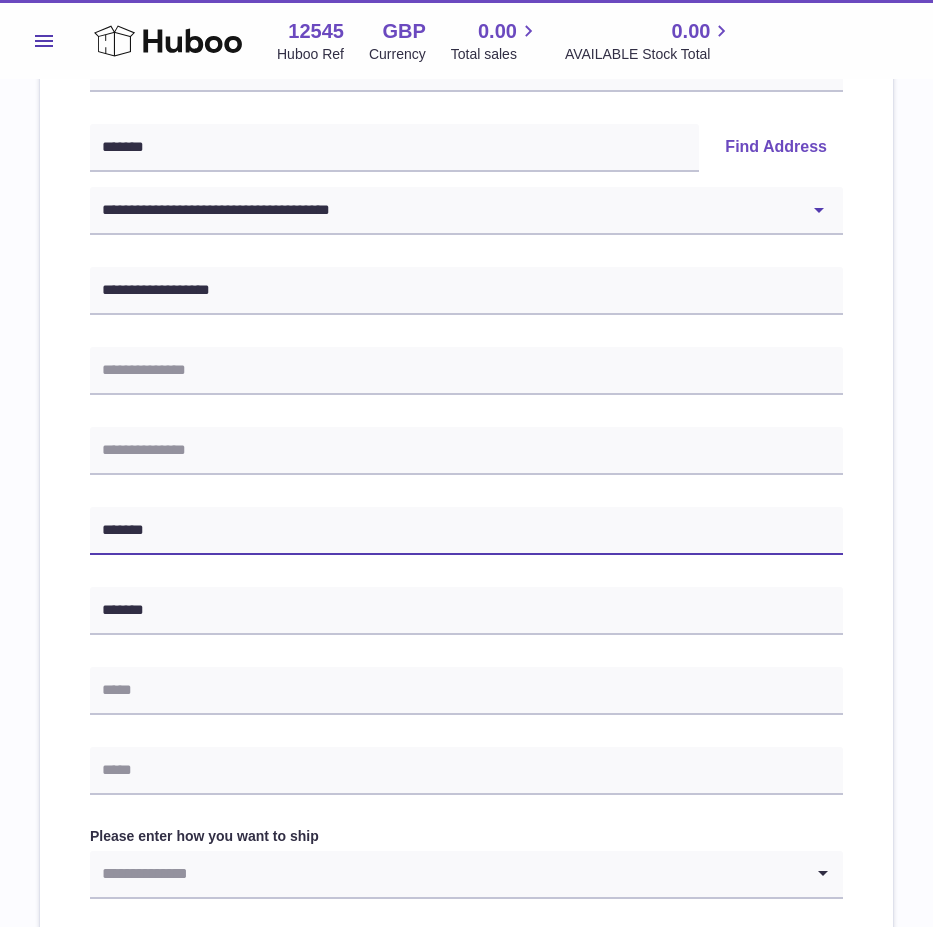 drag, startPoint x: 161, startPoint y: 532, endPoint x: 91, endPoint y: 532, distance: 70 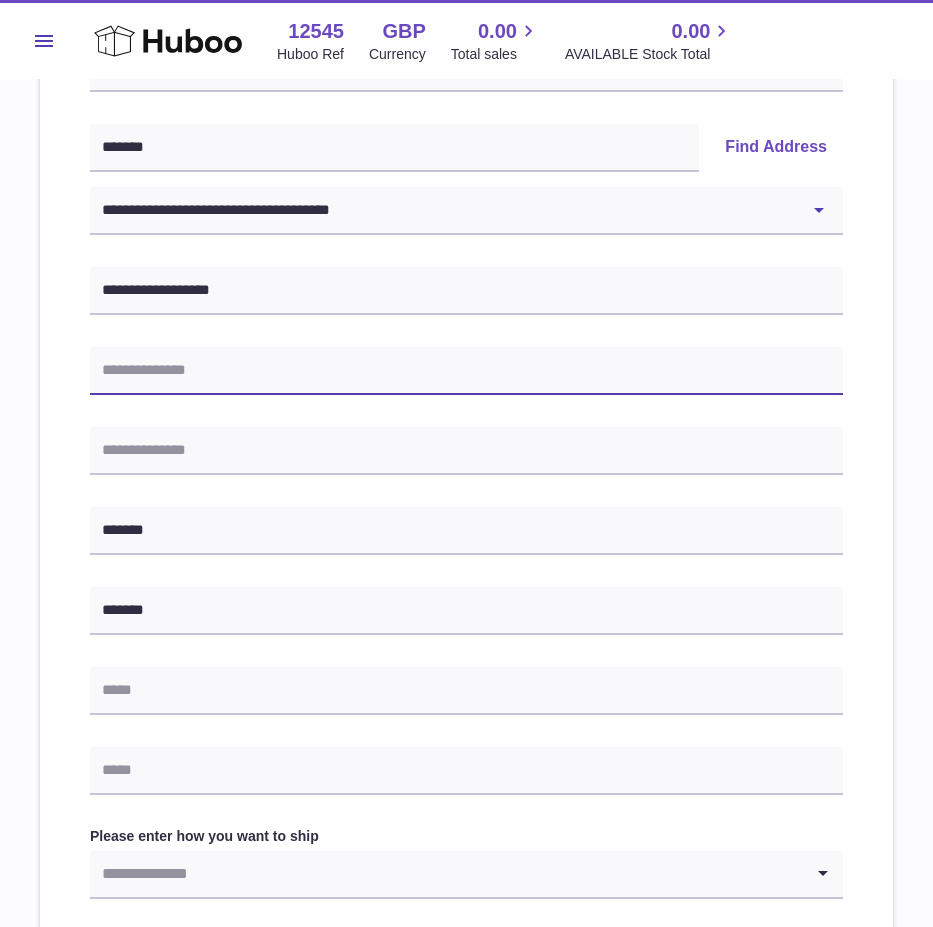 click at bounding box center [466, 371] 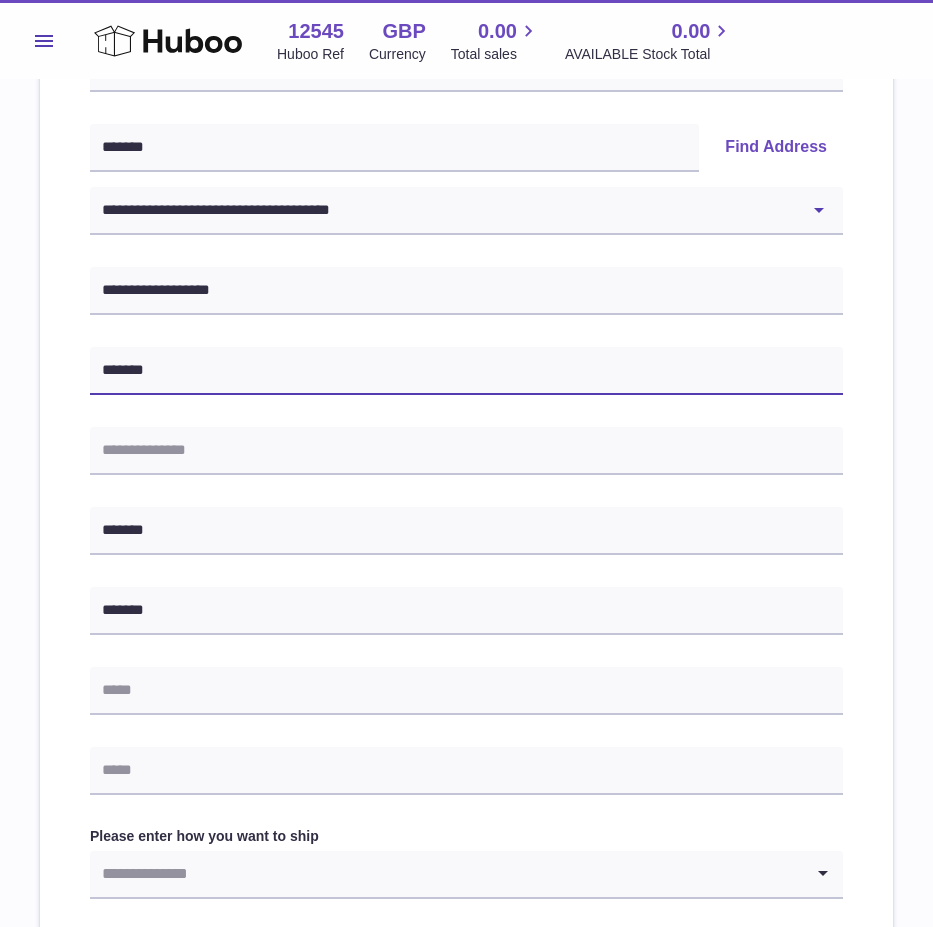 type on "*******" 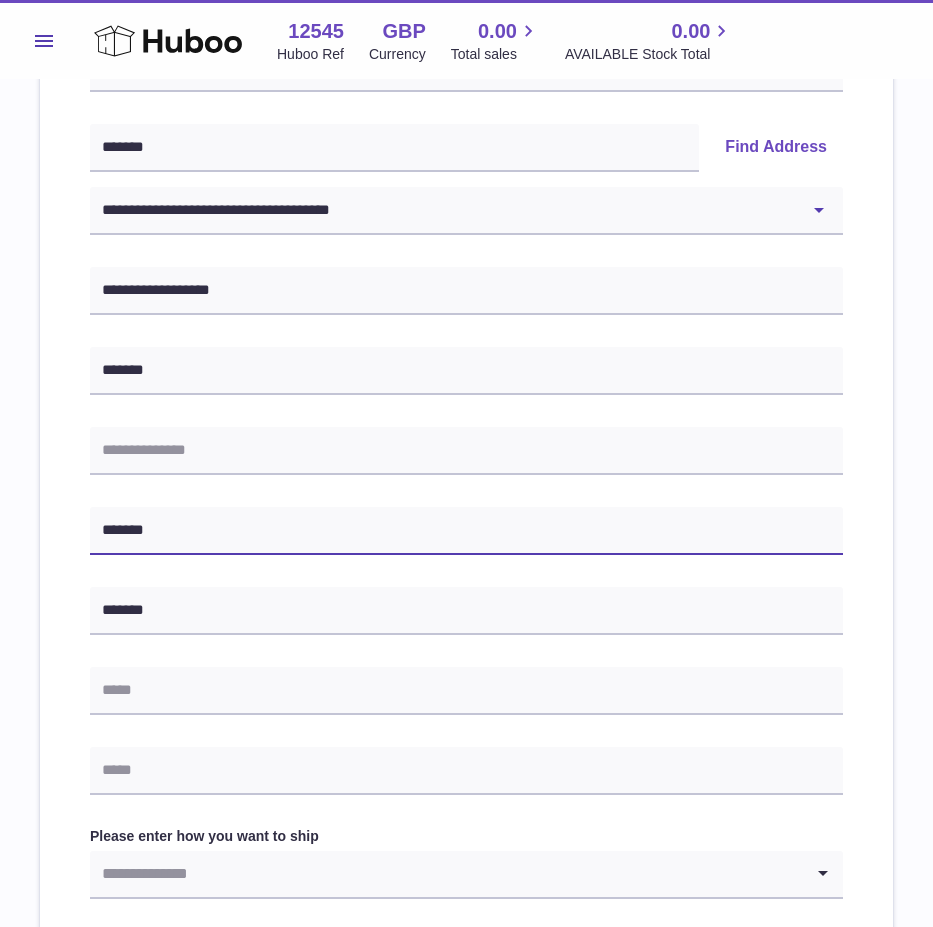 drag, startPoint x: 204, startPoint y: 524, endPoint x: -6, endPoint y: 532, distance: 210.15233 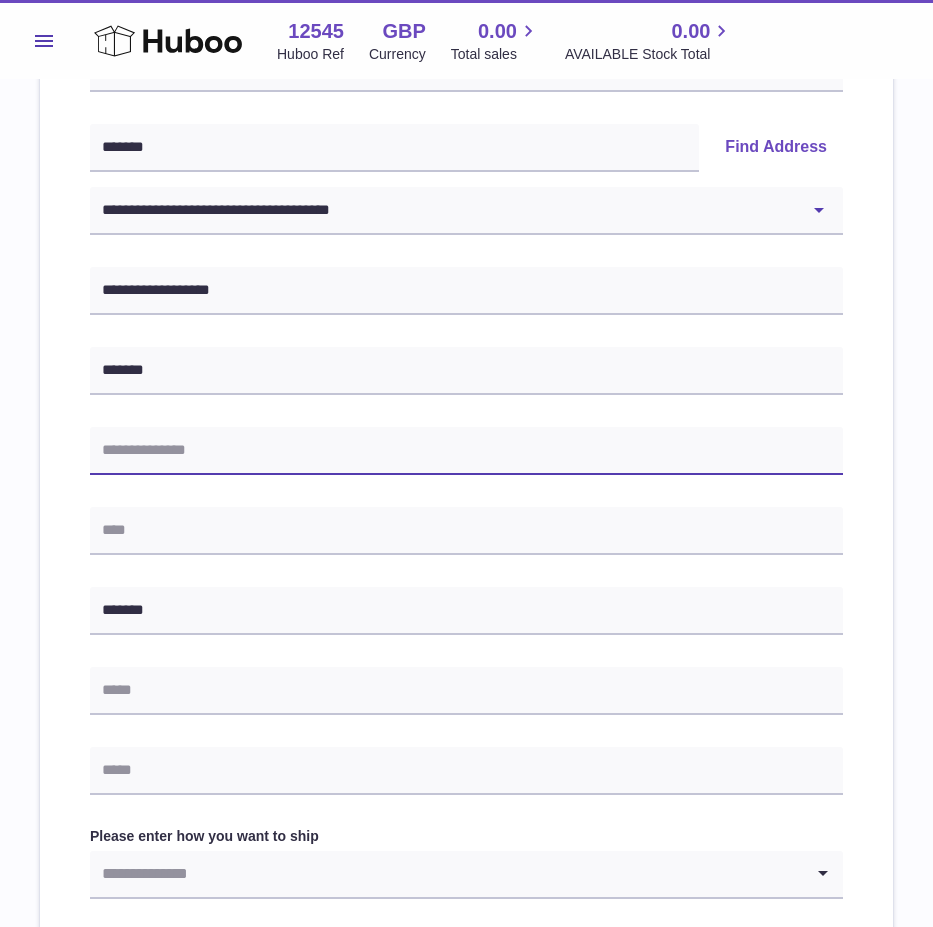 click at bounding box center (466, 451) 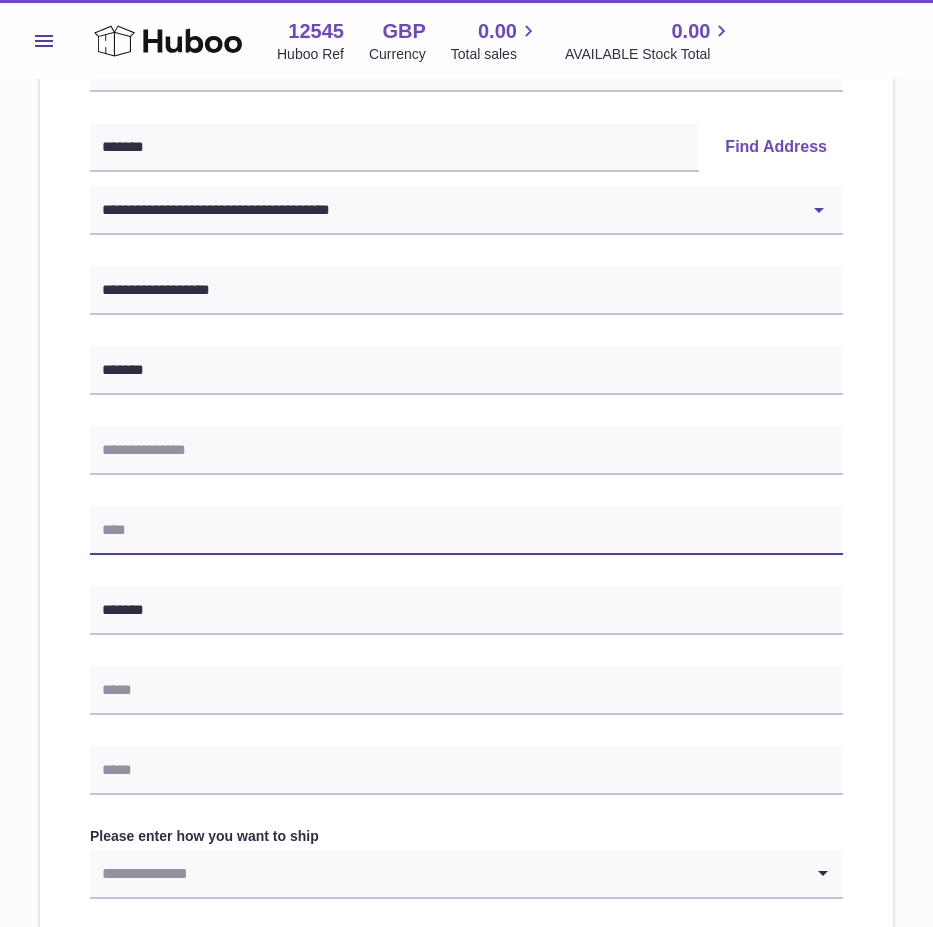 click at bounding box center (466, 531) 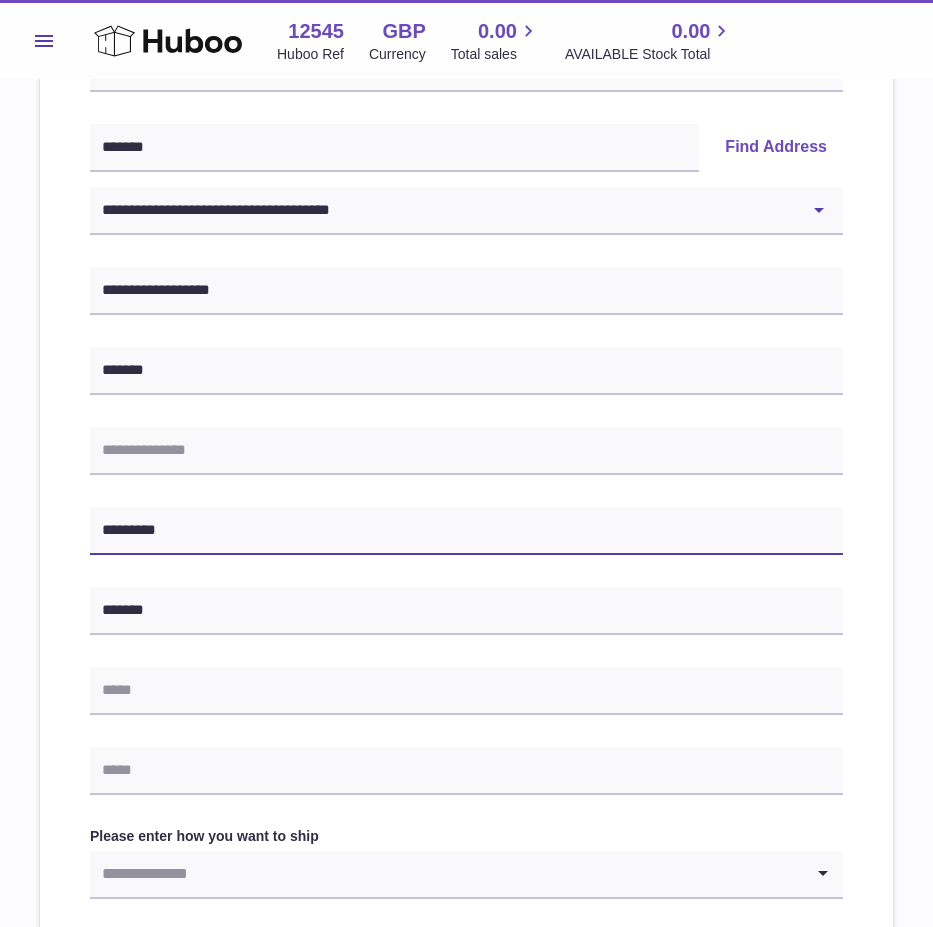 type on "*********" 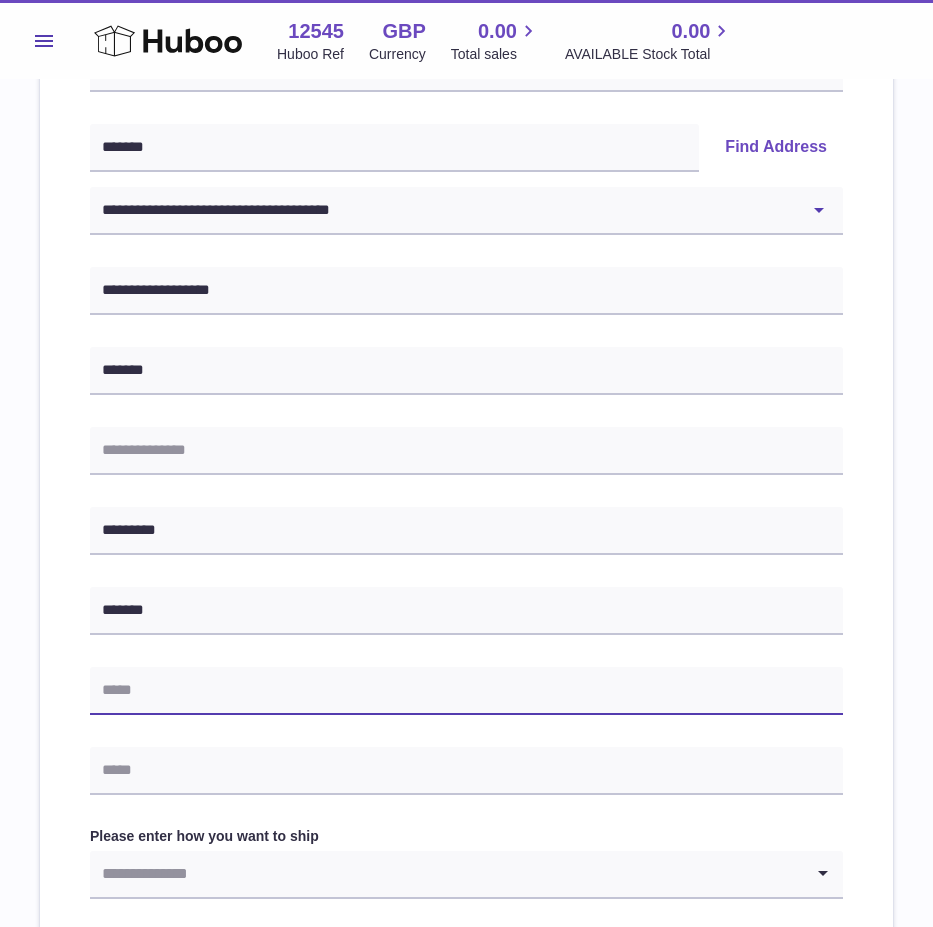 click at bounding box center (466, 691) 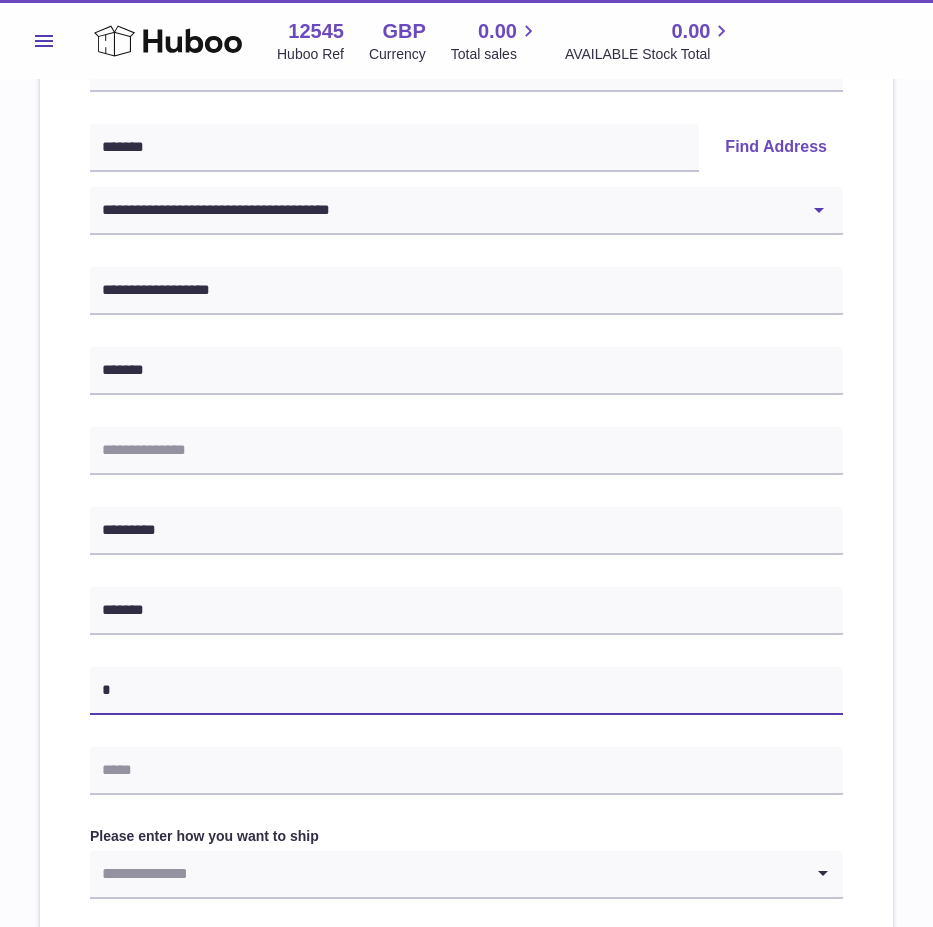 paste on "**********" 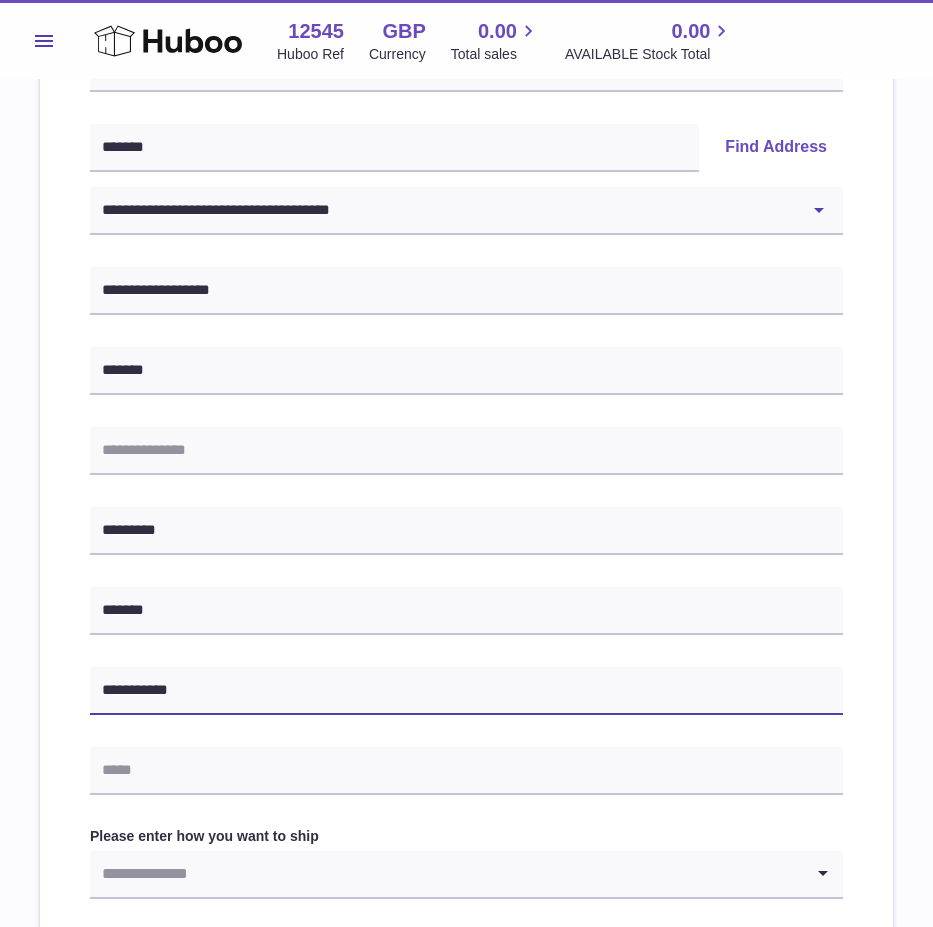 type on "**********" 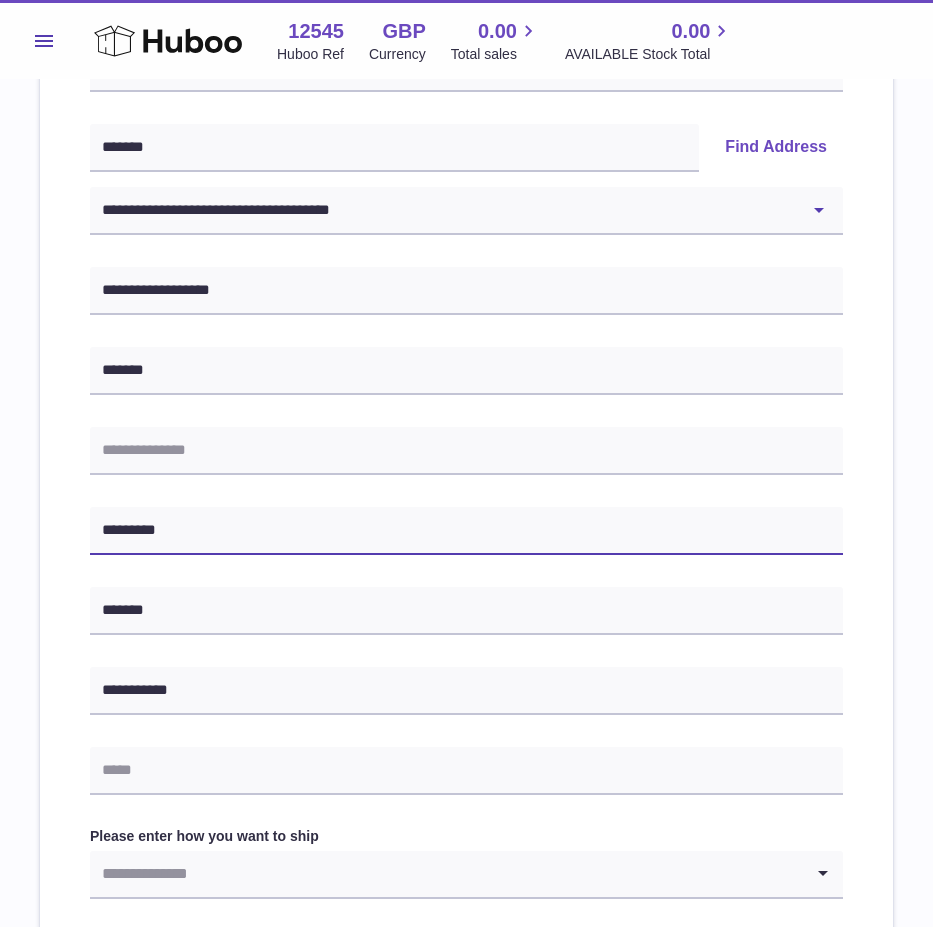 click on "*********" at bounding box center [466, 531] 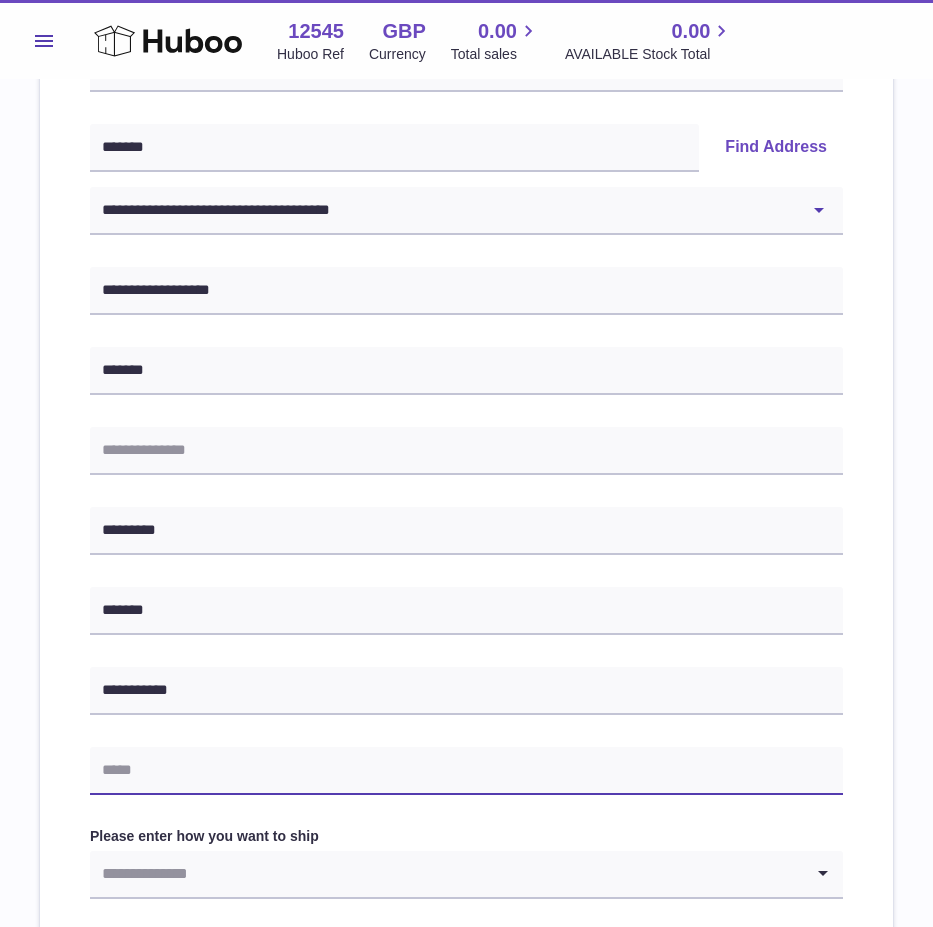 drag, startPoint x: 124, startPoint y: 772, endPoint x: 113, endPoint y: 775, distance: 11.401754 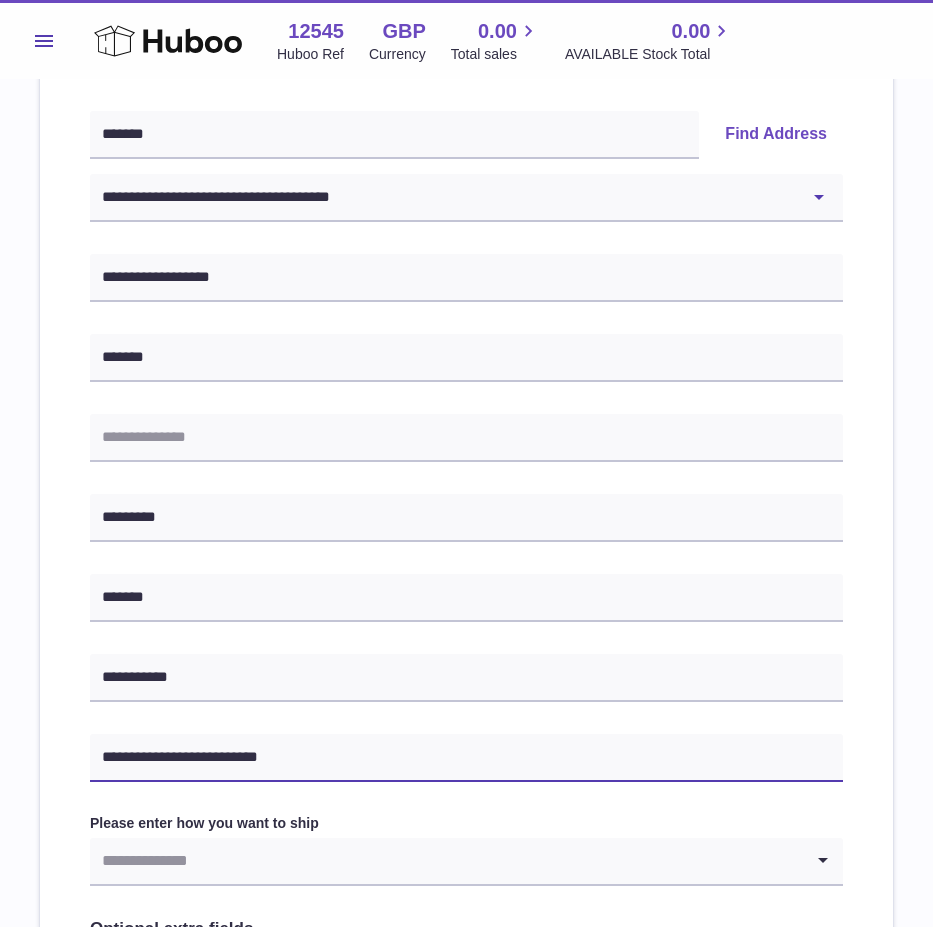 scroll, scrollTop: 600, scrollLeft: 0, axis: vertical 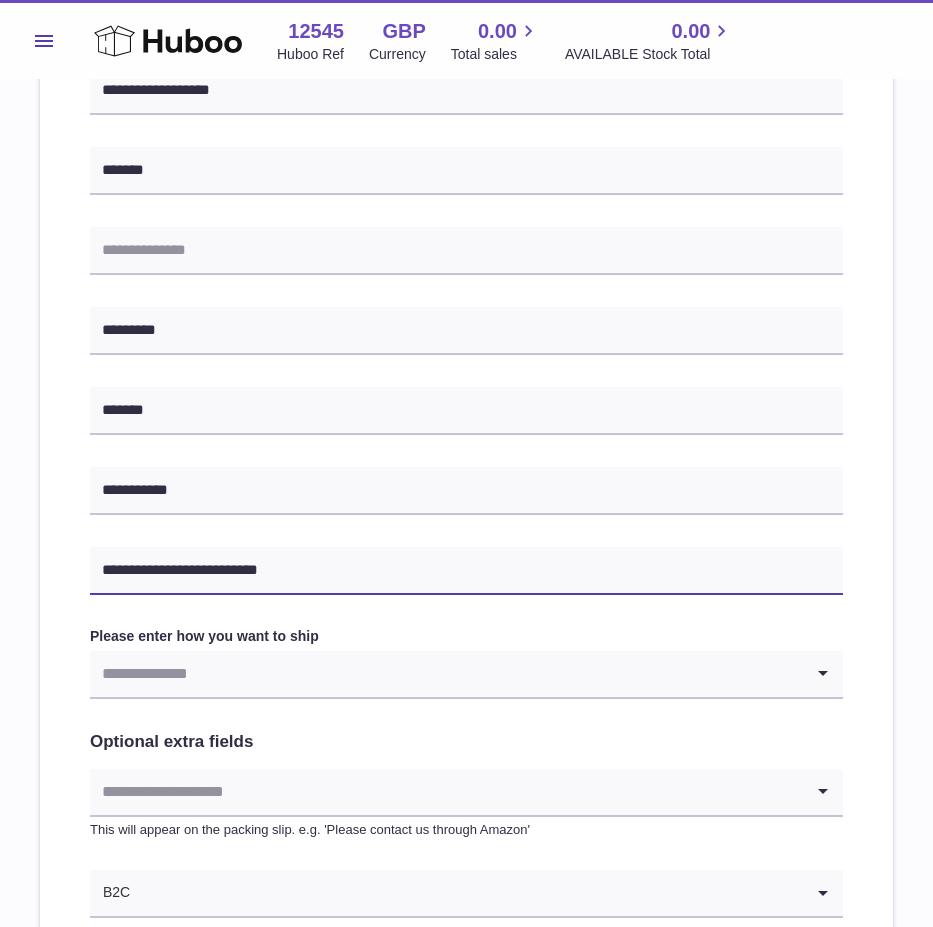 type on "**********" 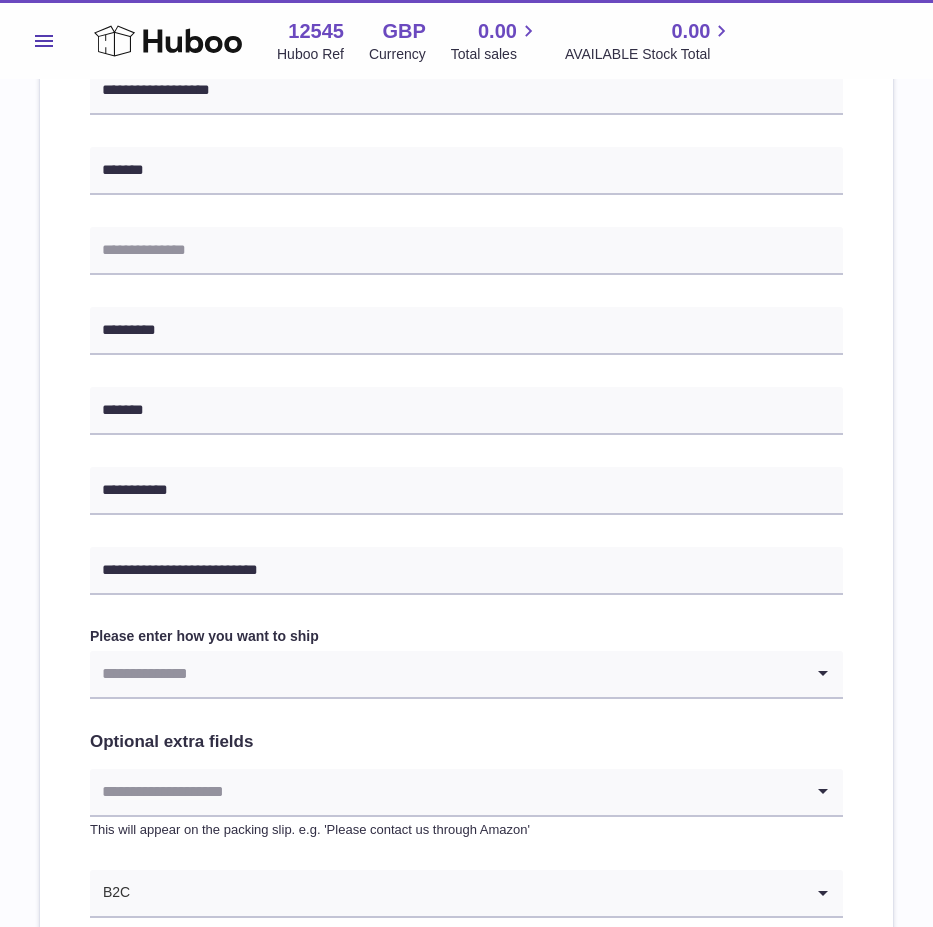 click at bounding box center [446, 674] 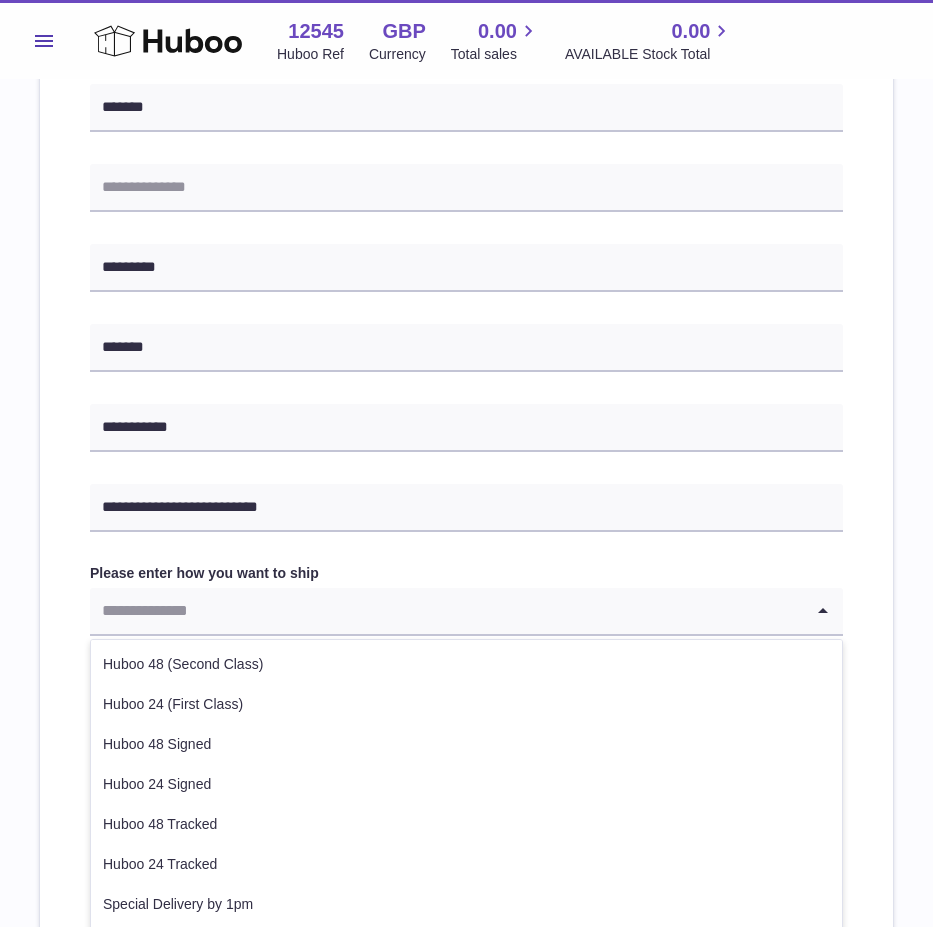 scroll, scrollTop: 700, scrollLeft: 0, axis: vertical 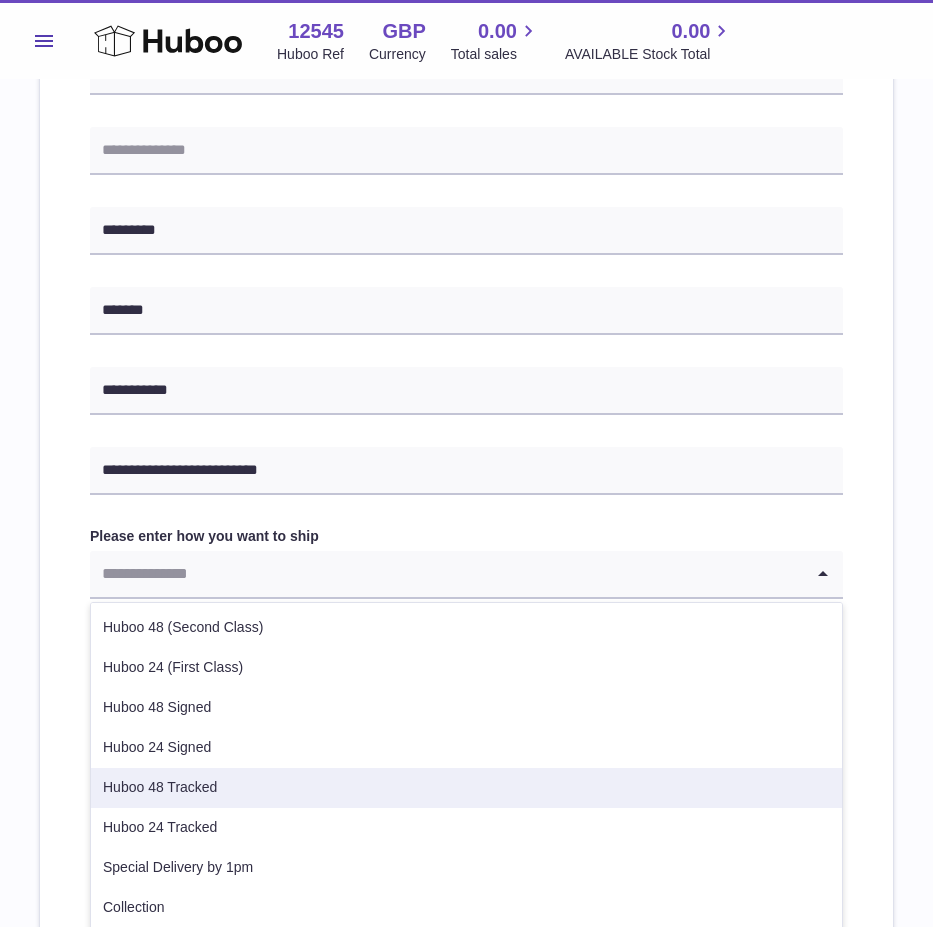 click on "Huboo 48 Tracked" at bounding box center [466, 788] 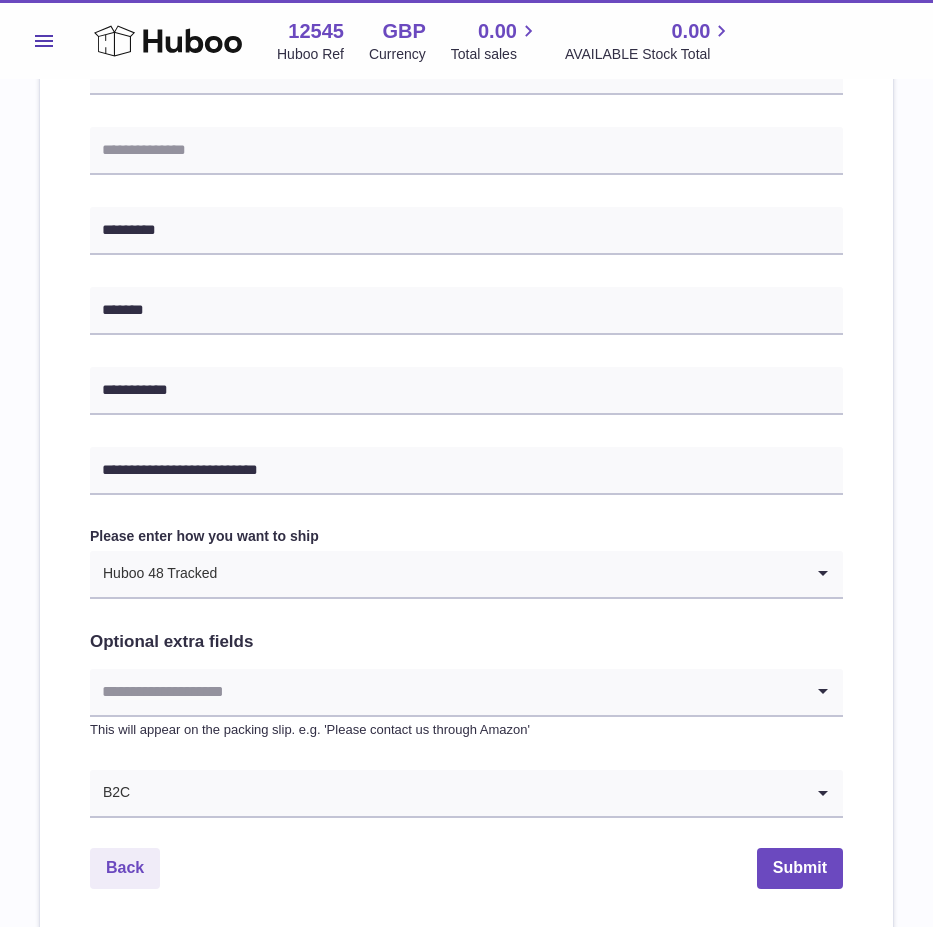 click at bounding box center [446, 692] 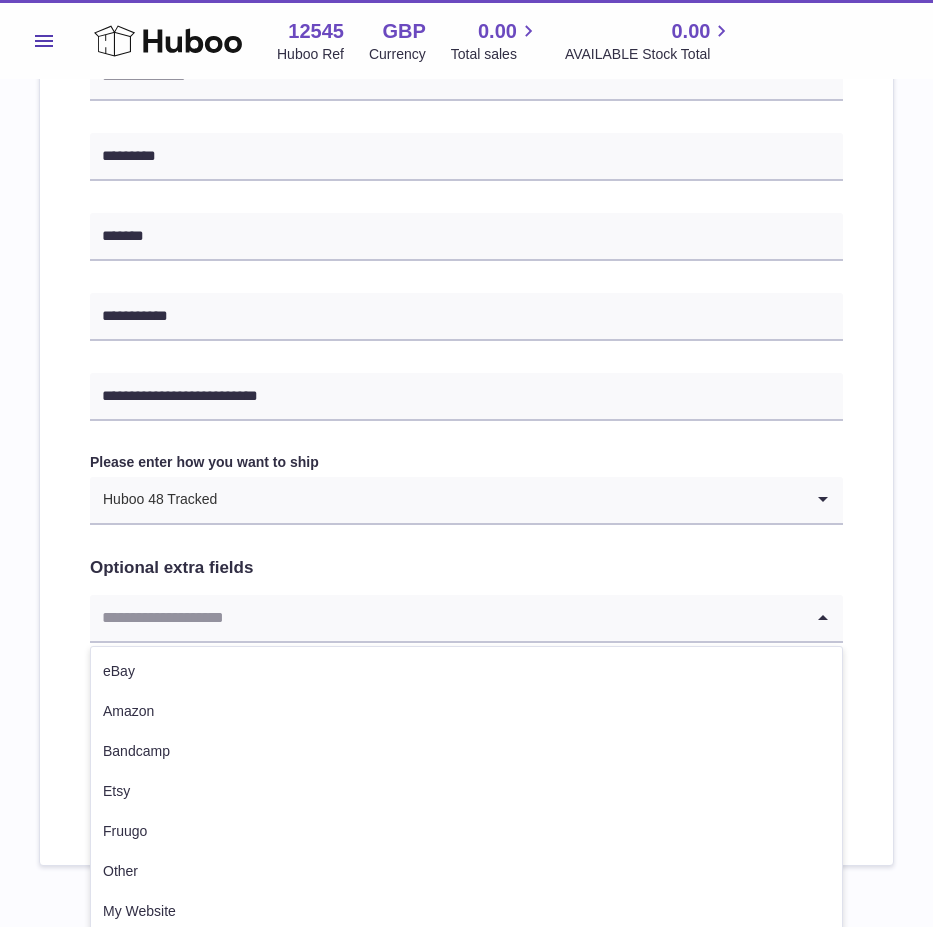 scroll, scrollTop: 871, scrollLeft: 0, axis: vertical 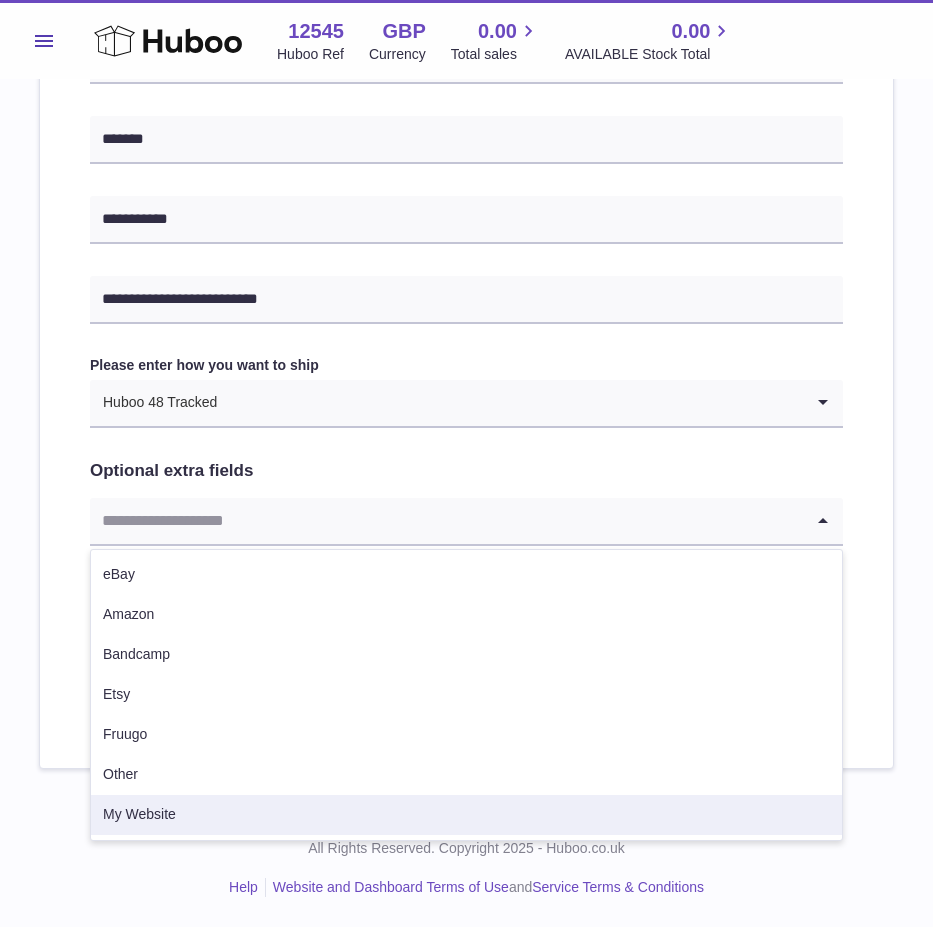 click on "My Website" at bounding box center (466, 815) 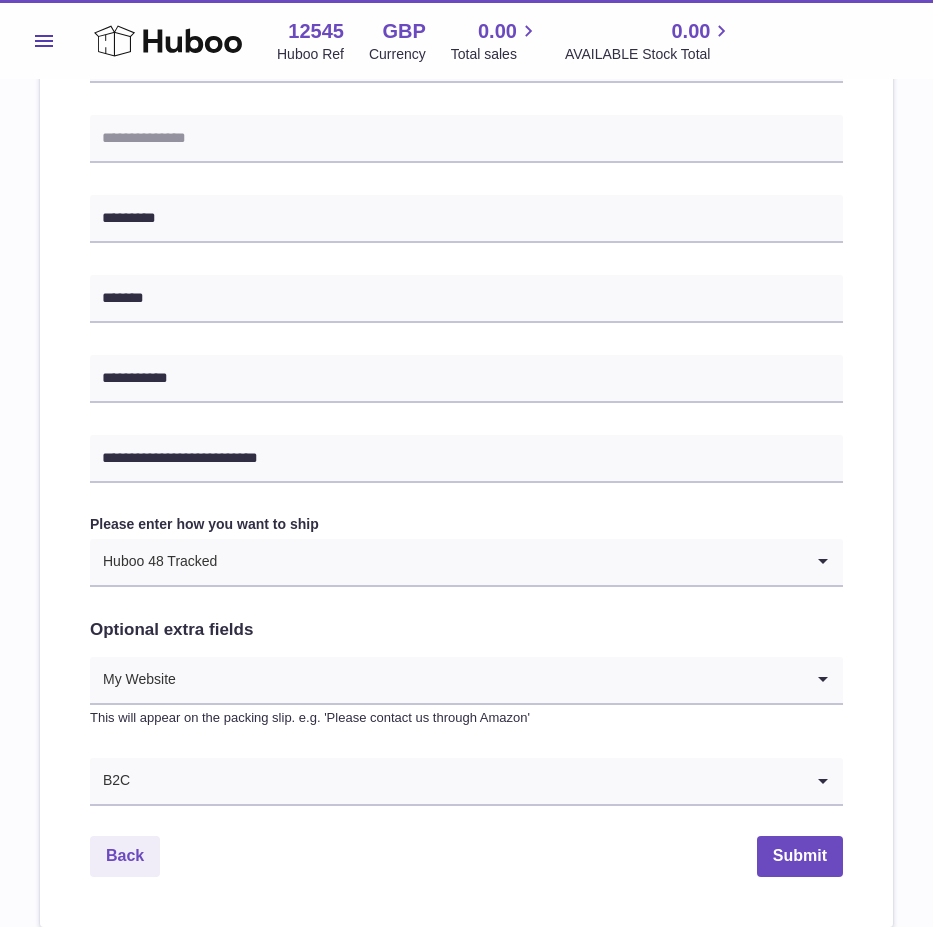 scroll, scrollTop: 871, scrollLeft: 0, axis: vertical 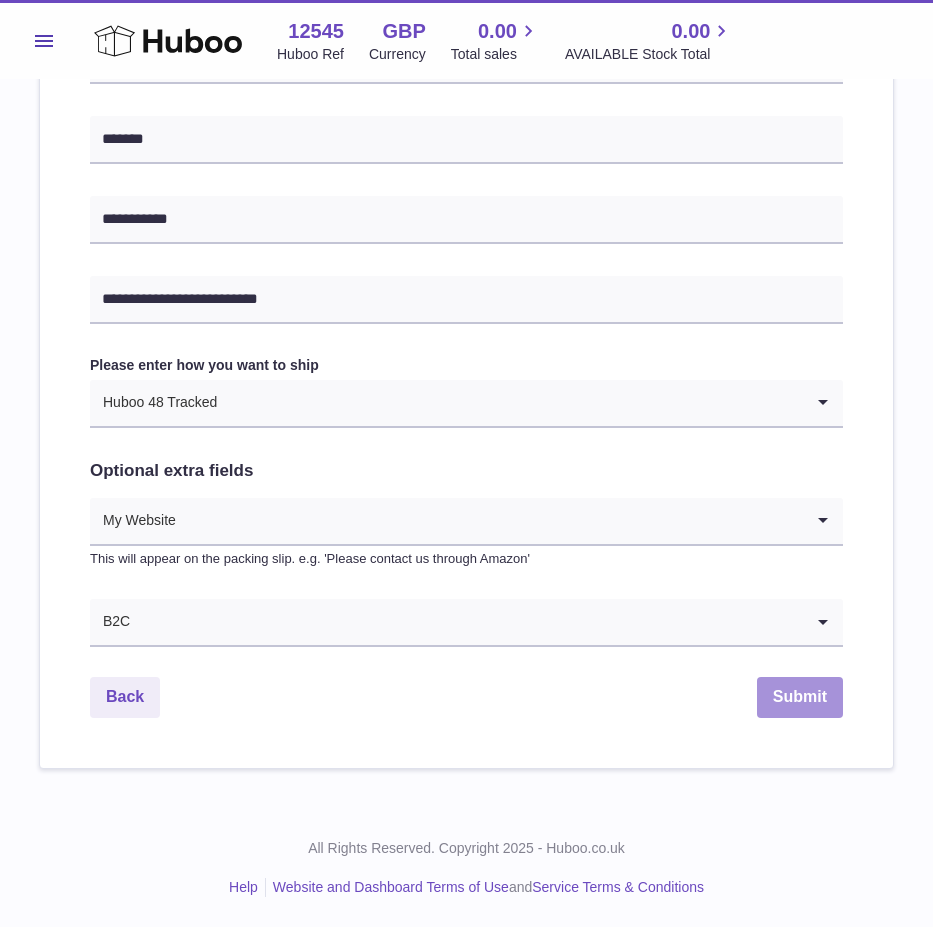 click on "Submit" at bounding box center [800, 697] 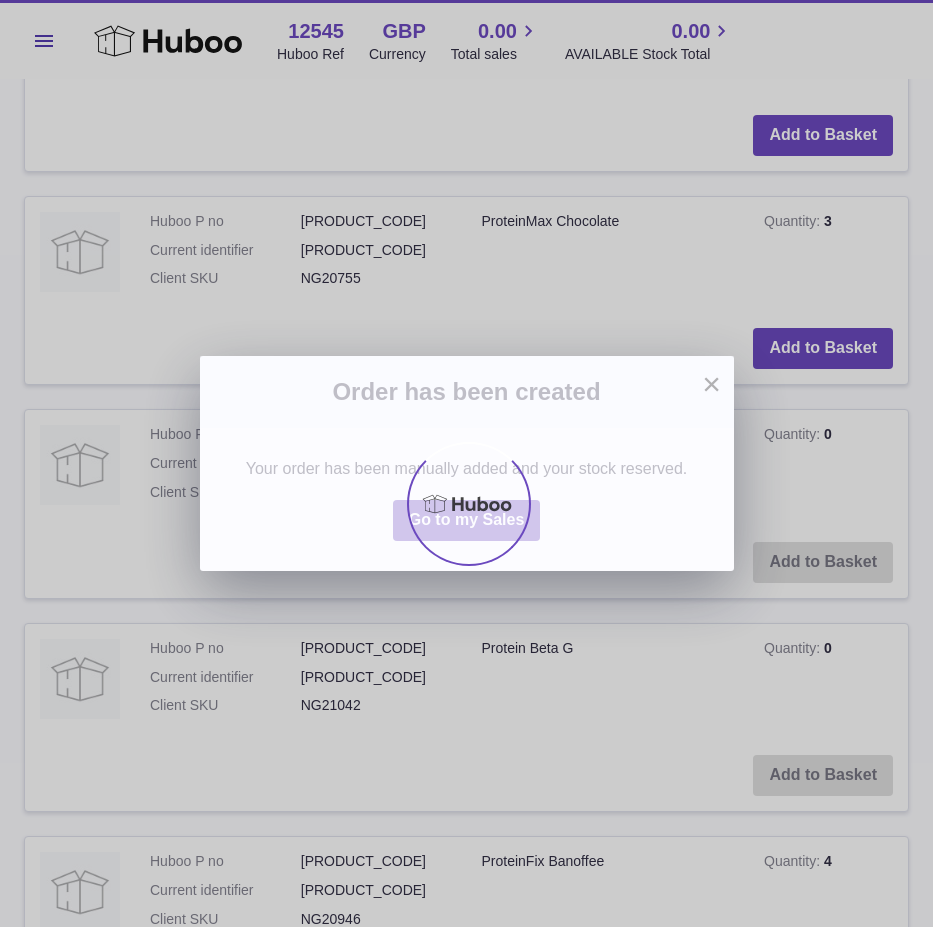 scroll, scrollTop: 0, scrollLeft: 0, axis: both 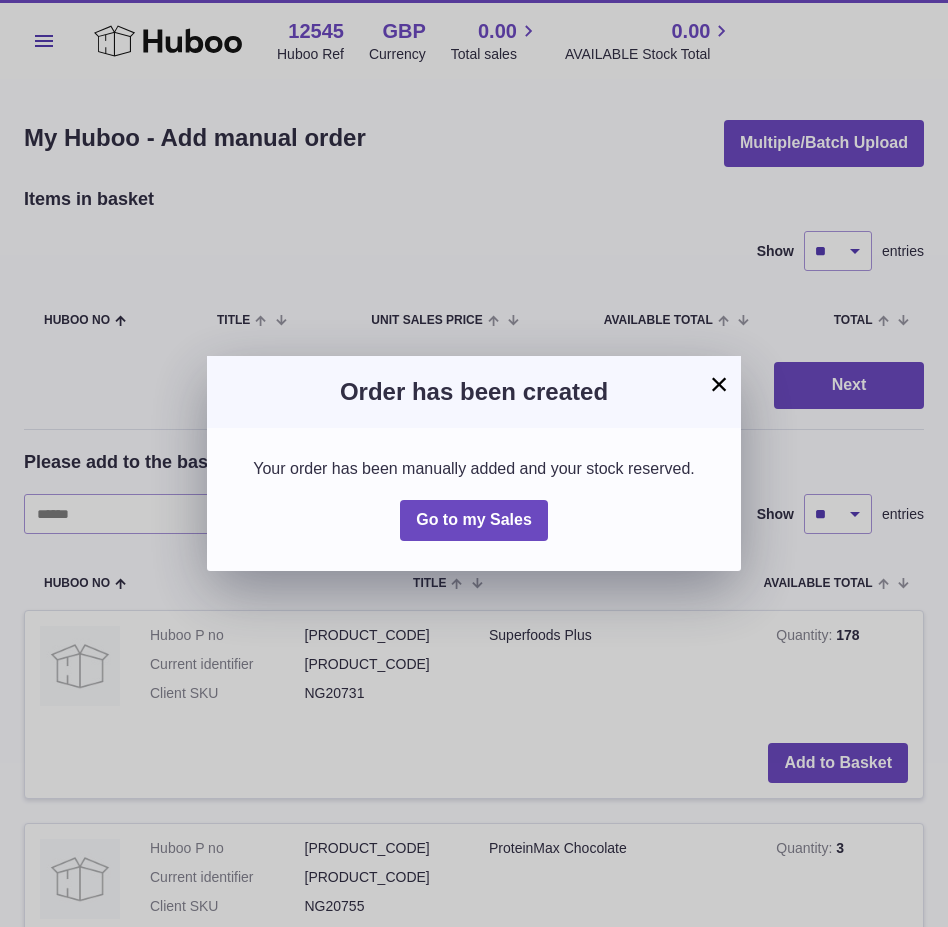 click on "×" at bounding box center (719, 384) 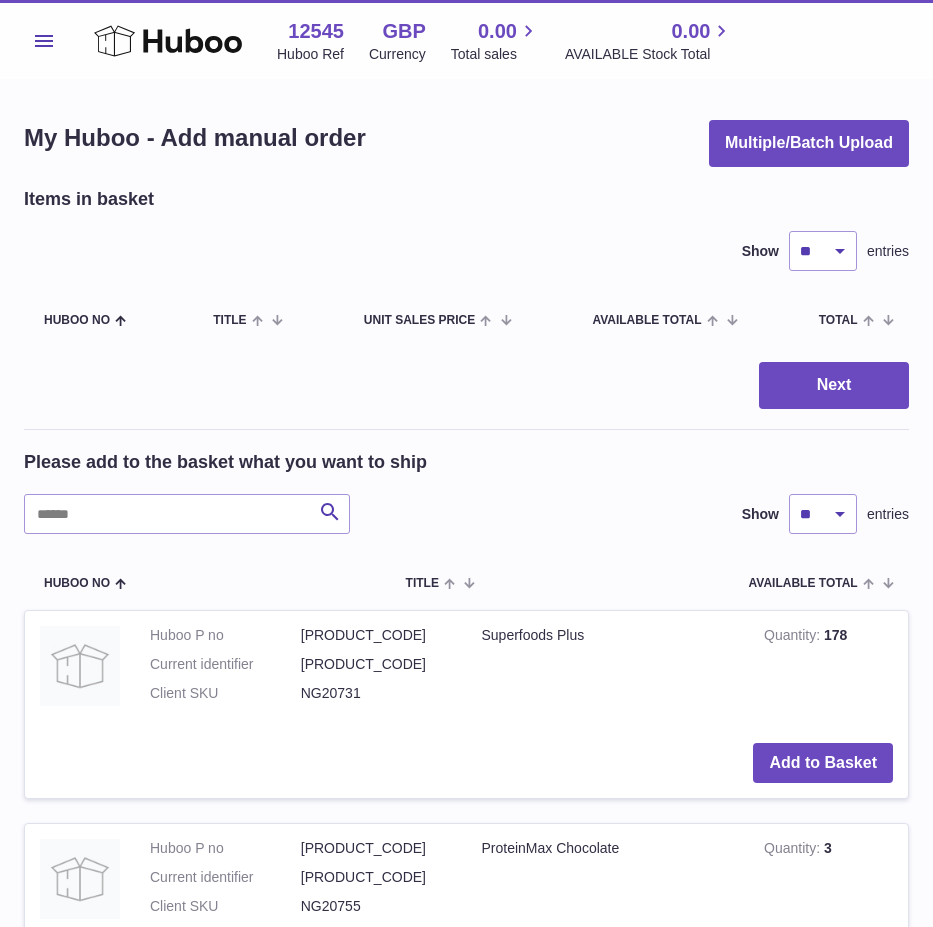 click on "Items in basket
Show
** ** ** ***
entries
Huboo no       Title       Unit Sales Price       AVAILABLE Total       Total
Action
Next
Please add to the basket what you want to ship       Search
Show
** ** ** ***
entries
Huboo no       Title
AVAILABLE Total
Action
Huboo P no   [PRODUCT_CODE]   Current identifier   [PRODUCT_CODE]     Client SKU   [PRODUCT_CODE]
Superfoods Plus
Quantity 178
Add to Basket
Huboo P no   [PRODUCT_CODE]   Current identifier   [PRODUCT_CODE]     Client SKU   [PRODUCT_CODE]
ProteinMax Chocolate
Quantity 3
Add to Basket
Huboo P no   [PRODUCT_CODE]   Current identifier   [PRODUCT_CODE]     Client SKU   [PRODUCT_CODE]
ProteinMax Original
Quantity 0" at bounding box center (466, 1533) 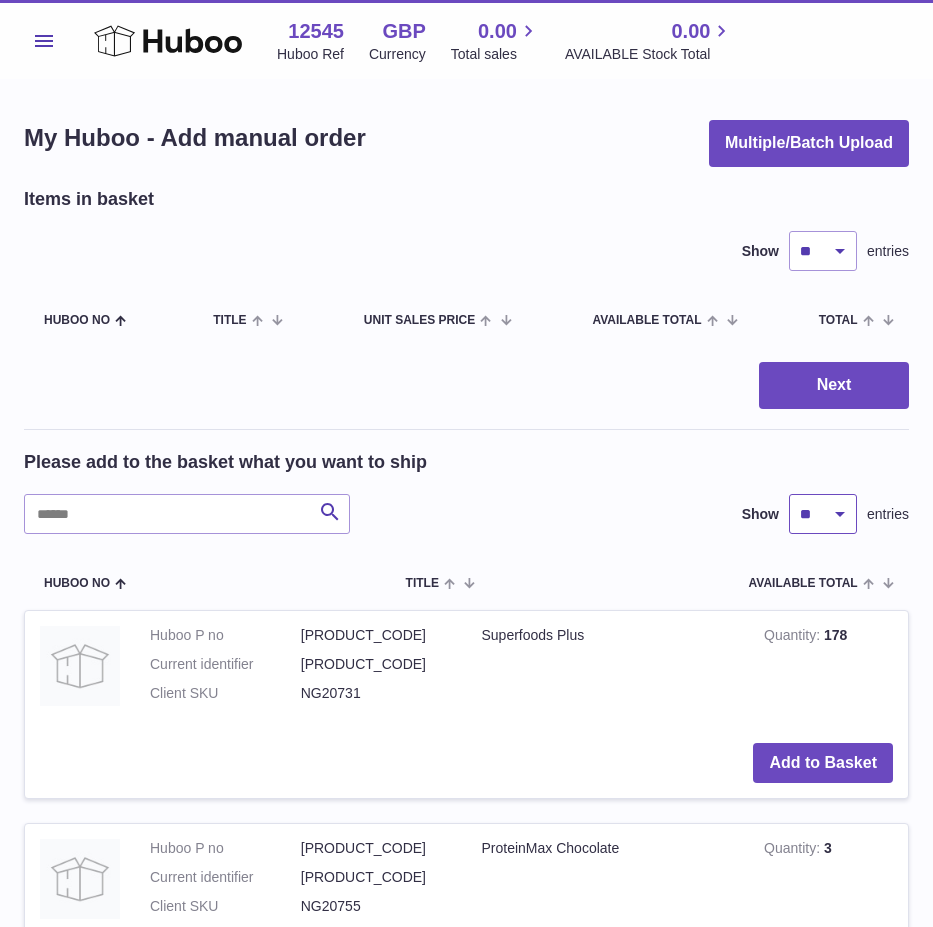 click on "** ** ** ***" at bounding box center (823, 514) 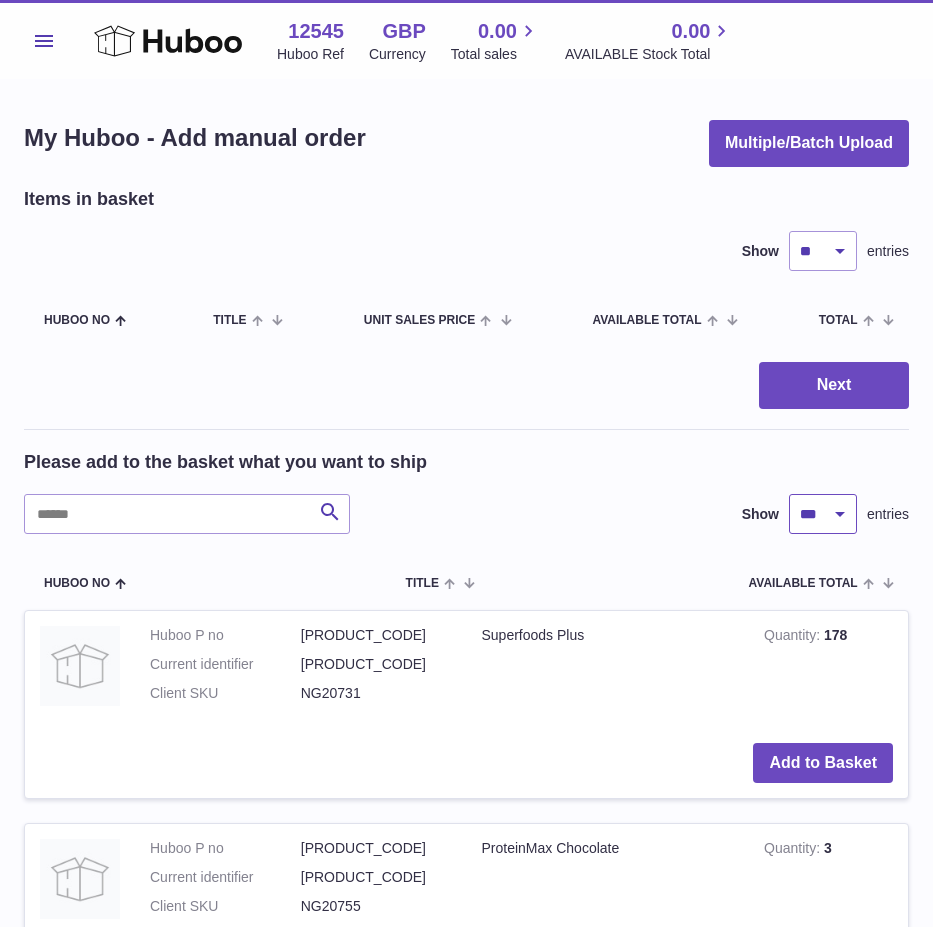 click on "** ** ** ***" at bounding box center [823, 514] 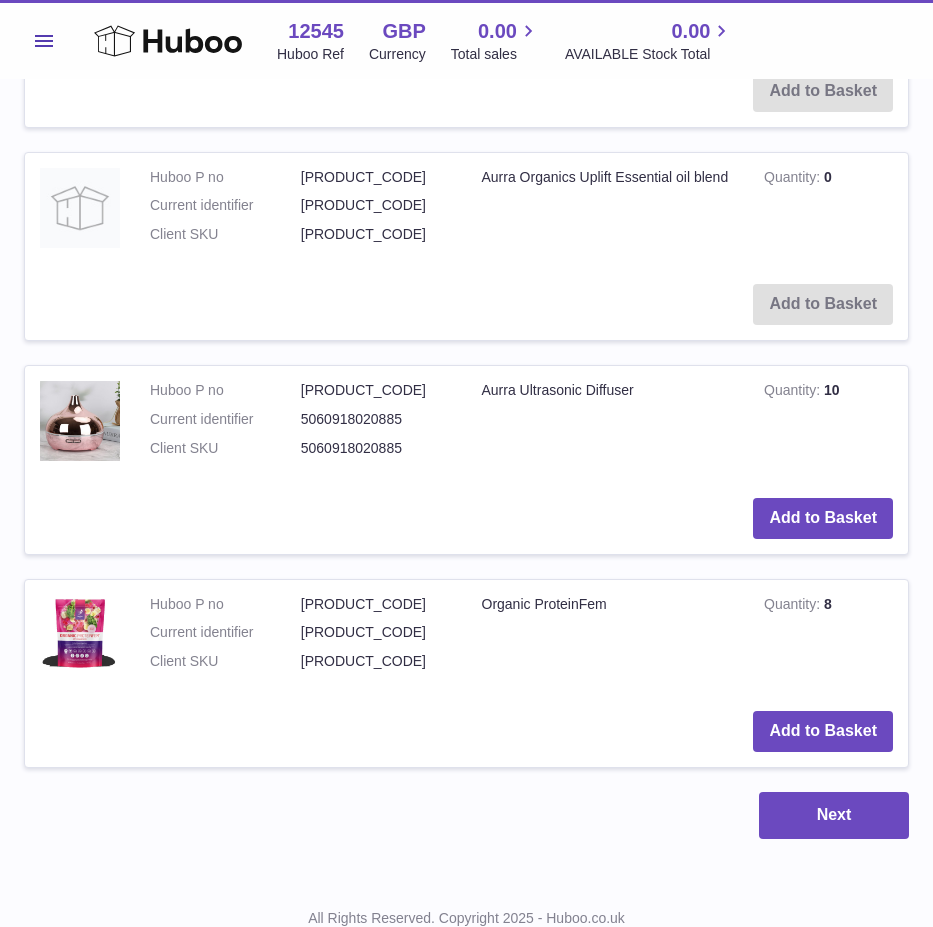 scroll, scrollTop: 8502, scrollLeft: 0, axis: vertical 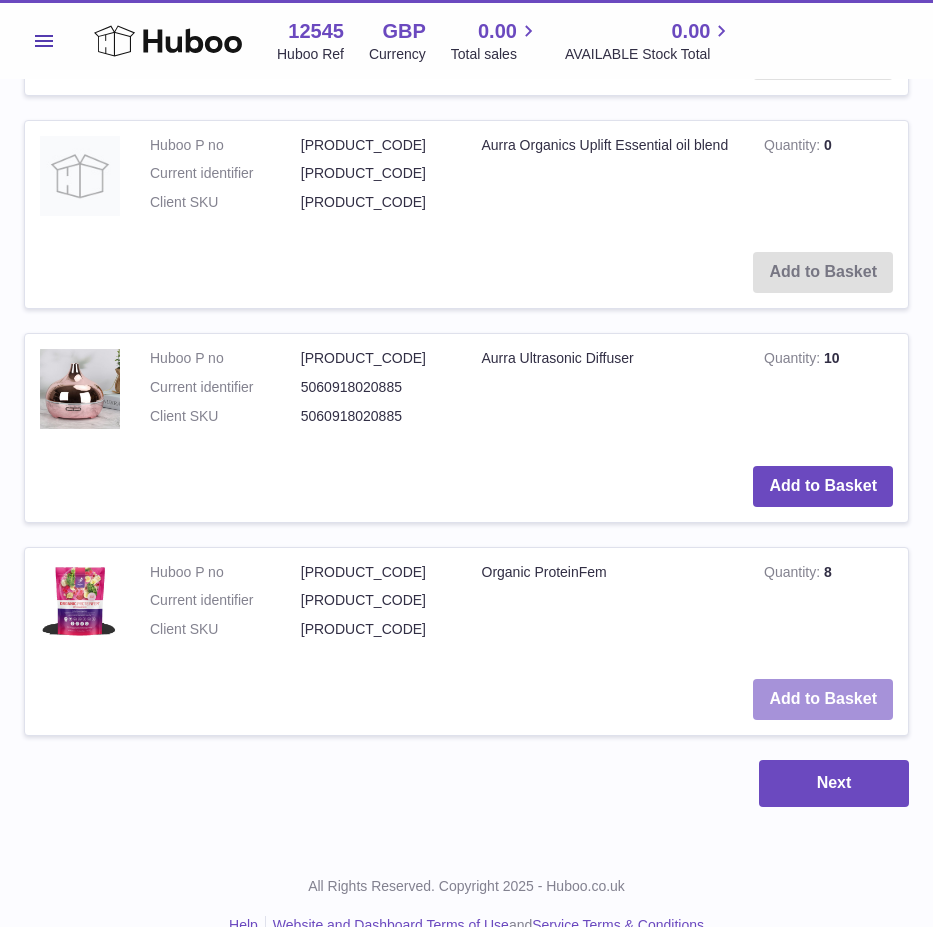 click on "Add to Basket" at bounding box center [823, 699] 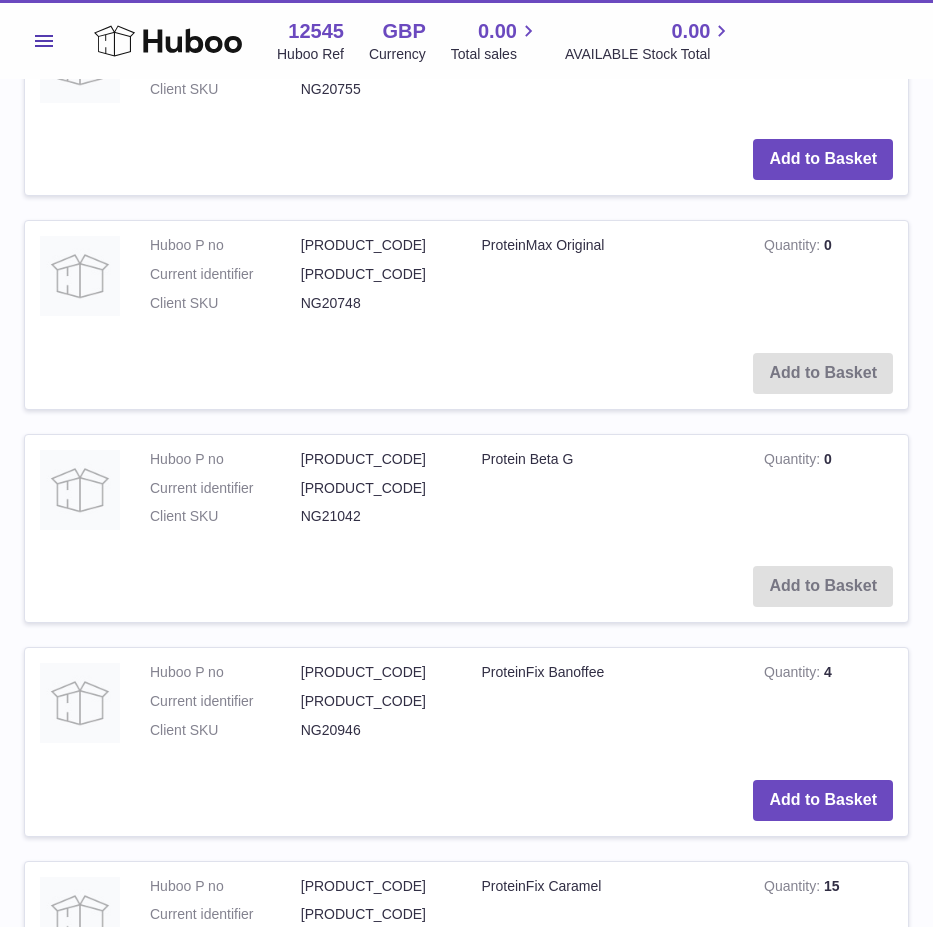 scroll, scrollTop: 1045, scrollLeft: 0, axis: vertical 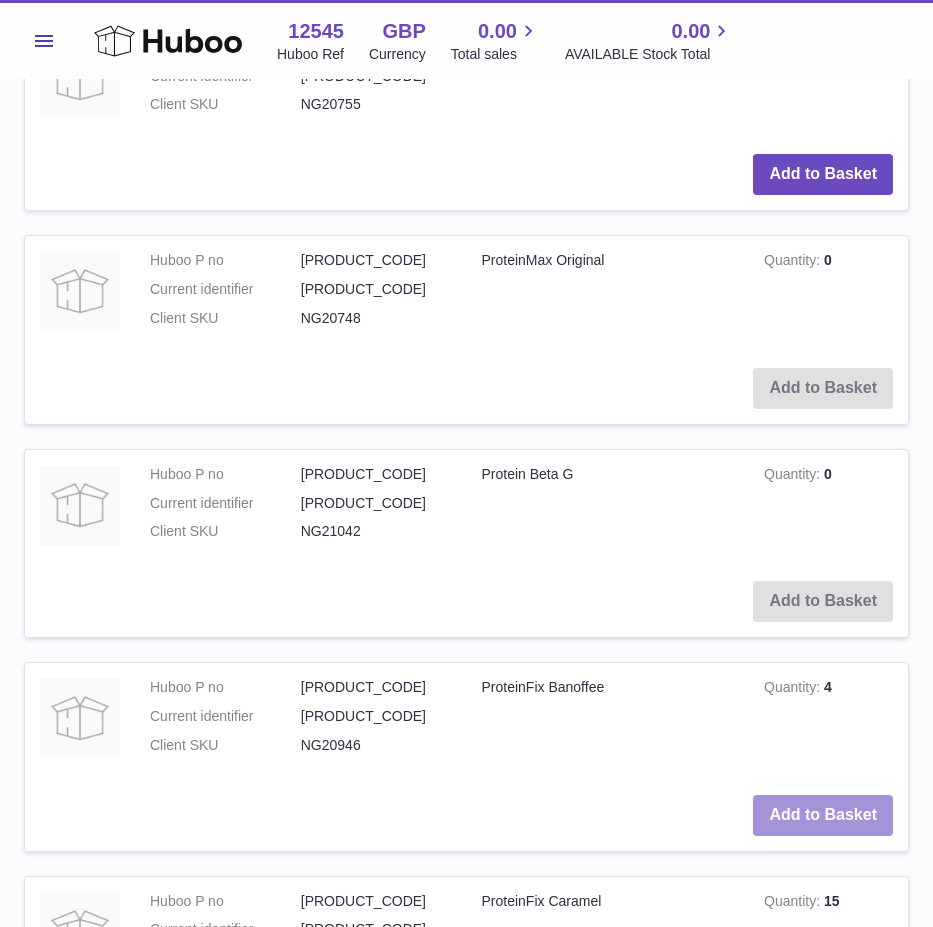 click on "Add to Basket" at bounding box center (823, 815) 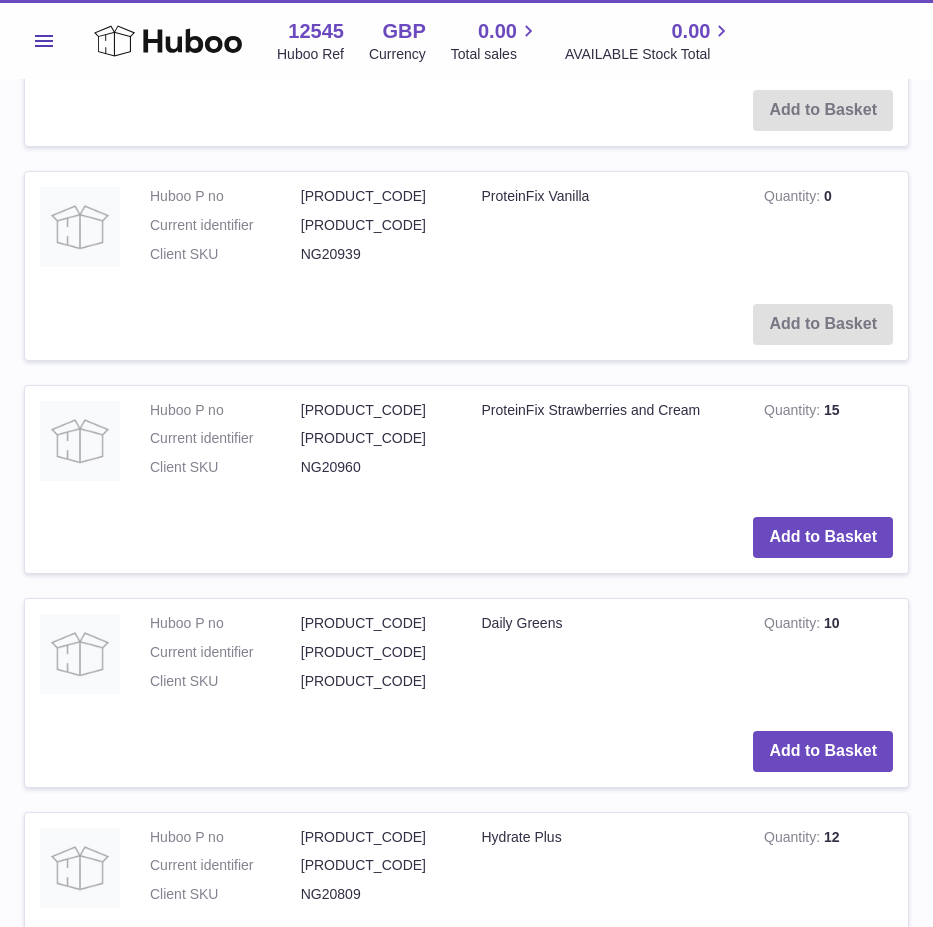 scroll, scrollTop: 2688, scrollLeft: 0, axis: vertical 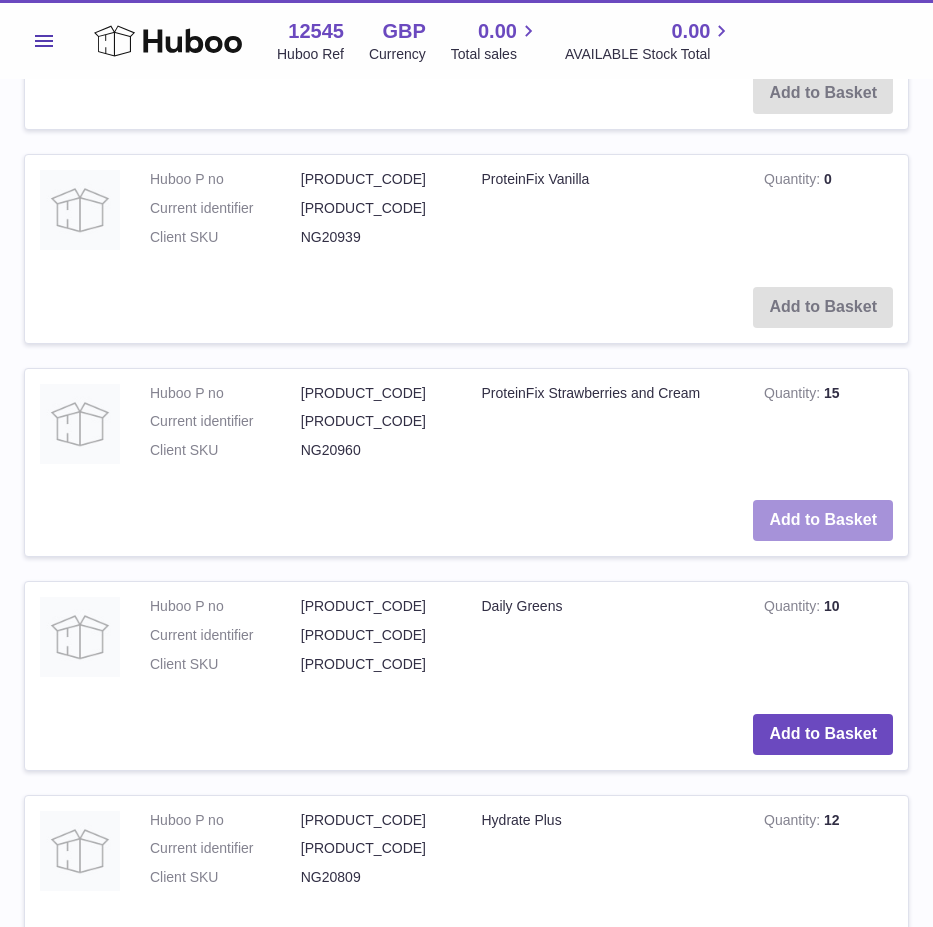 click on "Add to Basket" at bounding box center [823, 520] 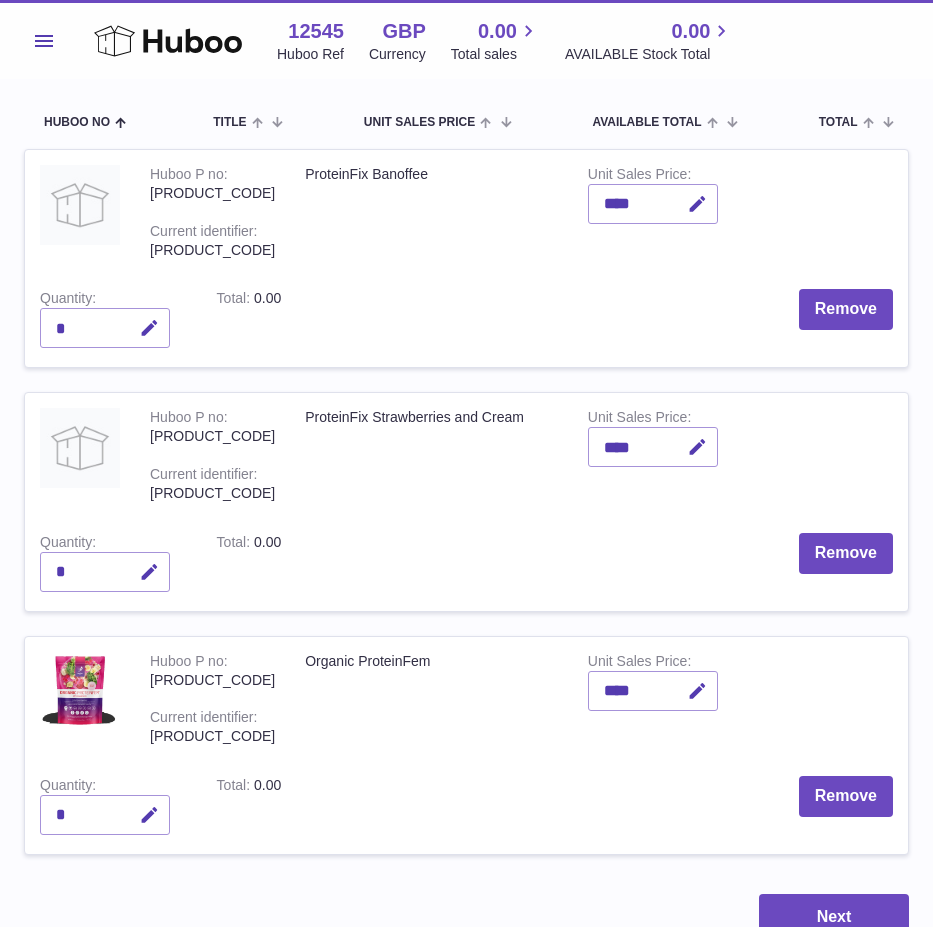 scroll, scrollTop: 200, scrollLeft: 0, axis: vertical 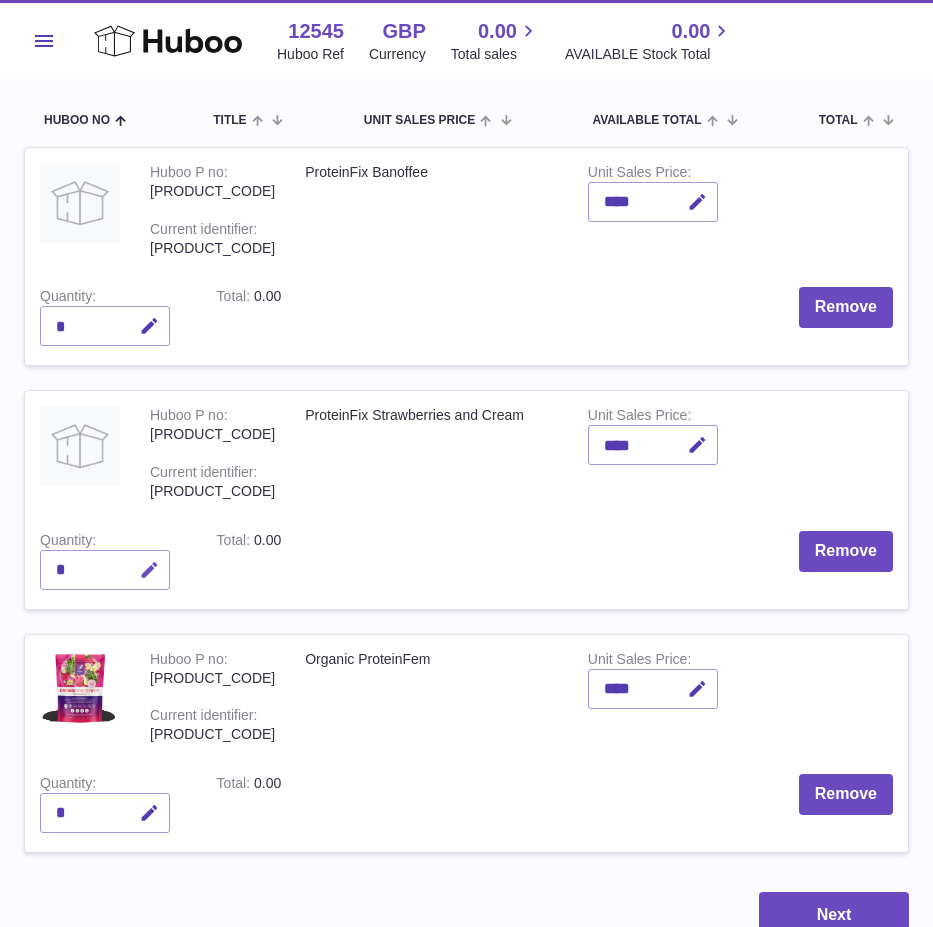 click at bounding box center [149, 570] 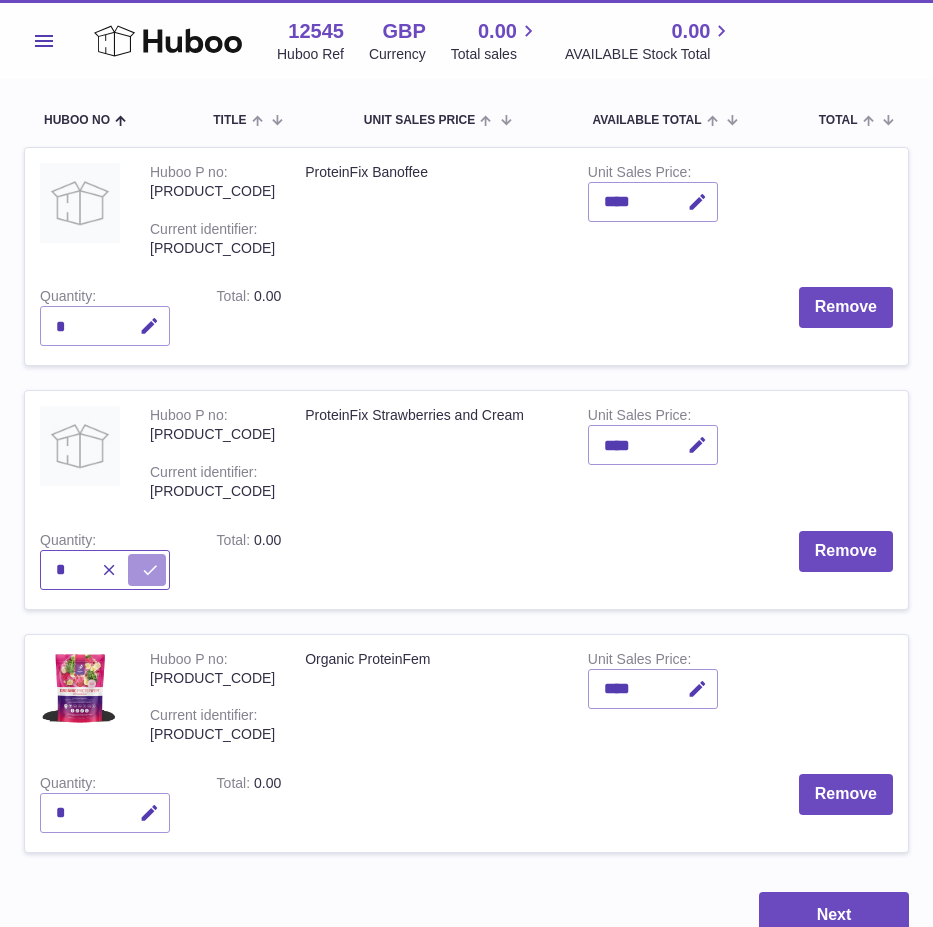 type on "*" 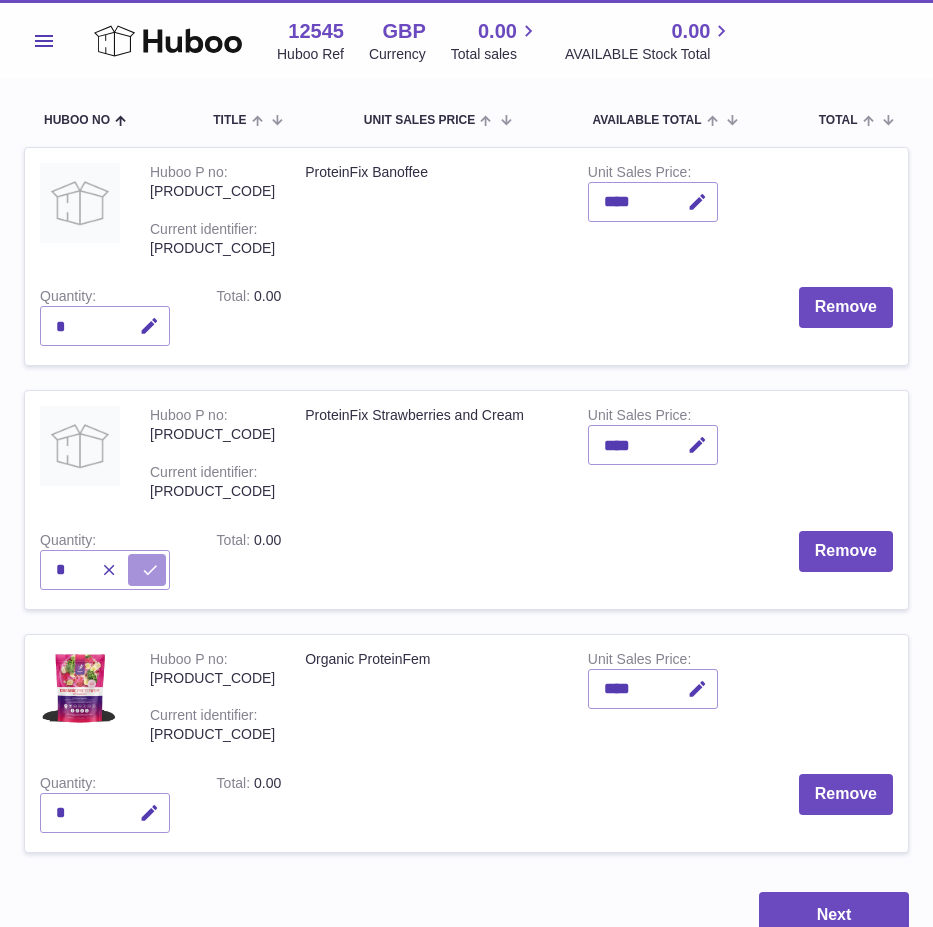 click at bounding box center (150, 570) 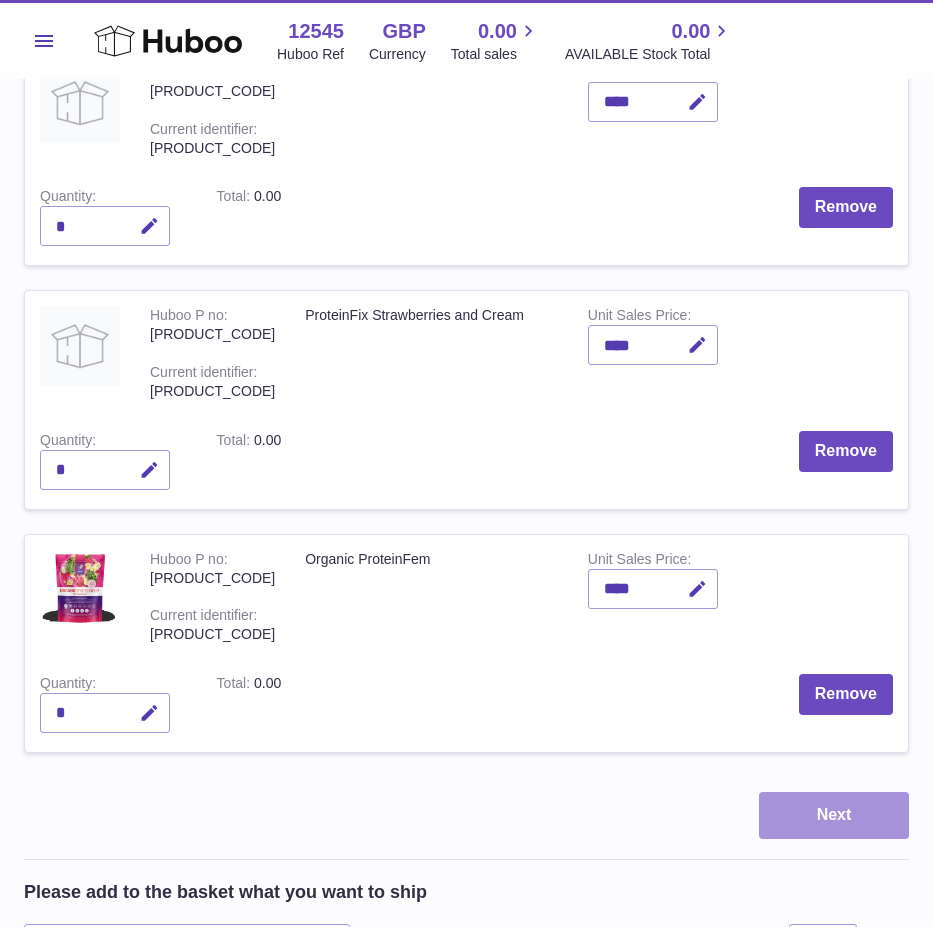 click on "Next" at bounding box center (834, 815) 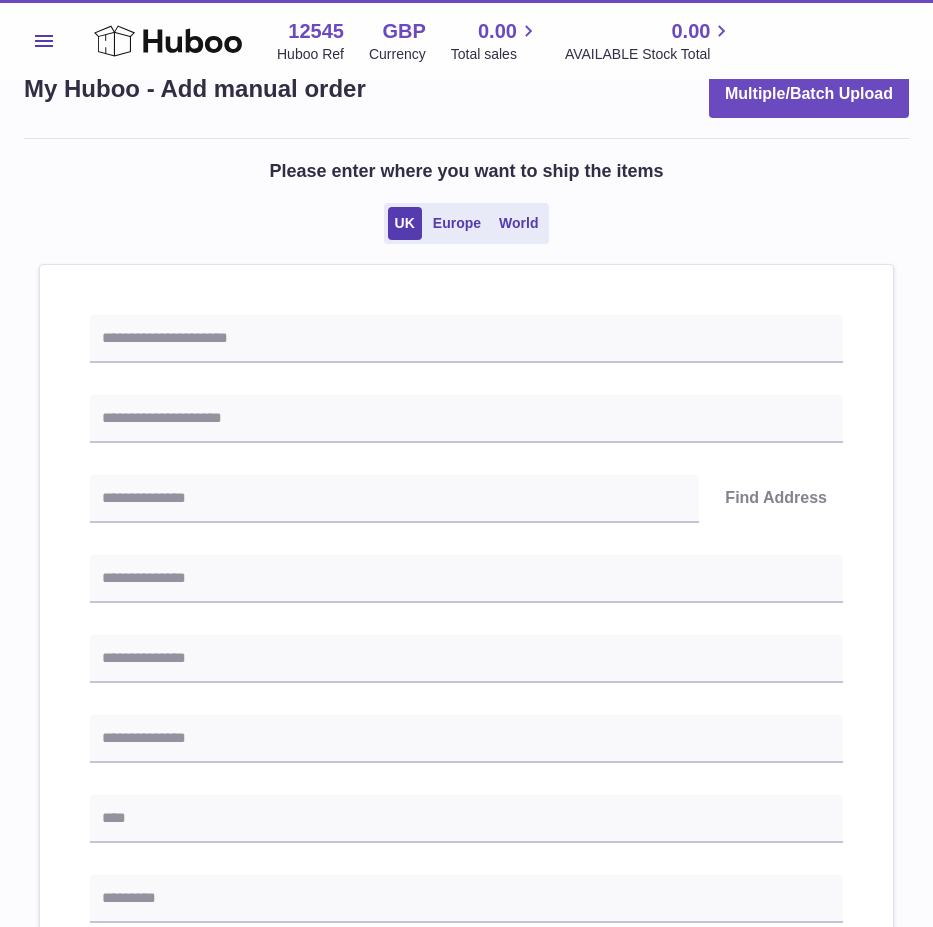 scroll, scrollTop: 0, scrollLeft: 0, axis: both 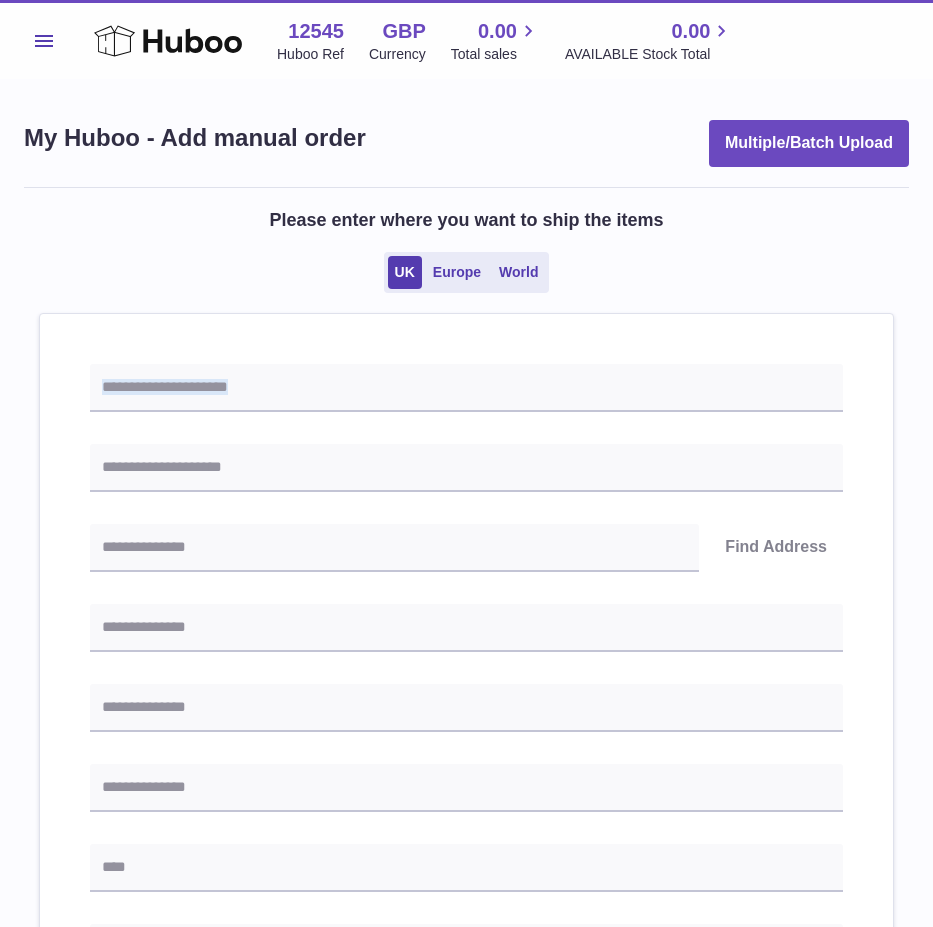 drag, startPoint x: 172, startPoint y: 409, endPoint x: 165, endPoint y: 384, distance: 25.96151 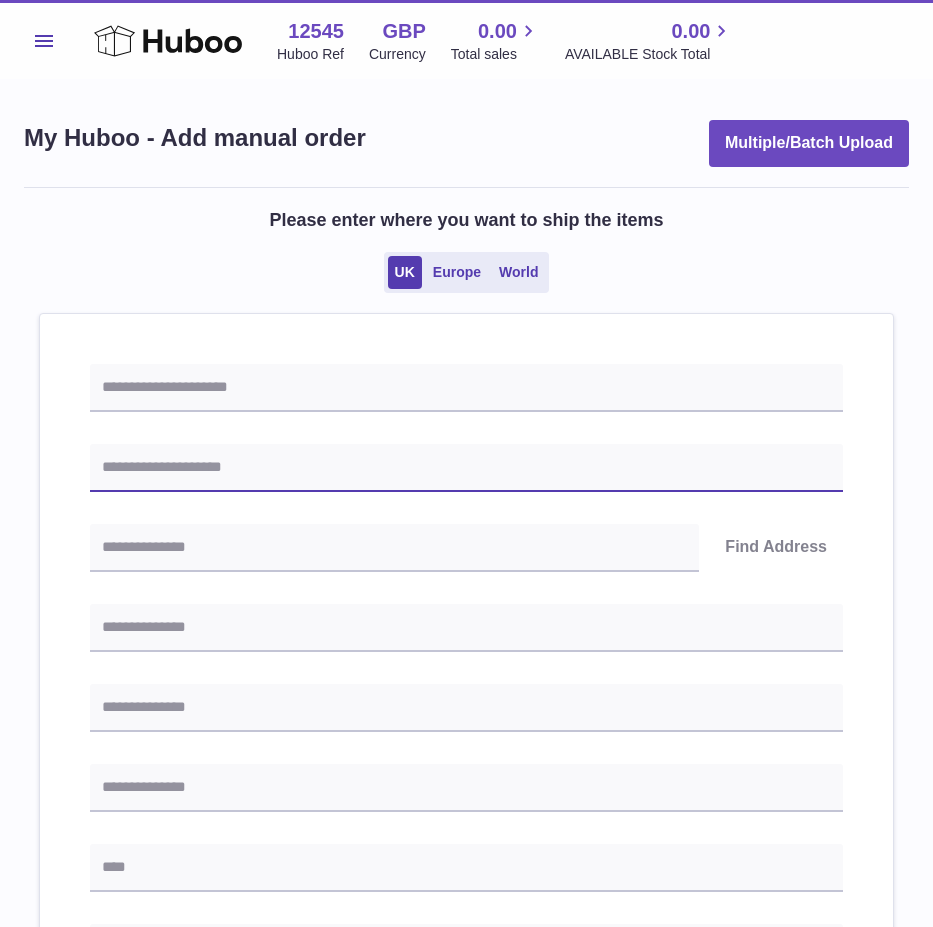 click at bounding box center [466, 468] 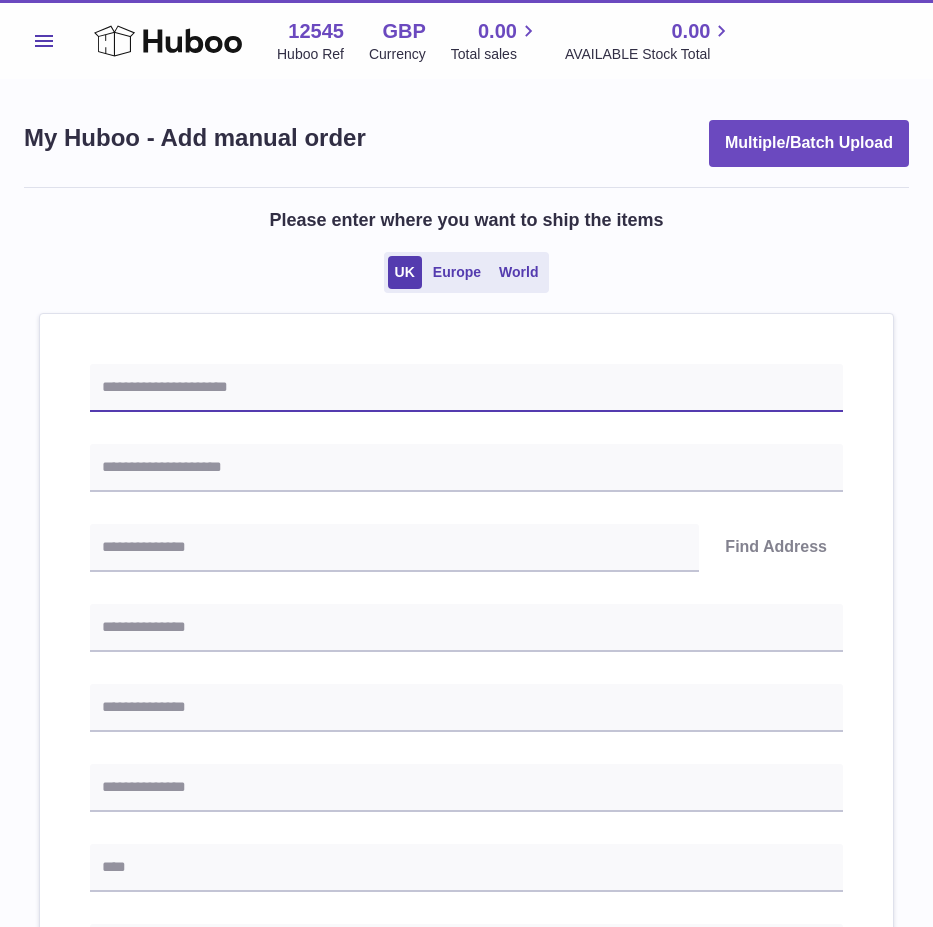 click at bounding box center [466, 388] 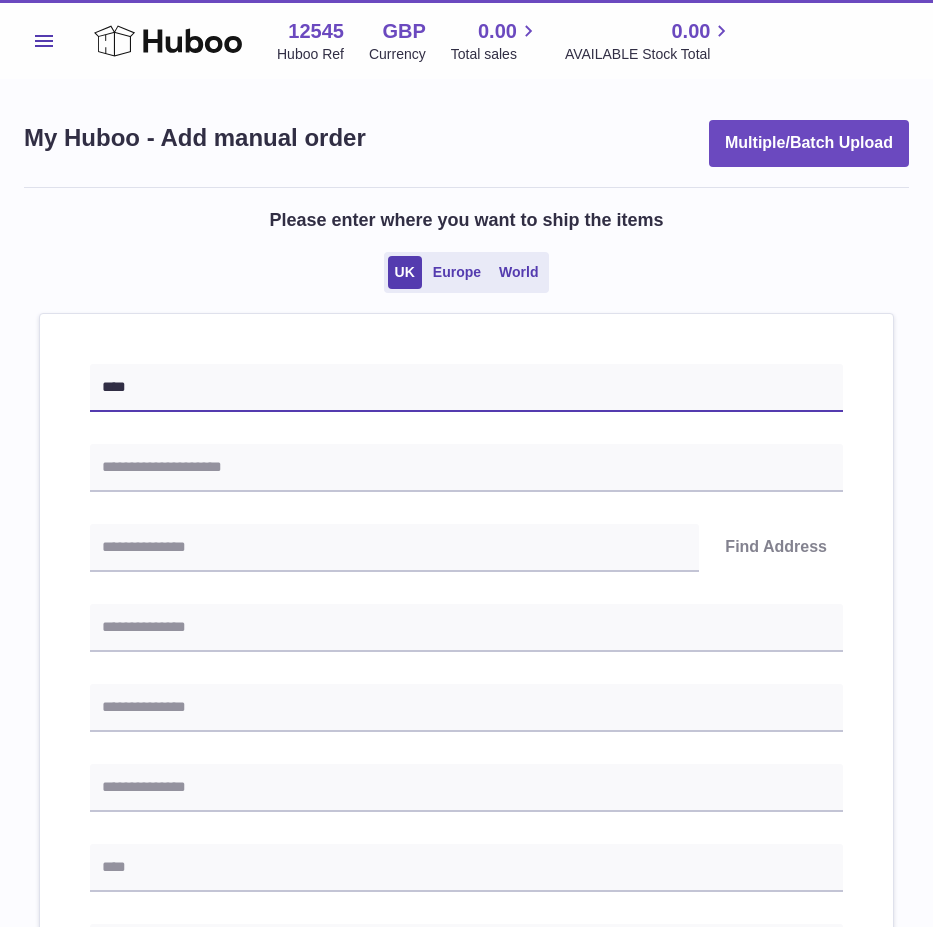 type on "****" 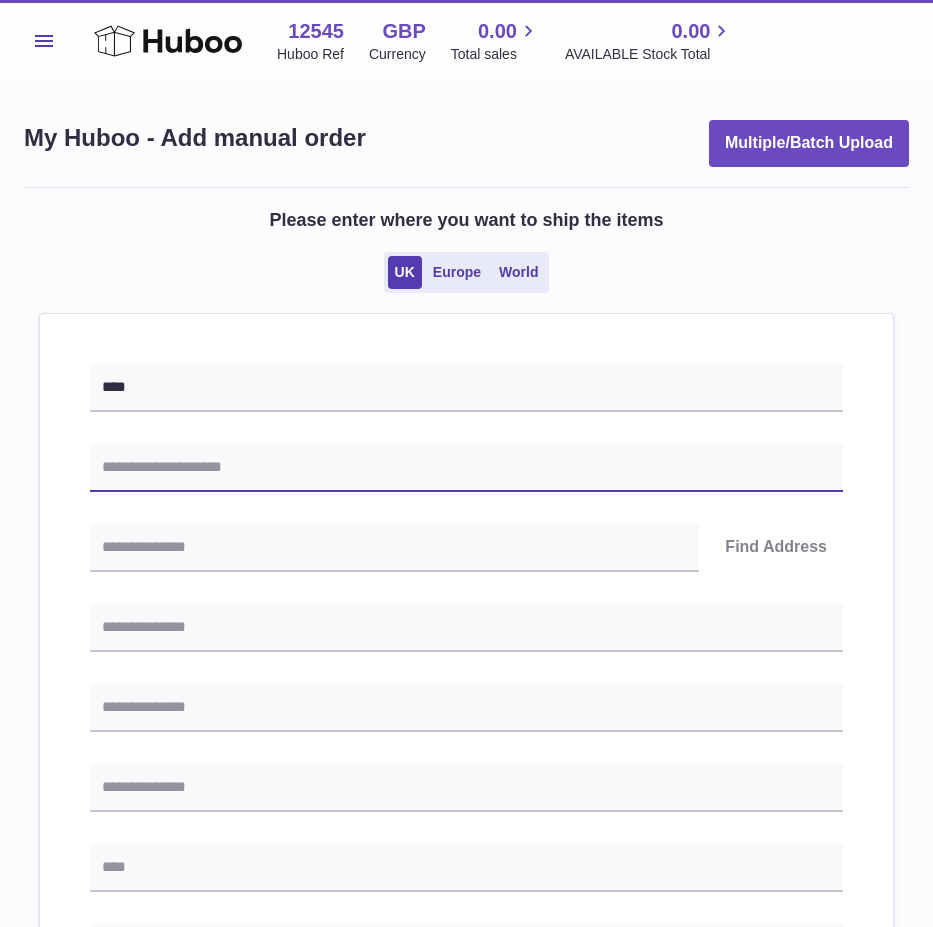 click at bounding box center (466, 468) 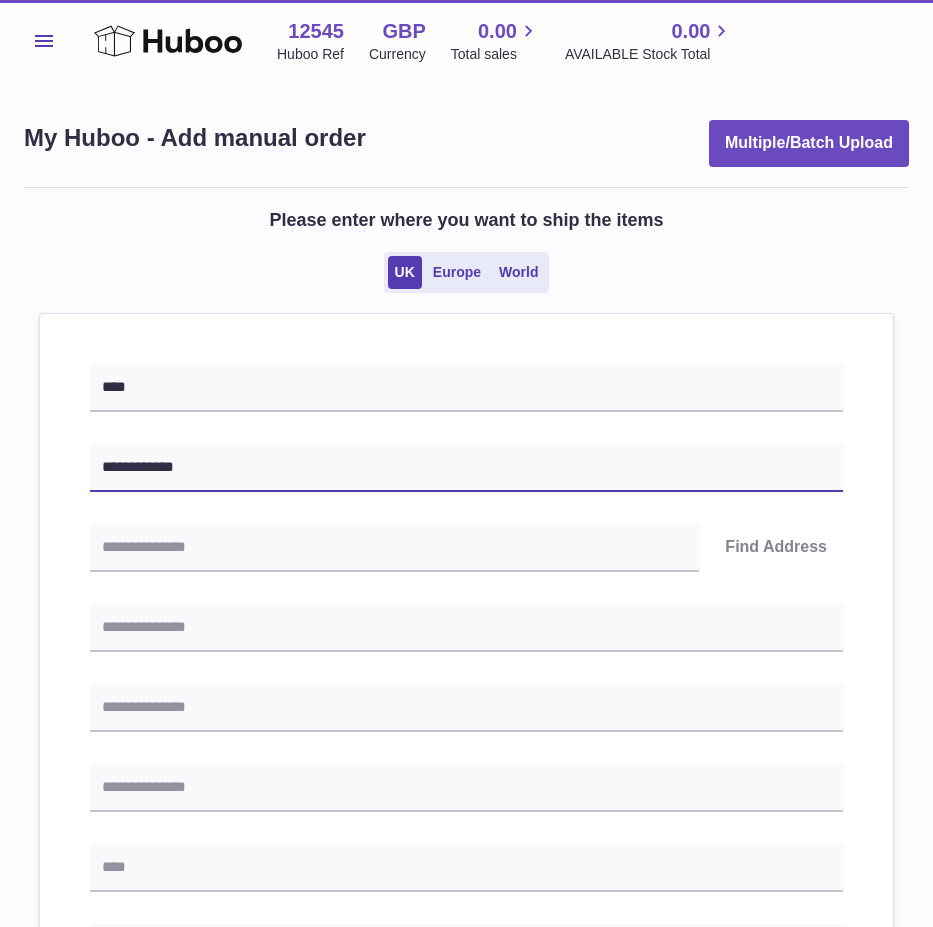 type on "**********" 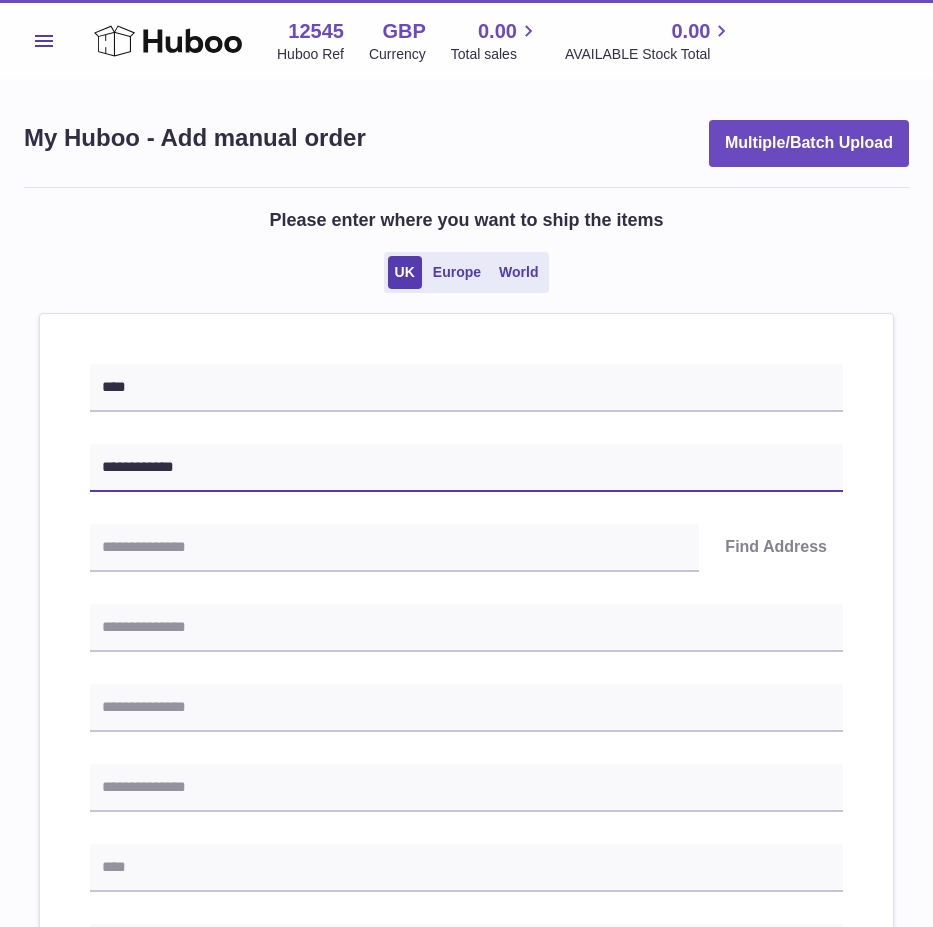 drag, startPoint x: 395, startPoint y: 464, endPoint x: 313, endPoint y: 487, distance: 85.16454 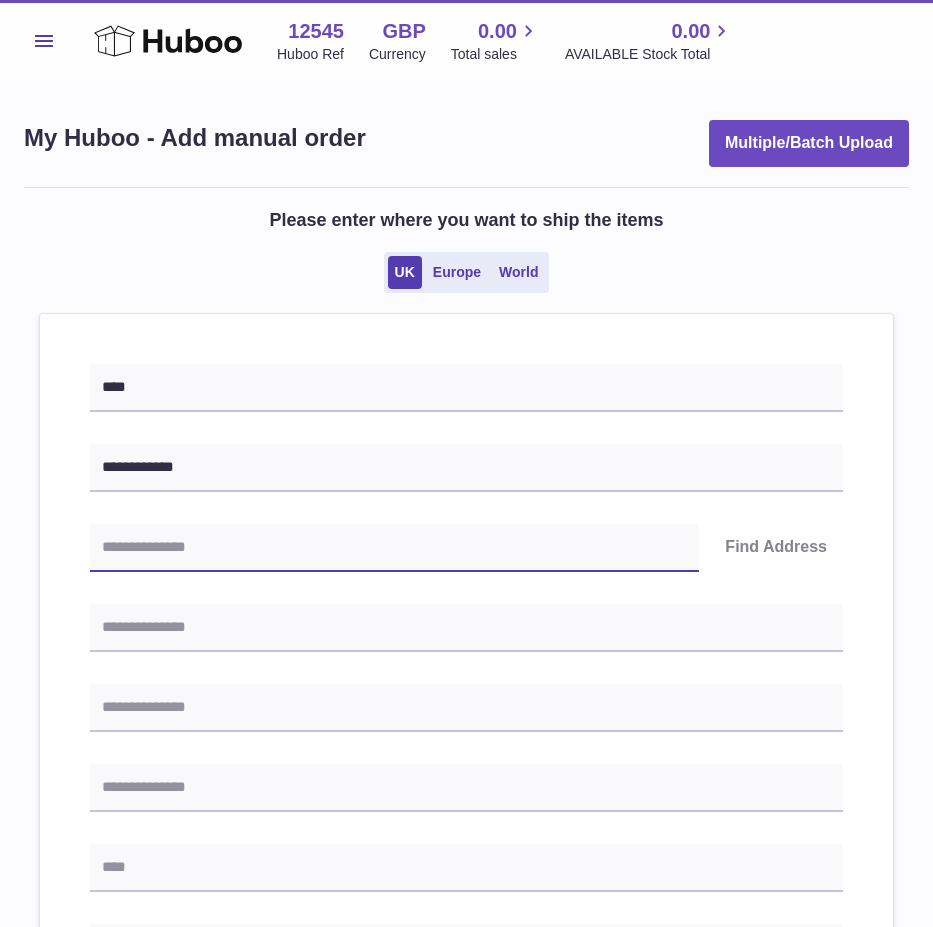 click at bounding box center [394, 548] 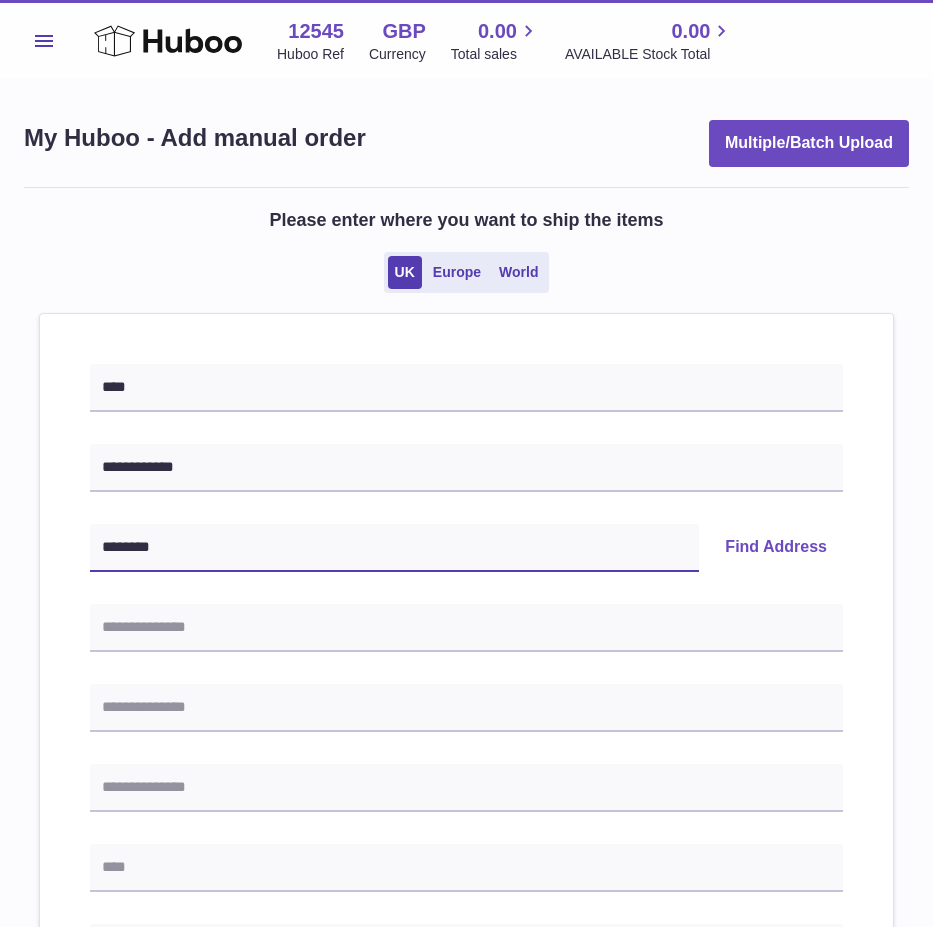 type on "********" 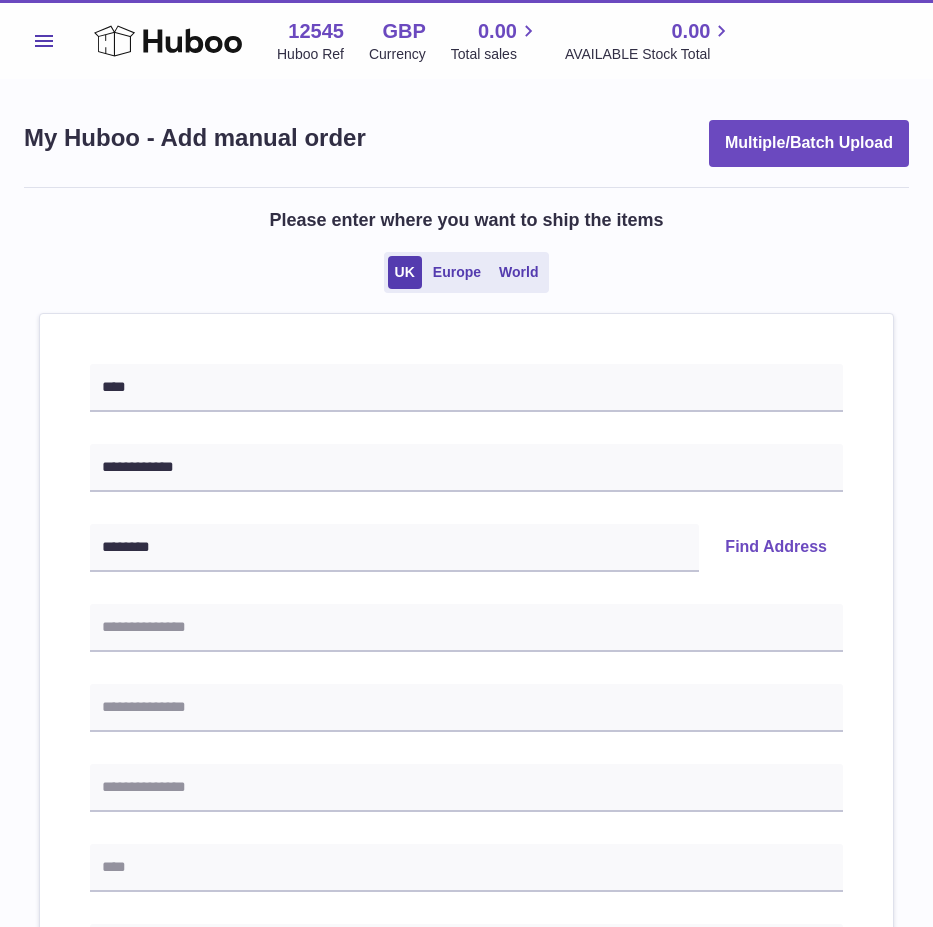 click on "Find Address" at bounding box center (776, 548) 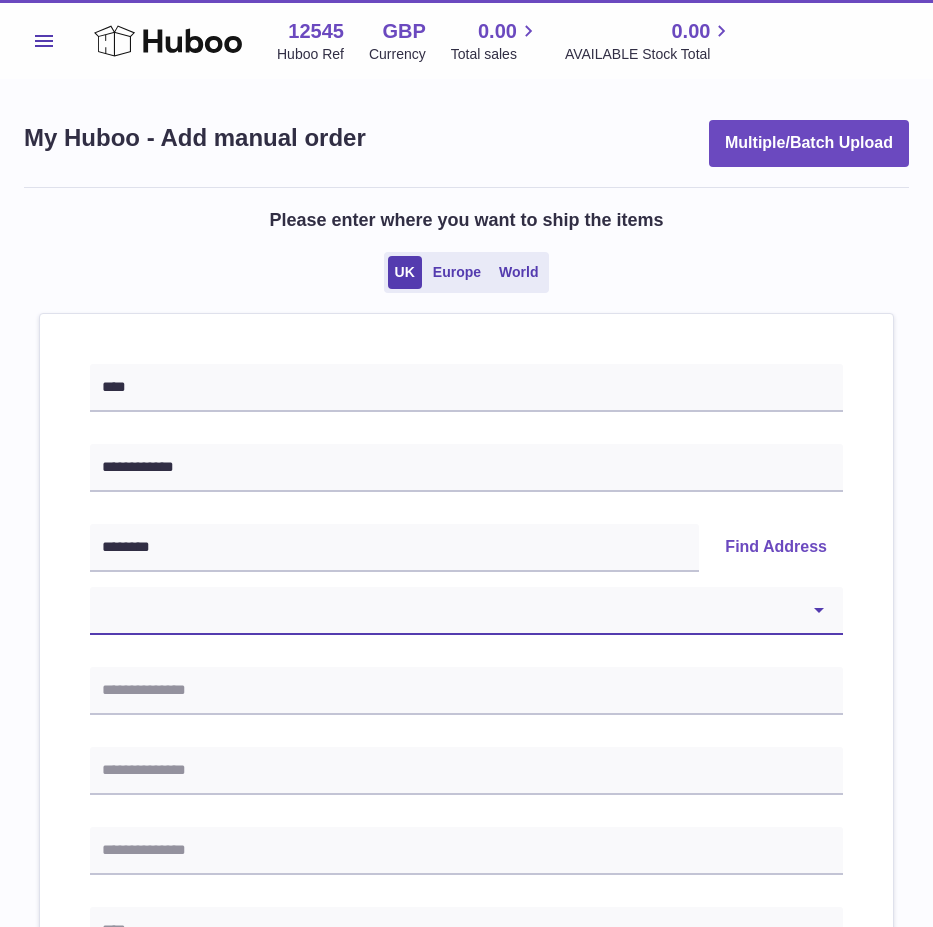 click on "**********" at bounding box center [466, 611] 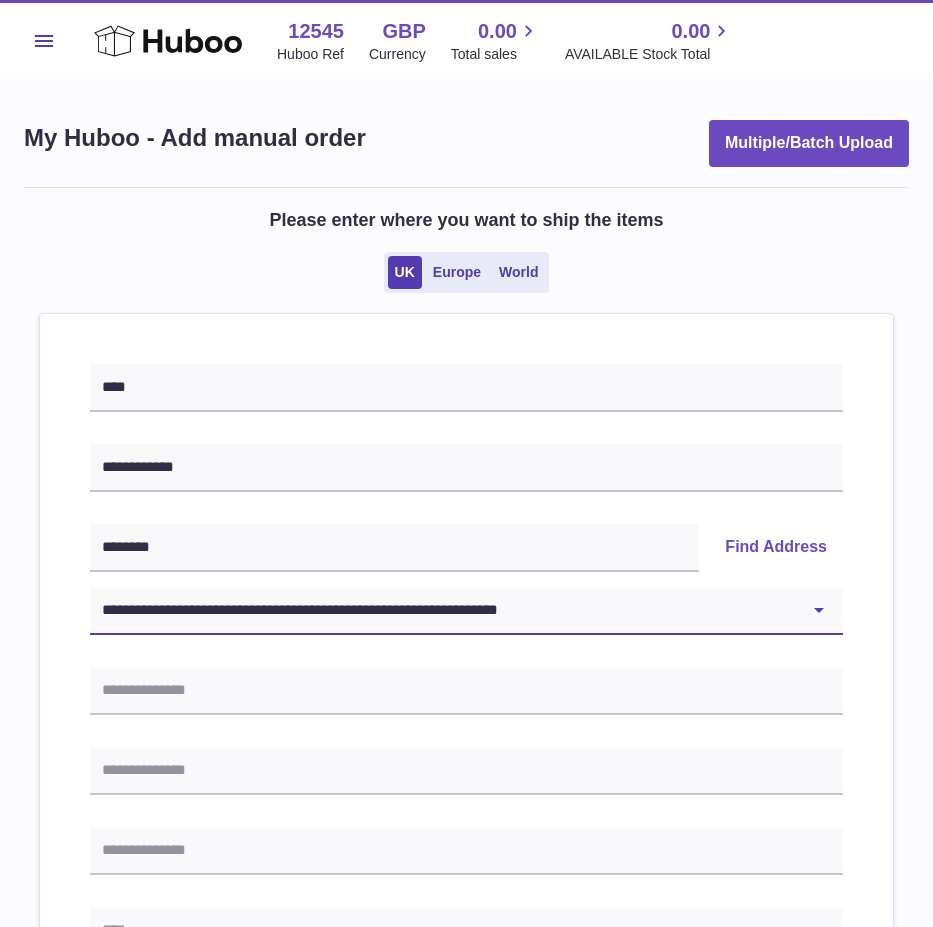 click on "**********" at bounding box center (466, 611) 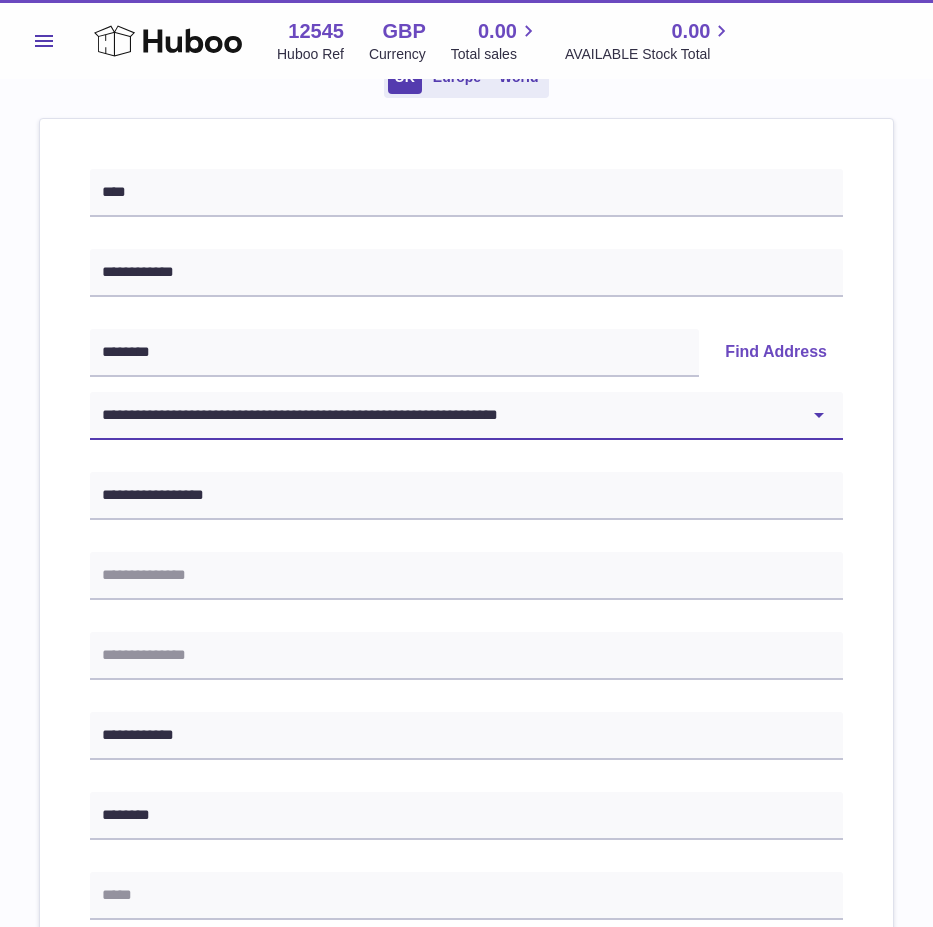 scroll, scrollTop: 200, scrollLeft: 0, axis: vertical 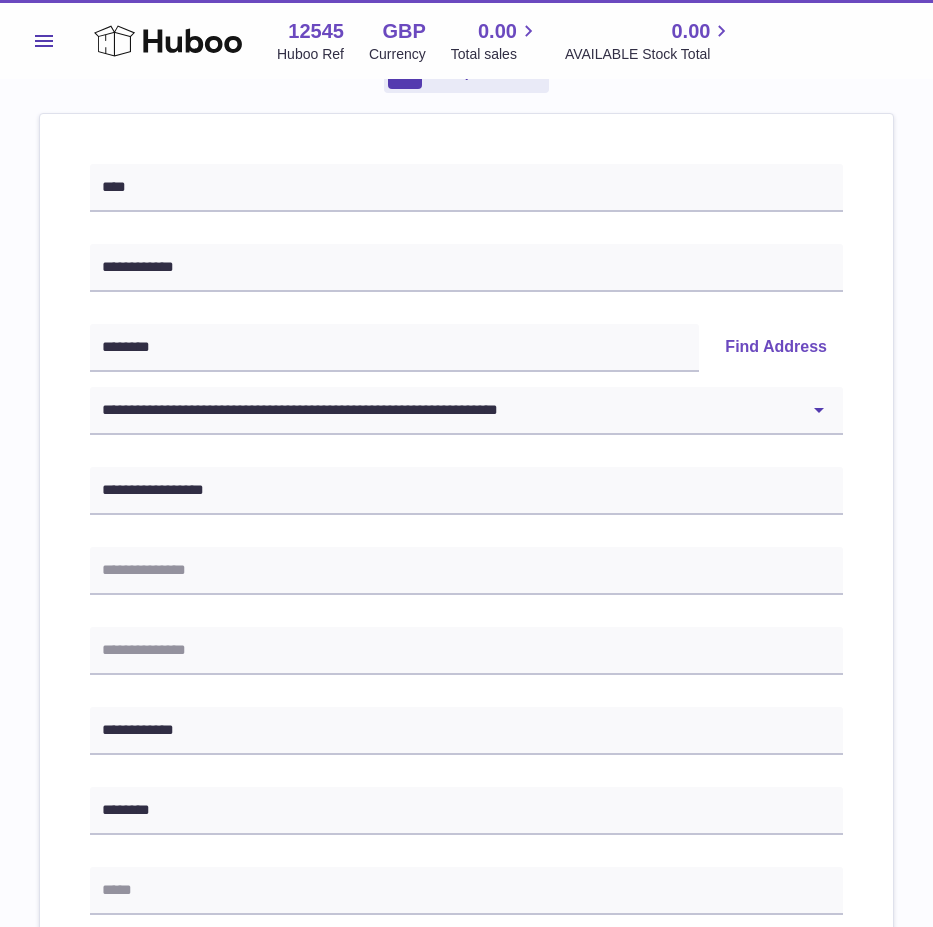 click on "**********" at bounding box center (466, 741) 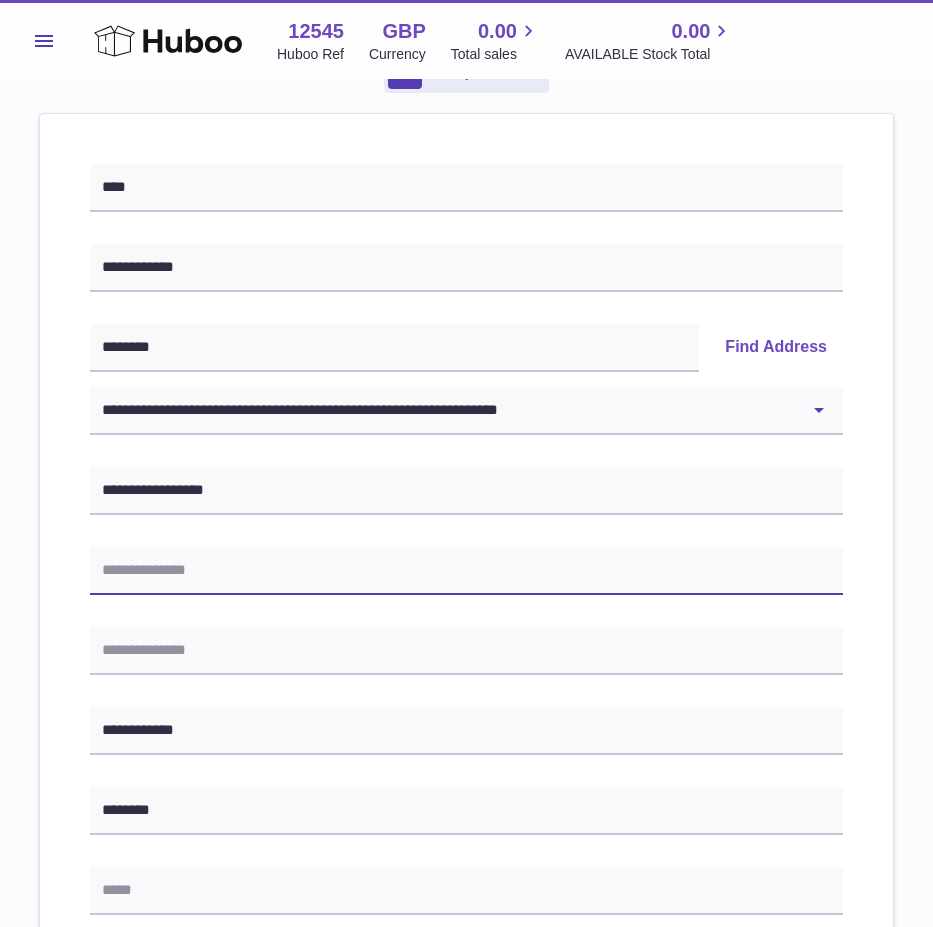 click at bounding box center (466, 571) 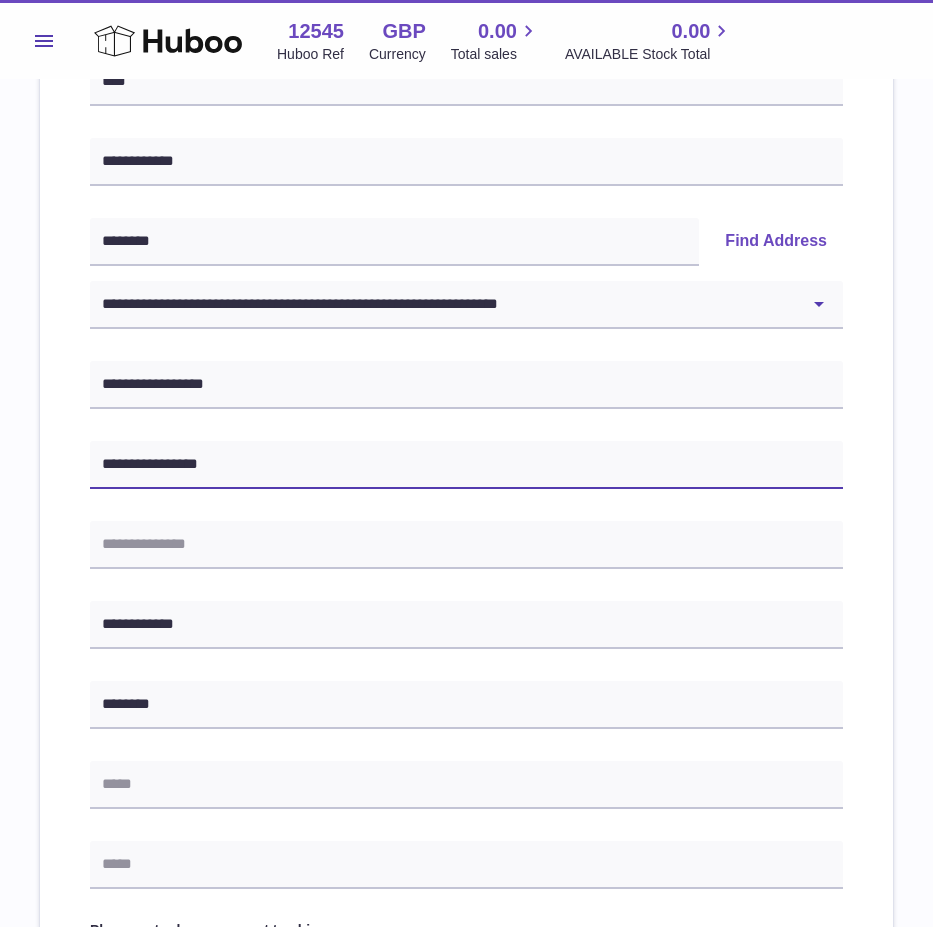 scroll, scrollTop: 500, scrollLeft: 0, axis: vertical 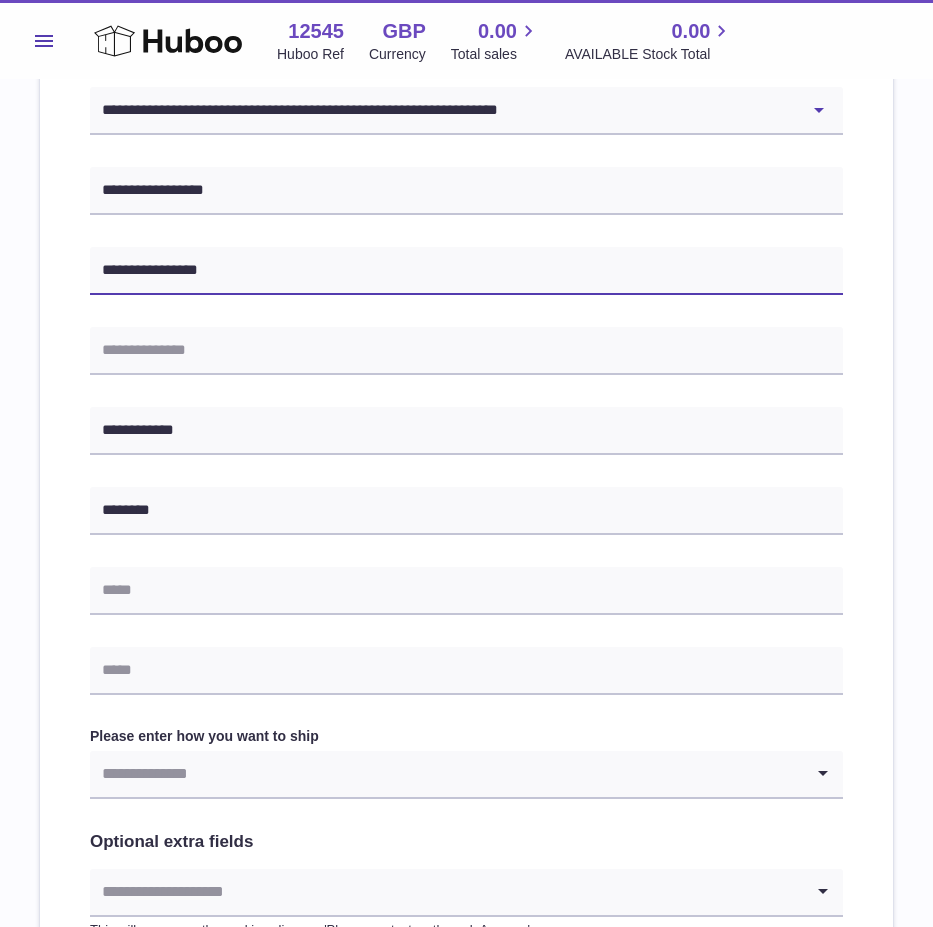 type on "**********" 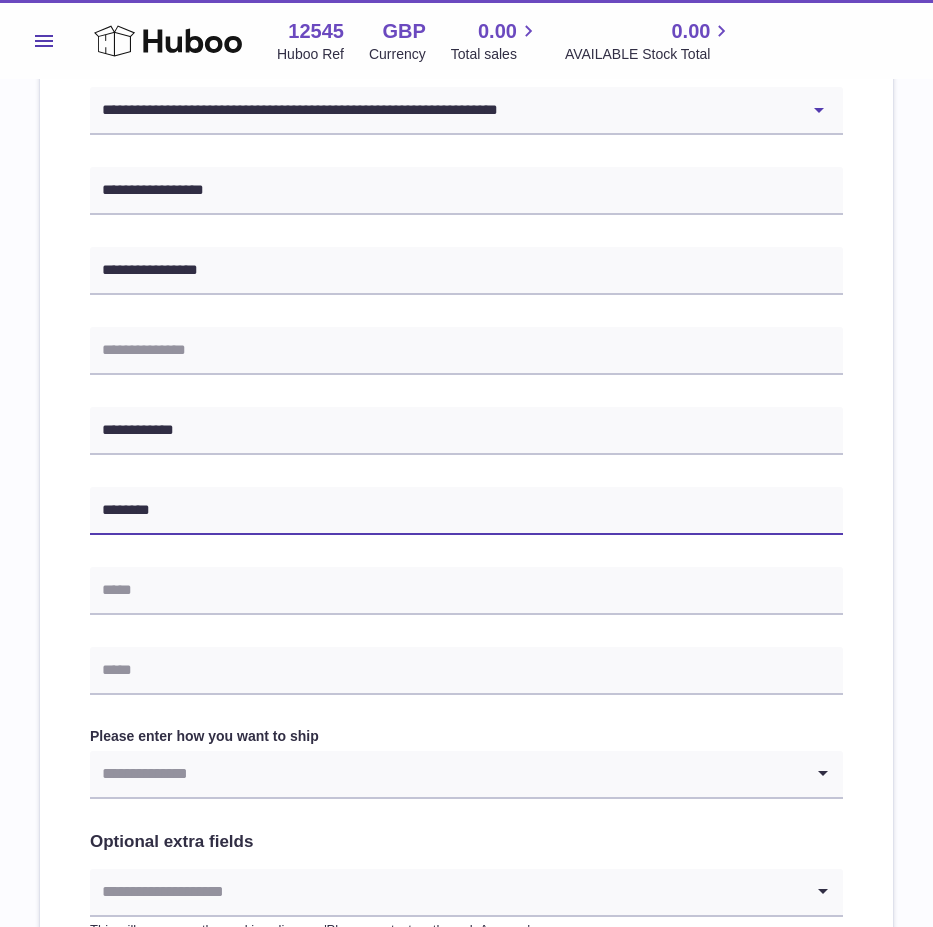 drag, startPoint x: 530, startPoint y: 487, endPoint x: 497, endPoint y: 510, distance: 40.22437 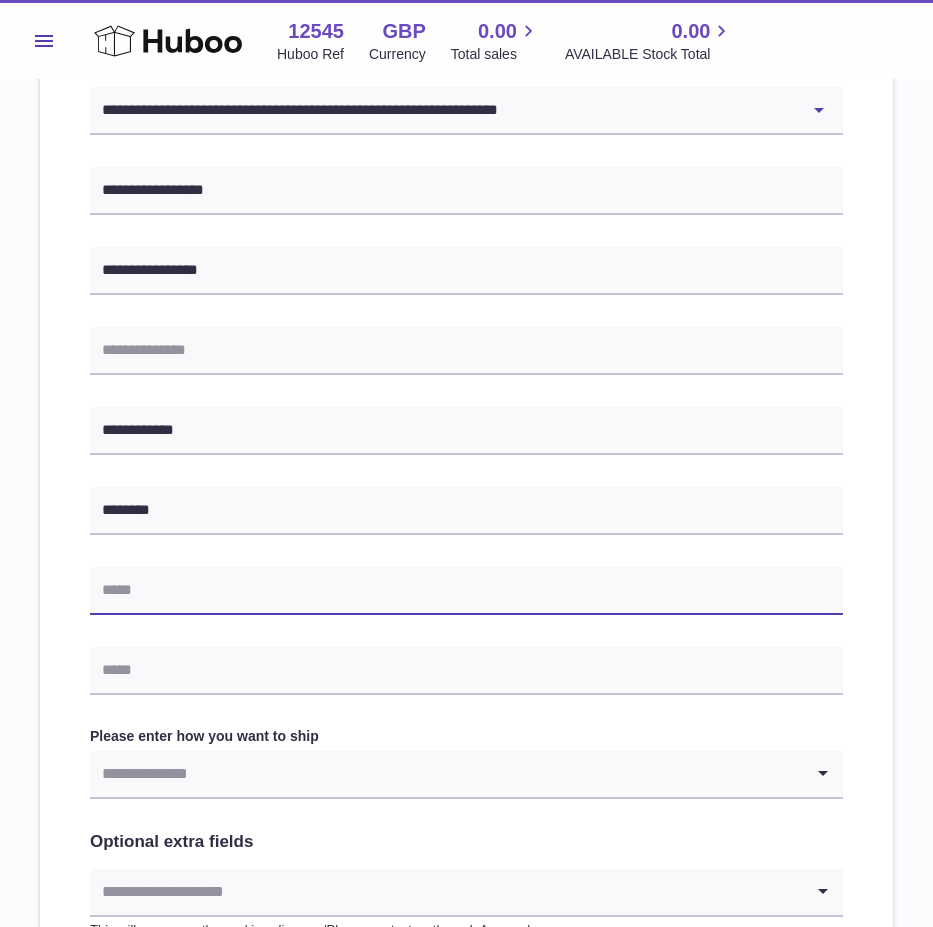 click at bounding box center (466, 591) 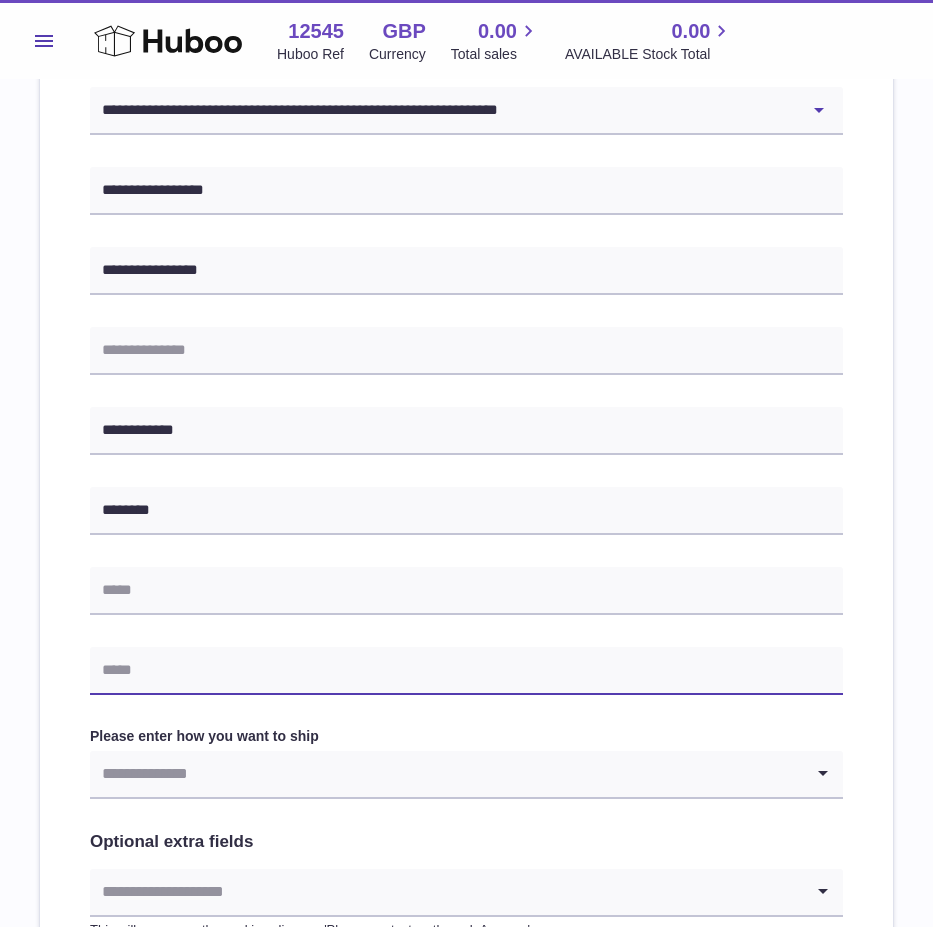 click at bounding box center (466, 671) 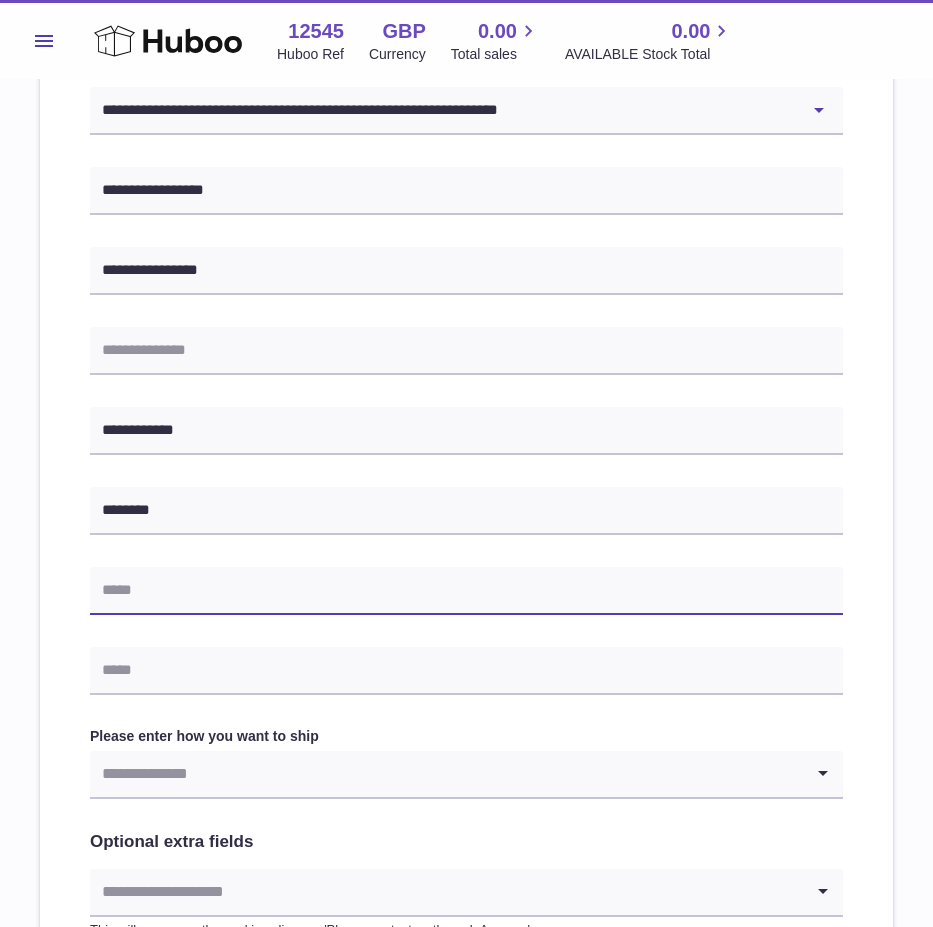 click at bounding box center [466, 591] 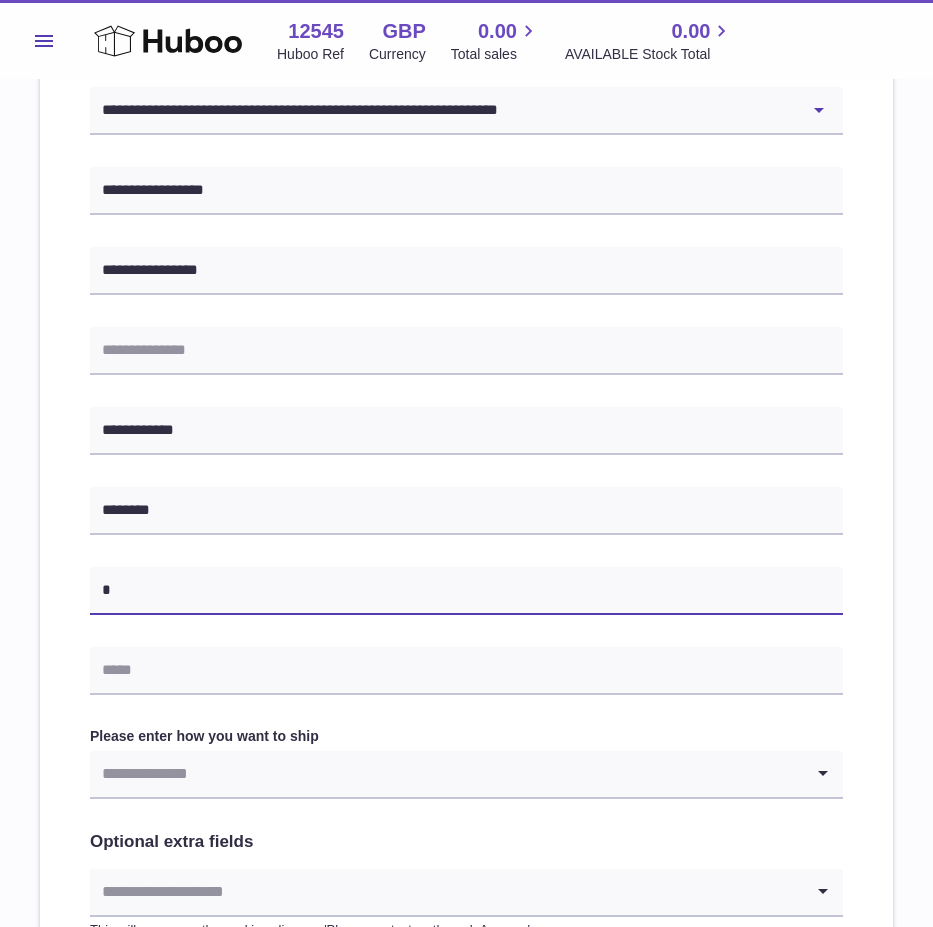 paste on "**********" 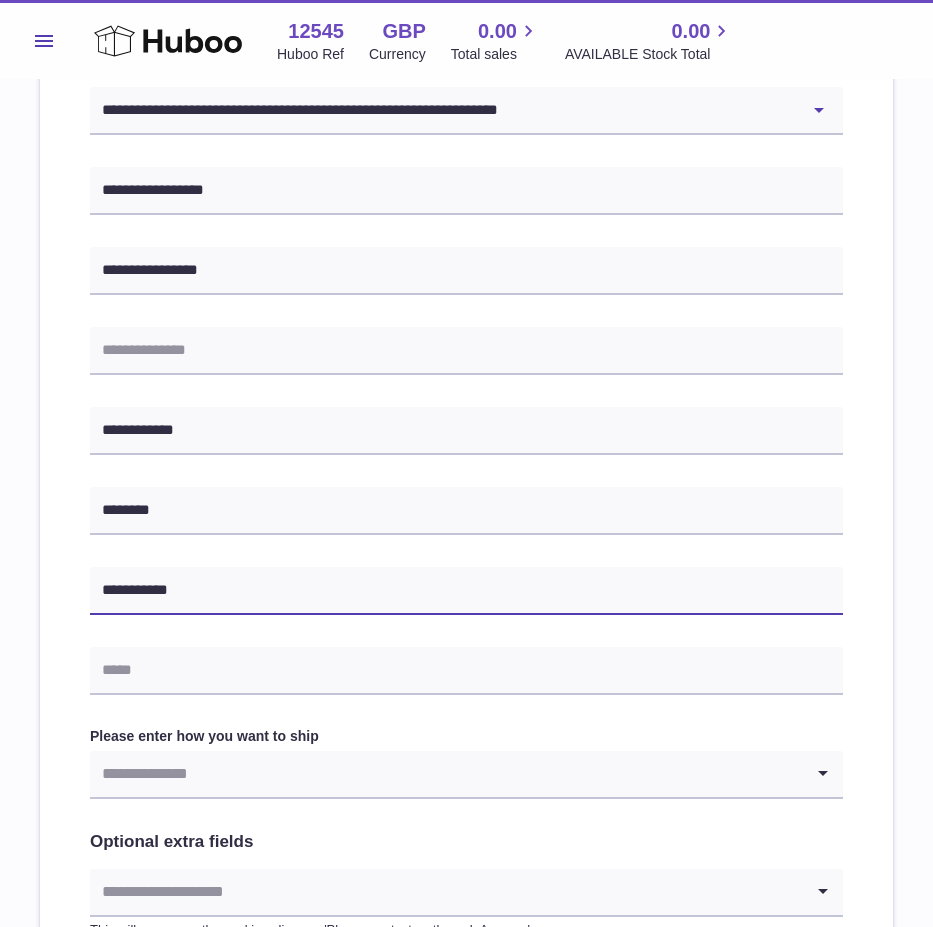 type on "**********" 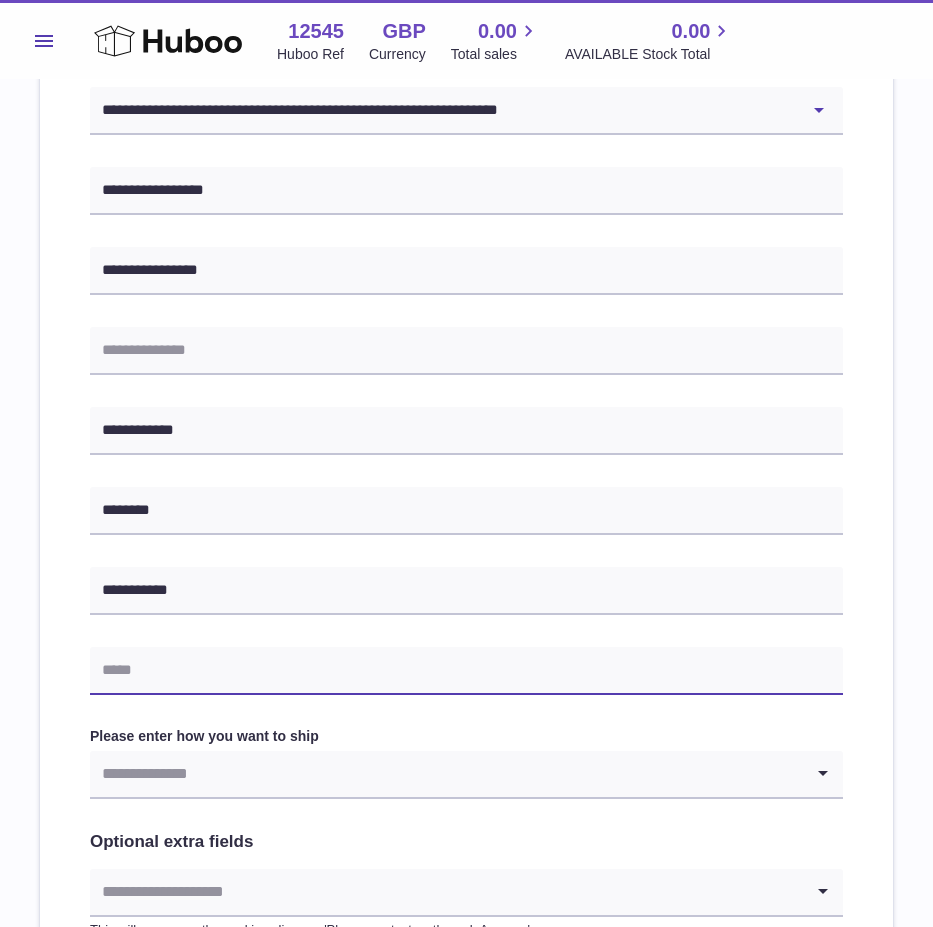 click at bounding box center [466, 671] 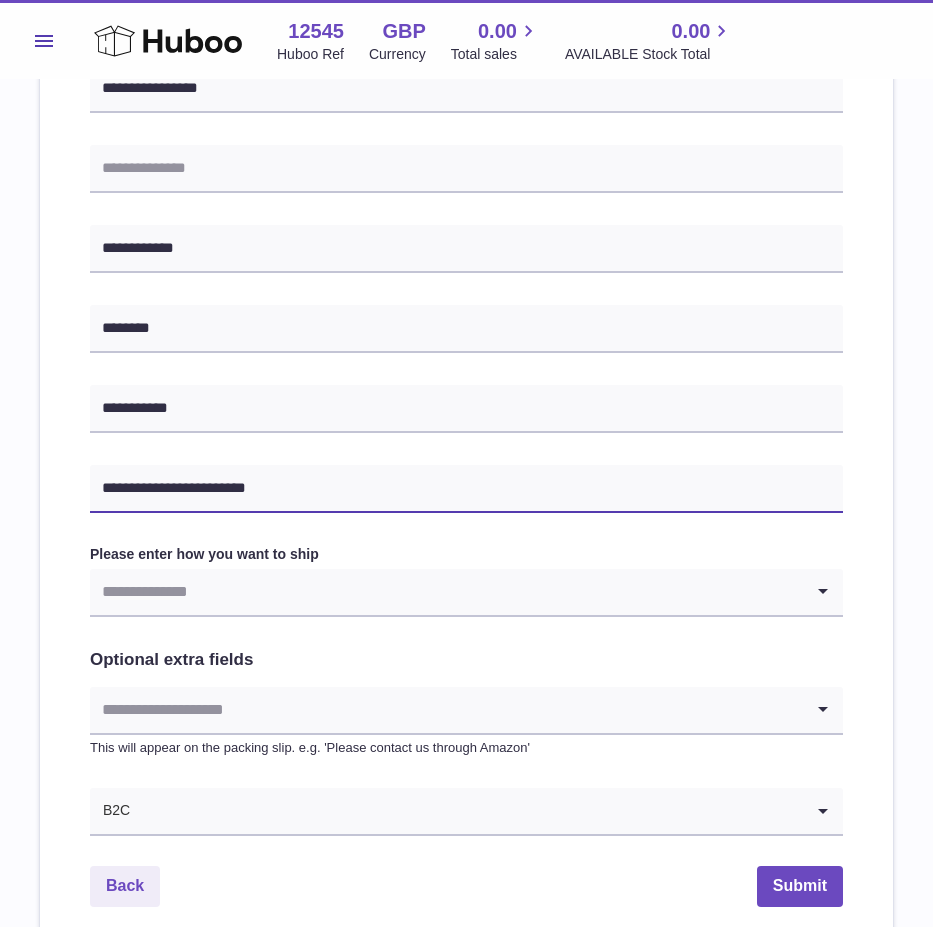scroll, scrollTop: 700, scrollLeft: 0, axis: vertical 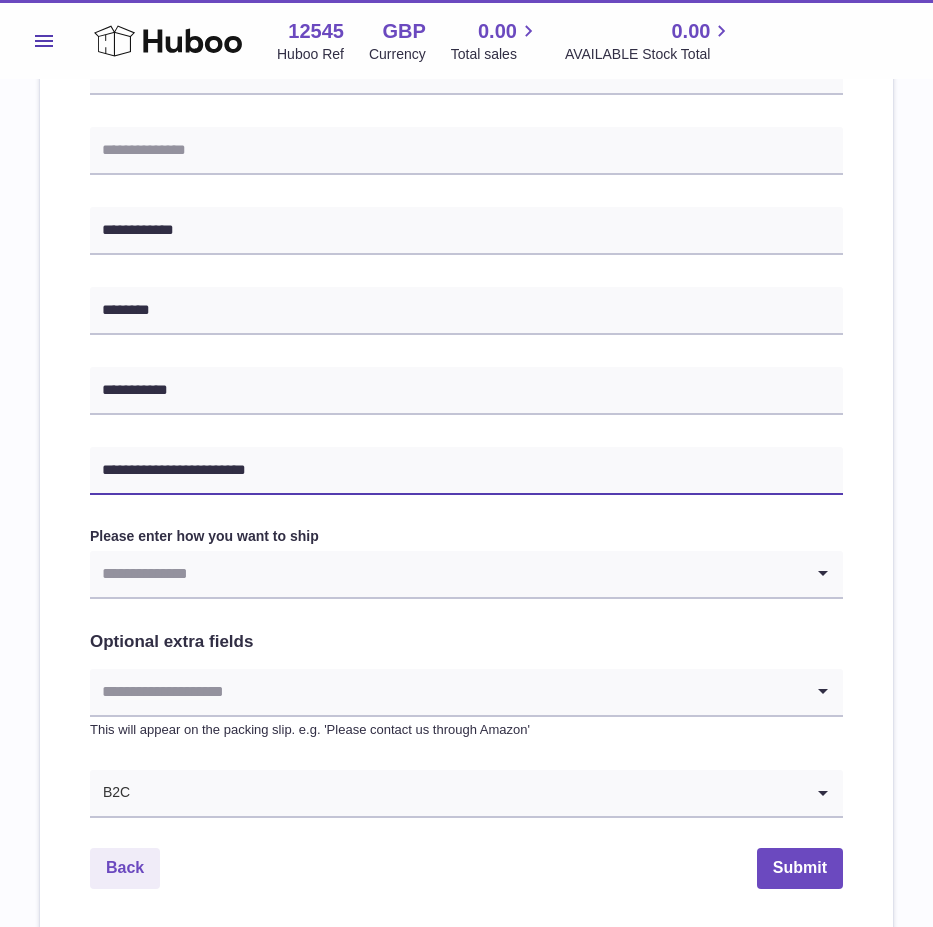 type on "**********" 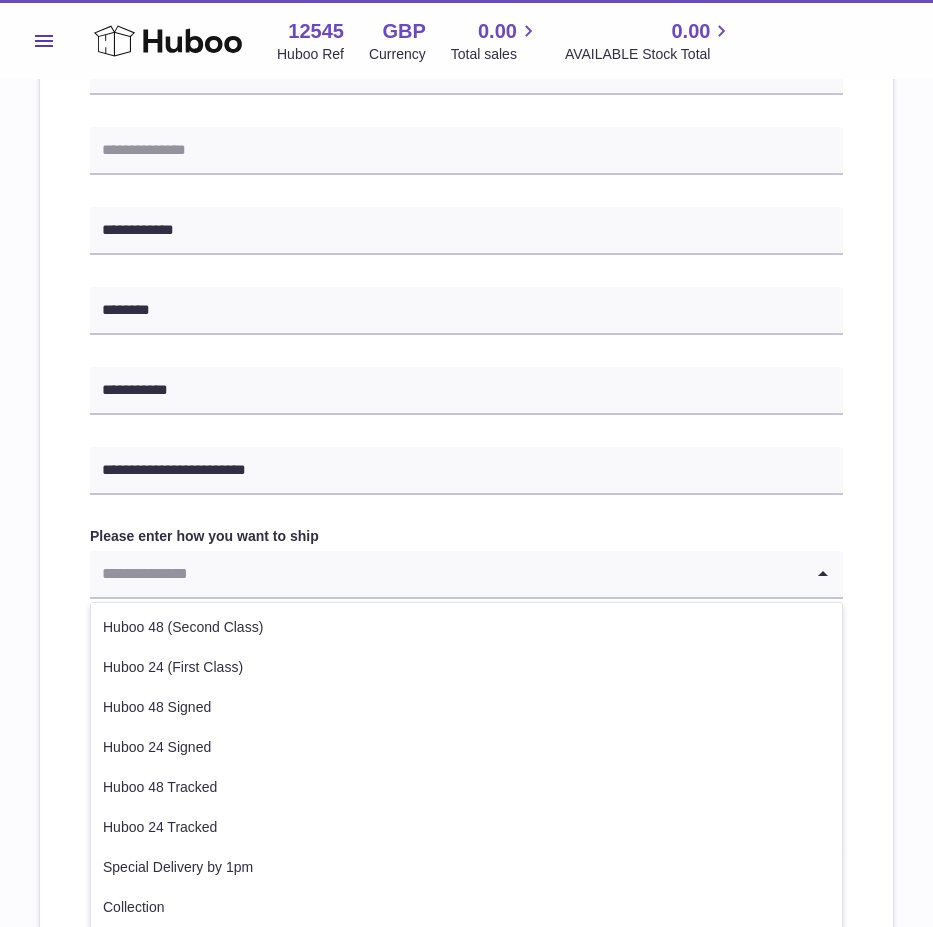 click at bounding box center [446, 574] 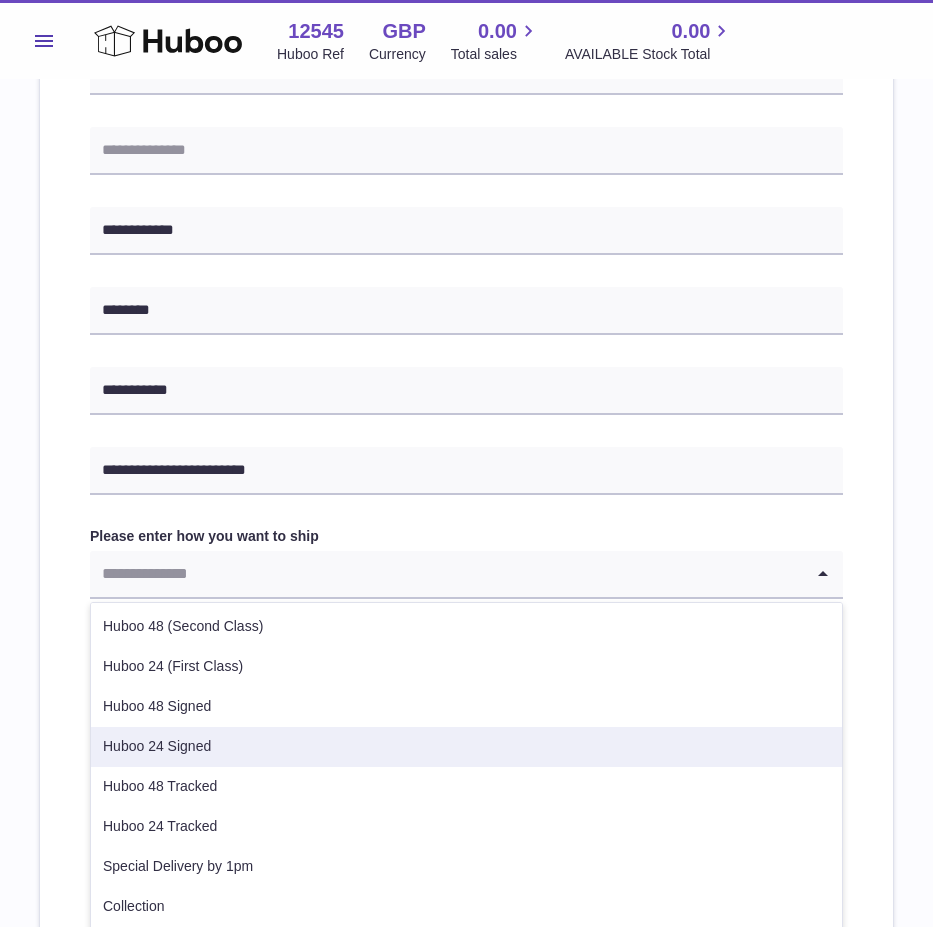 scroll, scrollTop: 0, scrollLeft: 0, axis: both 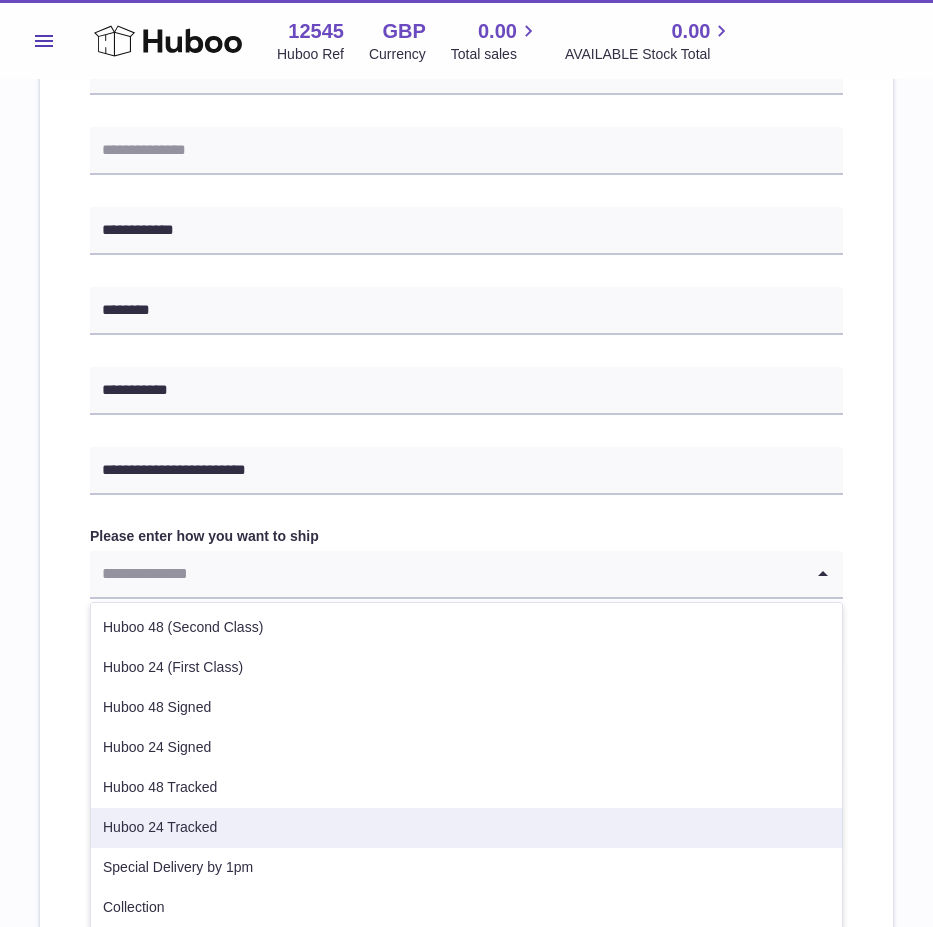 click on "Huboo 24 Tracked" at bounding box center (466, 828) 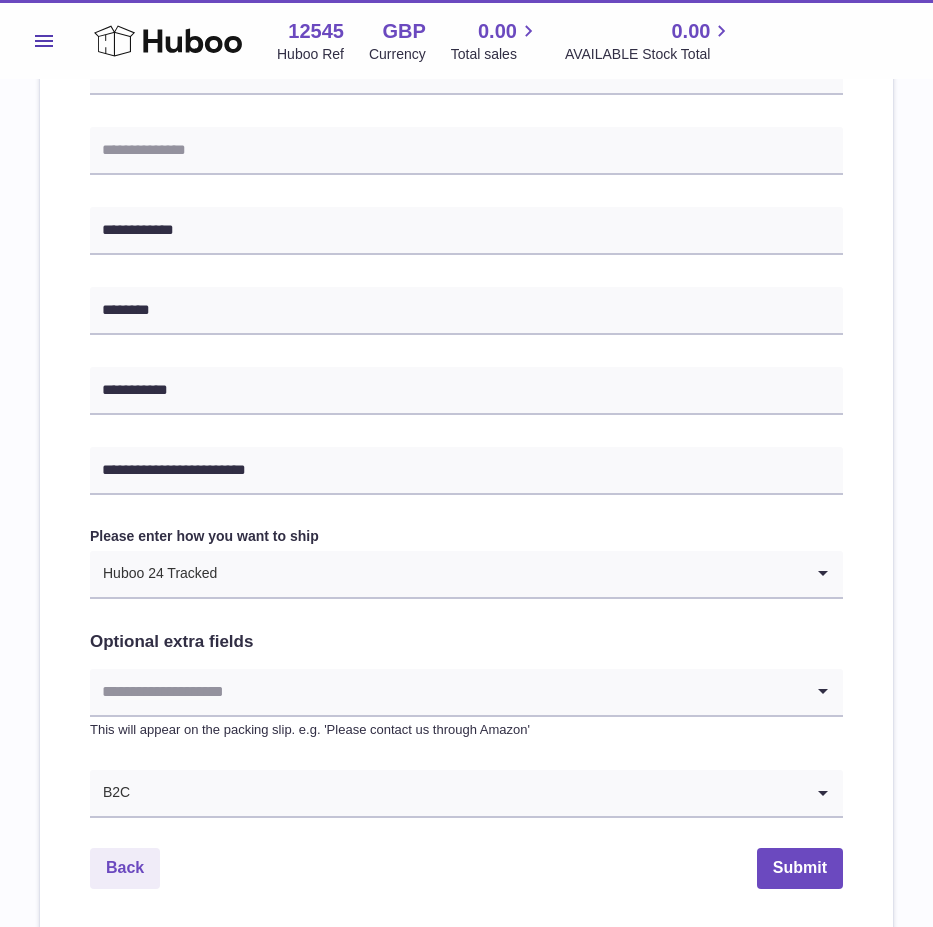 click at bounding box center (446, 692) 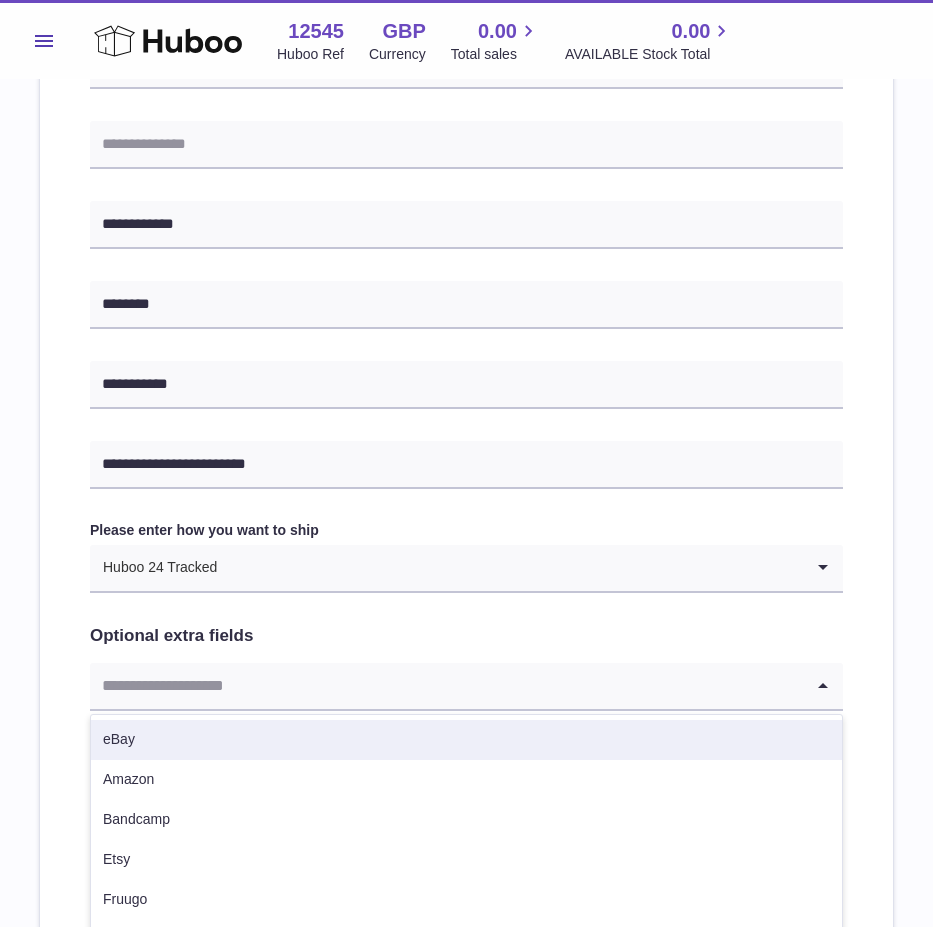 scroll, scrollTop: 871, scrollLeft: 0, axis: vertical 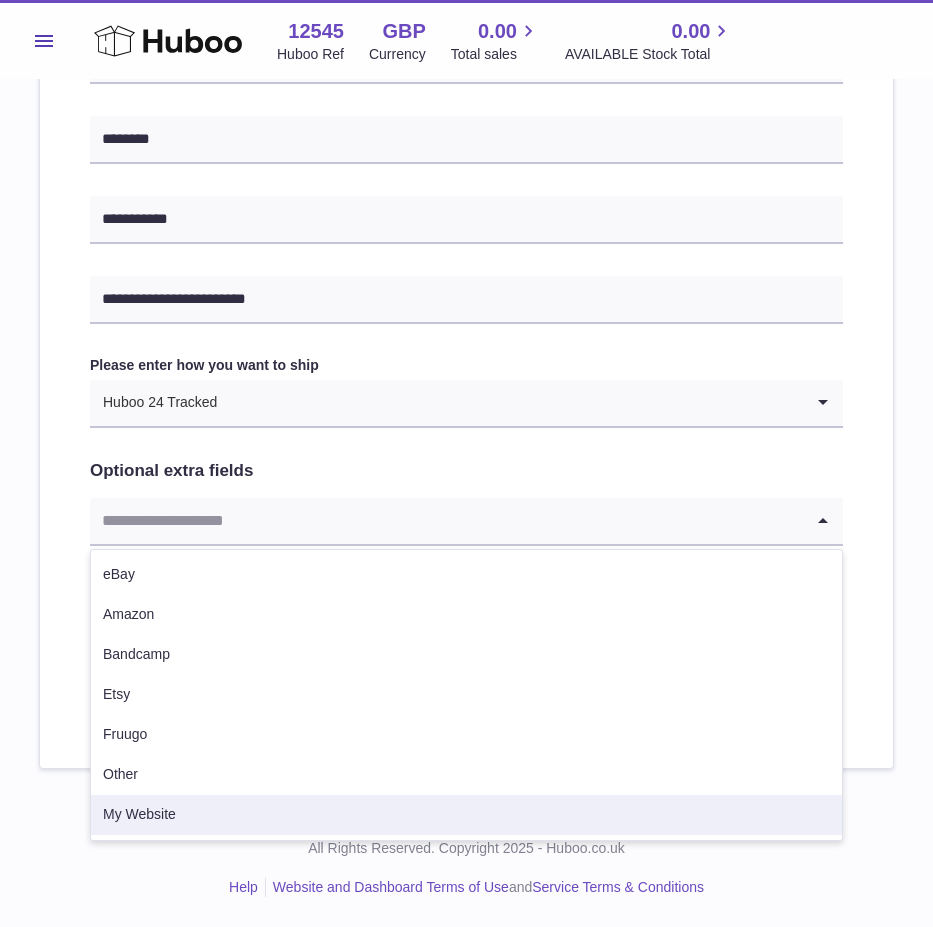 click on "My Website" at bounding box center [466, 815] 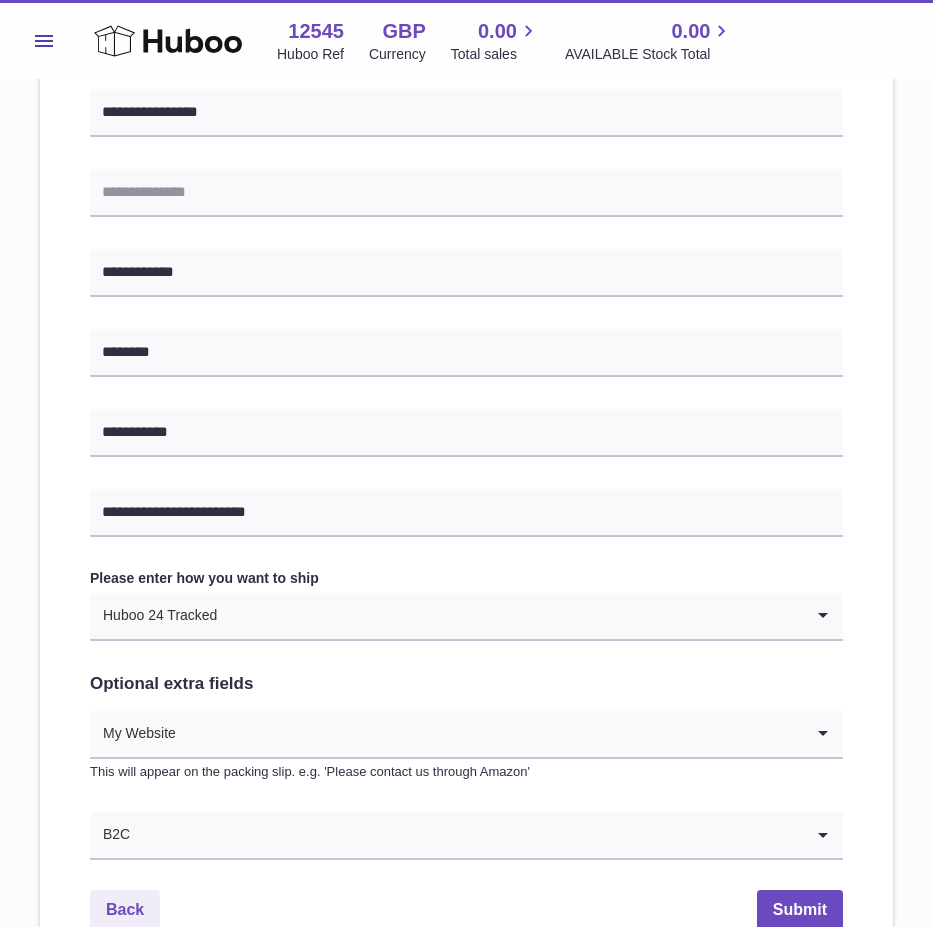 scroll, scrollTop: 671, scrollLeft: 0, axis: vertical 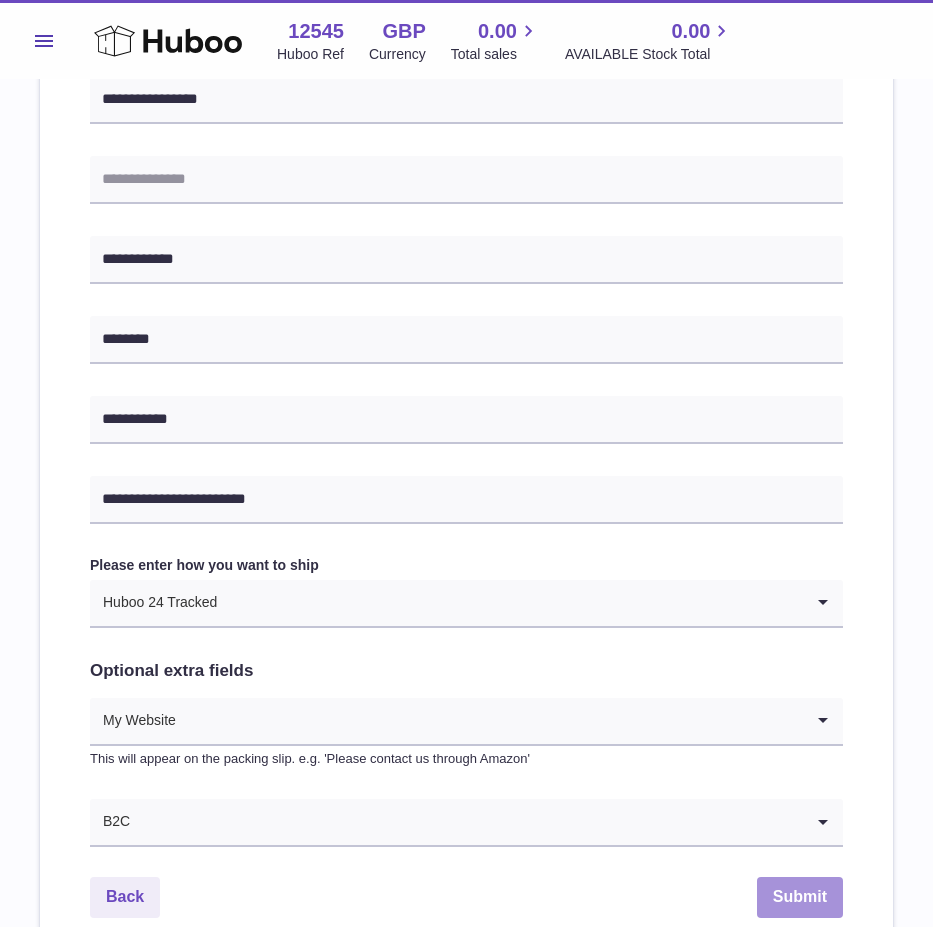 click on "Submit" at bounding box center [800, 897] 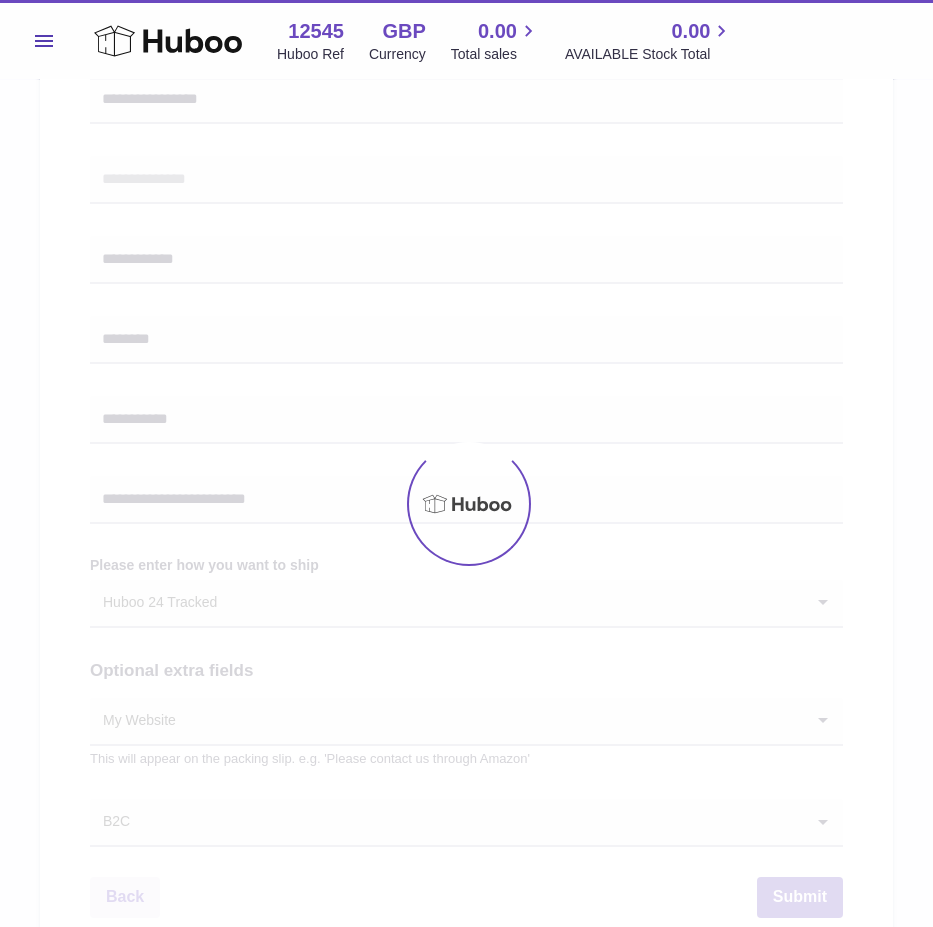 scroll, scrollTop: 0, scrollLeft: 0, axis: both 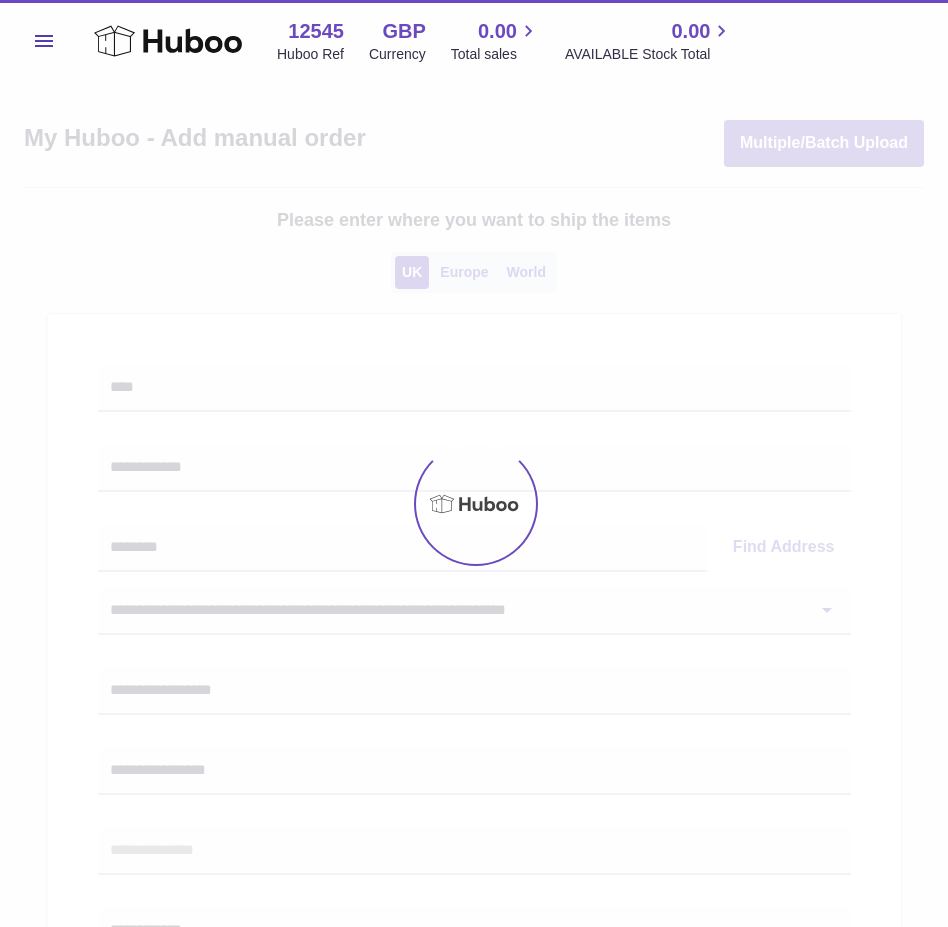 select on "***" 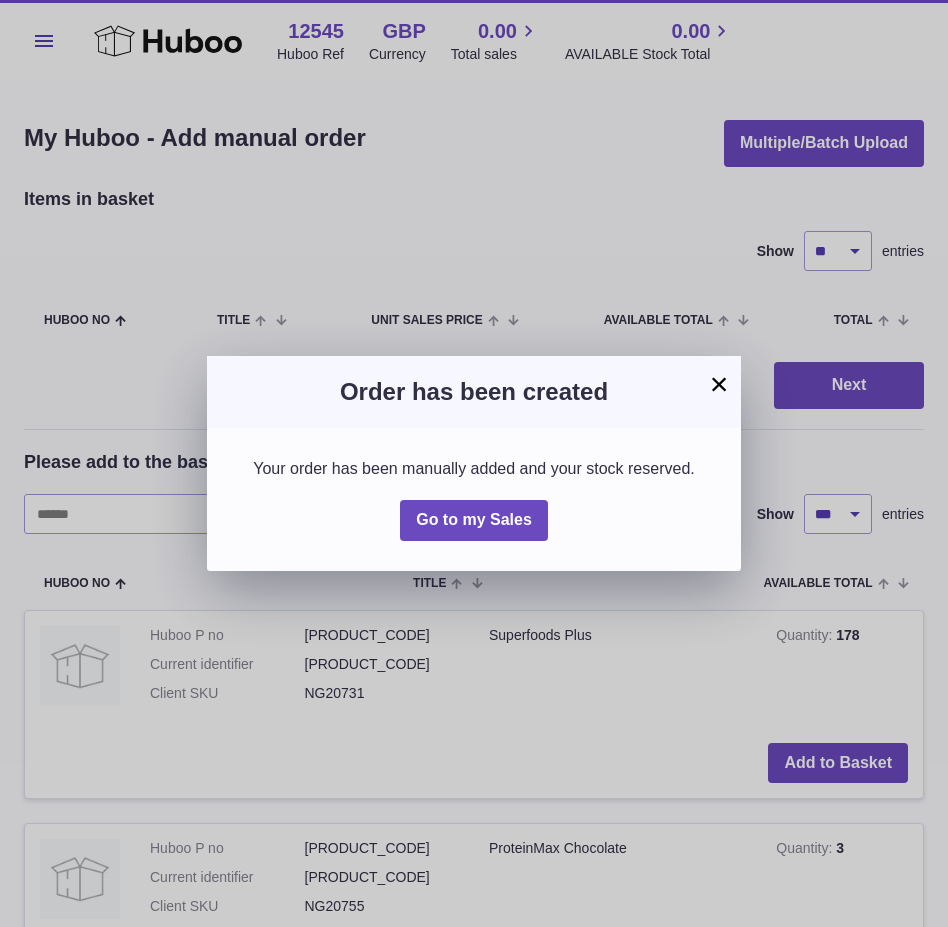 click on "×" at bounding box center [719, 384] 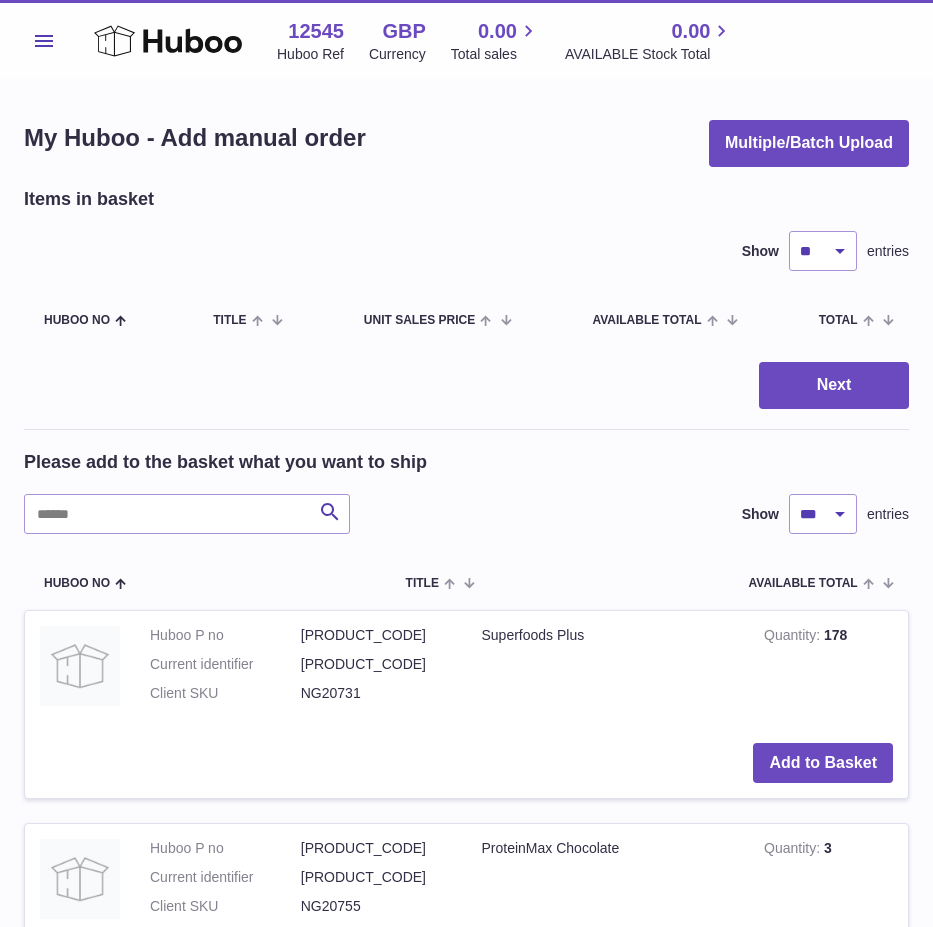 click on "Menu" at bounding box center [44, 41] 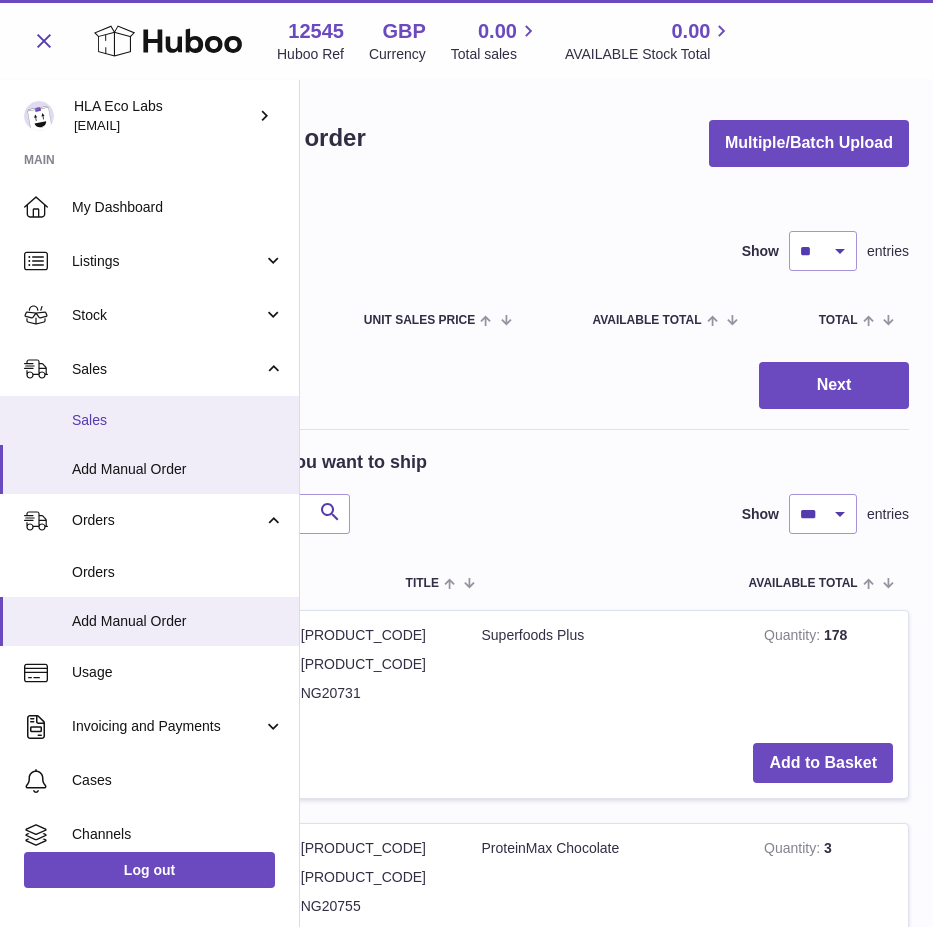 click on "Sales" at bounding box center [178, 420] 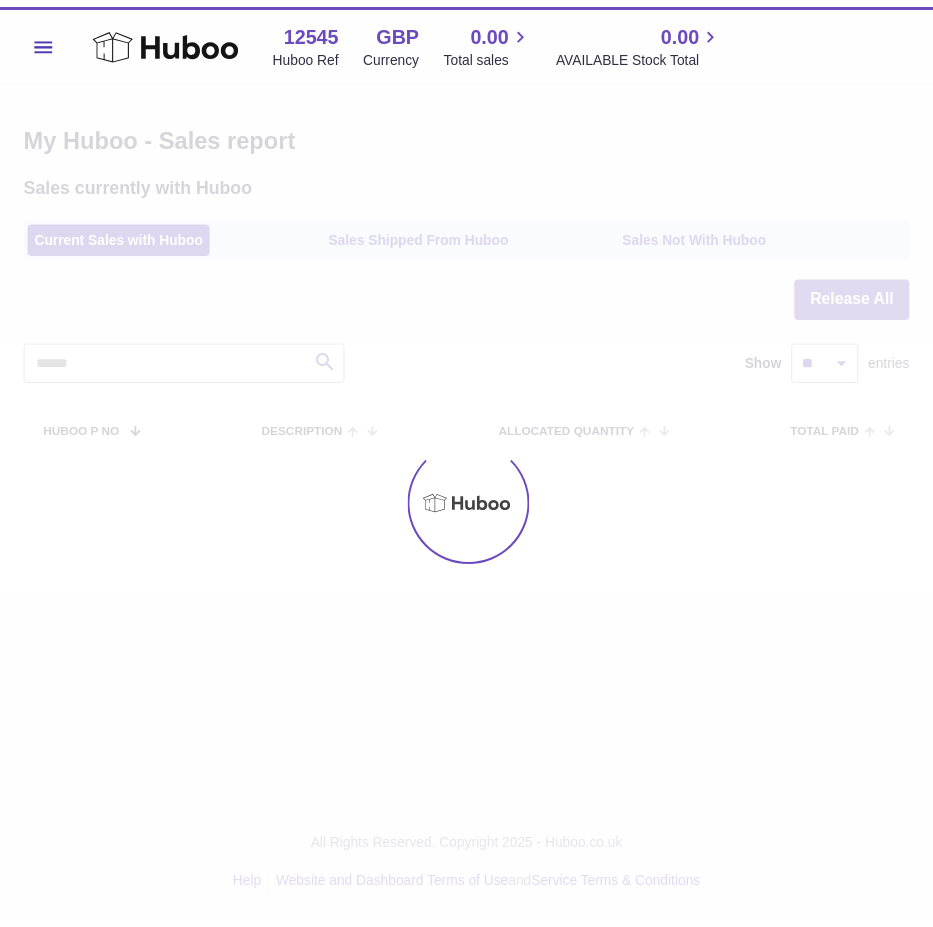 scroll, scrollTop: 0, scrollLeft: 0, axis: both 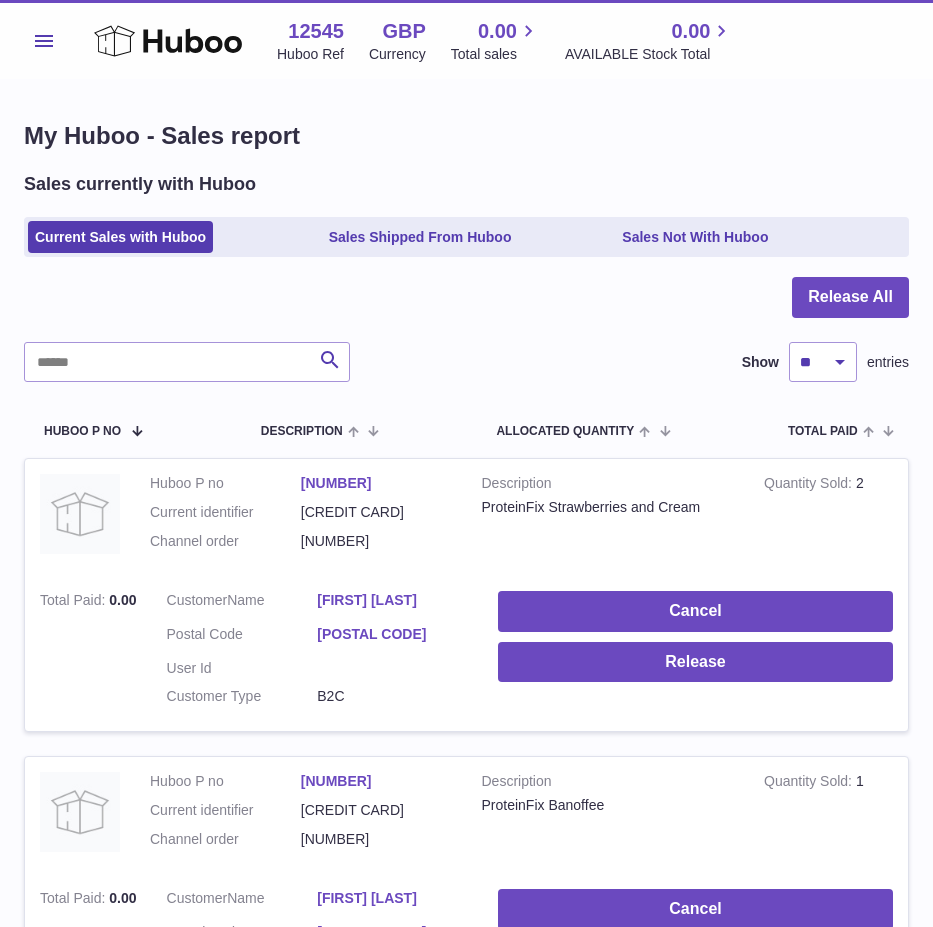 click on "Menu" at bounding box center [44, 41] 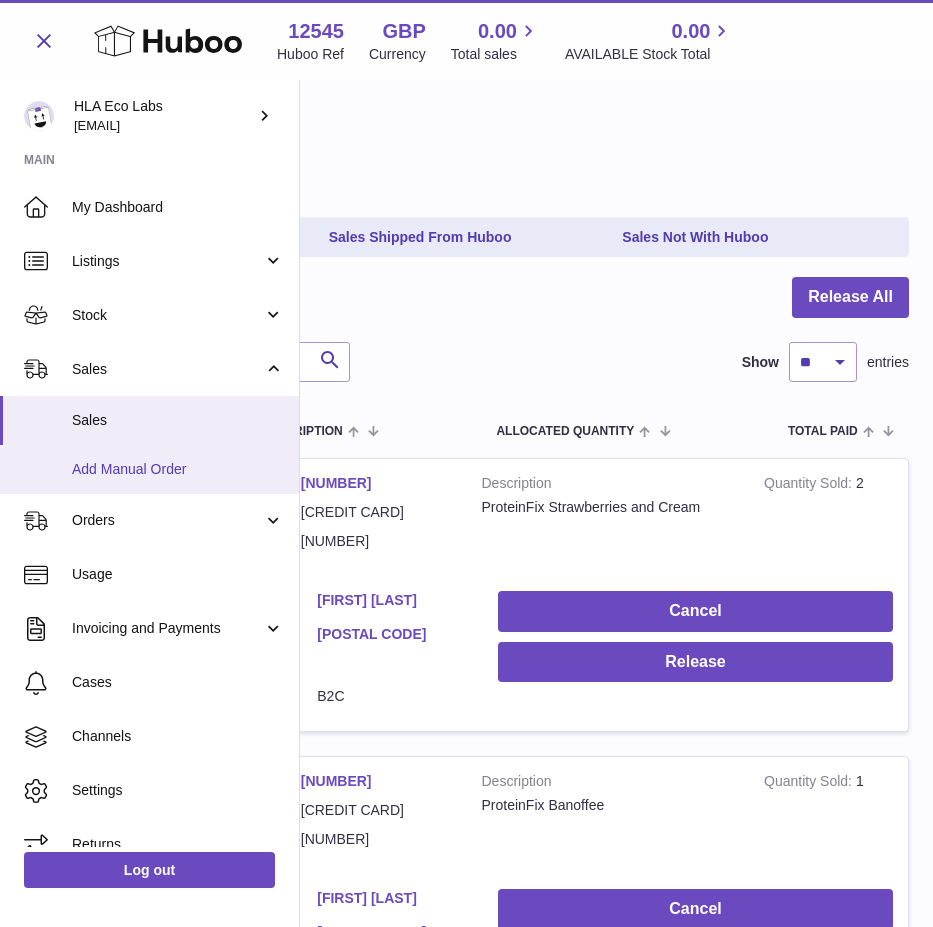 click on "Add Manual Order" at bounding box center [149, 469] 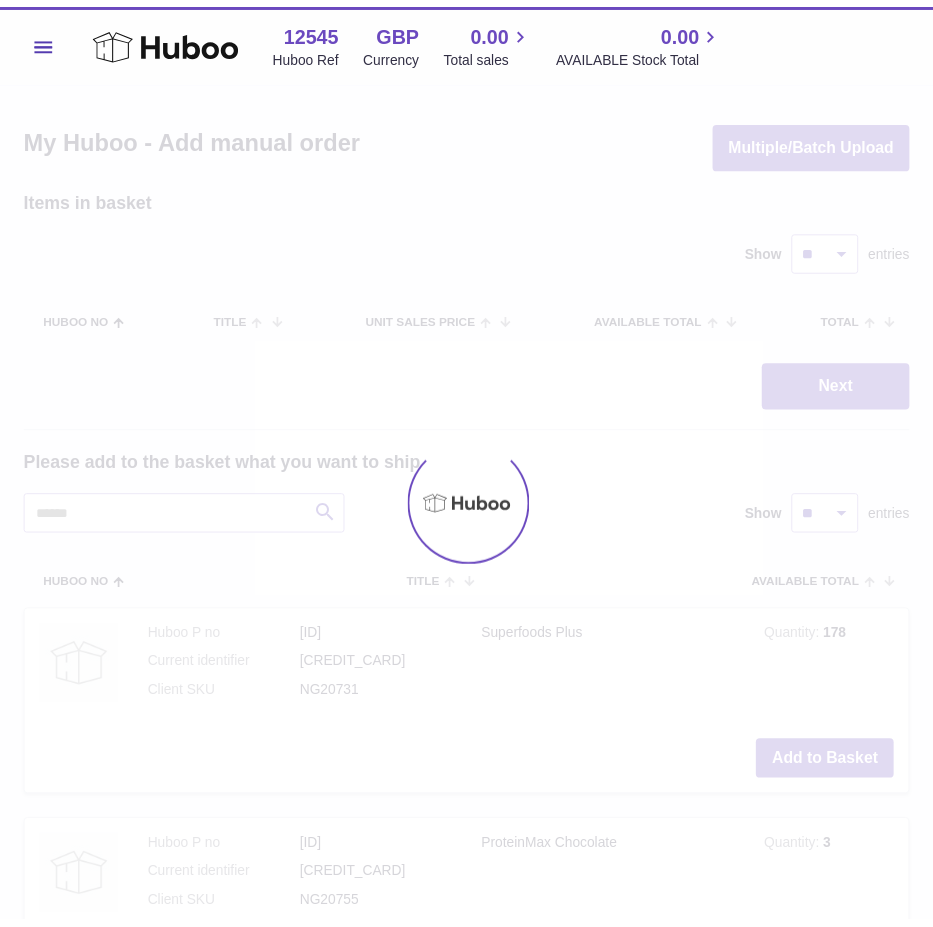 scroll, scrollTop: 0, scrollLeft: 0, axis: both 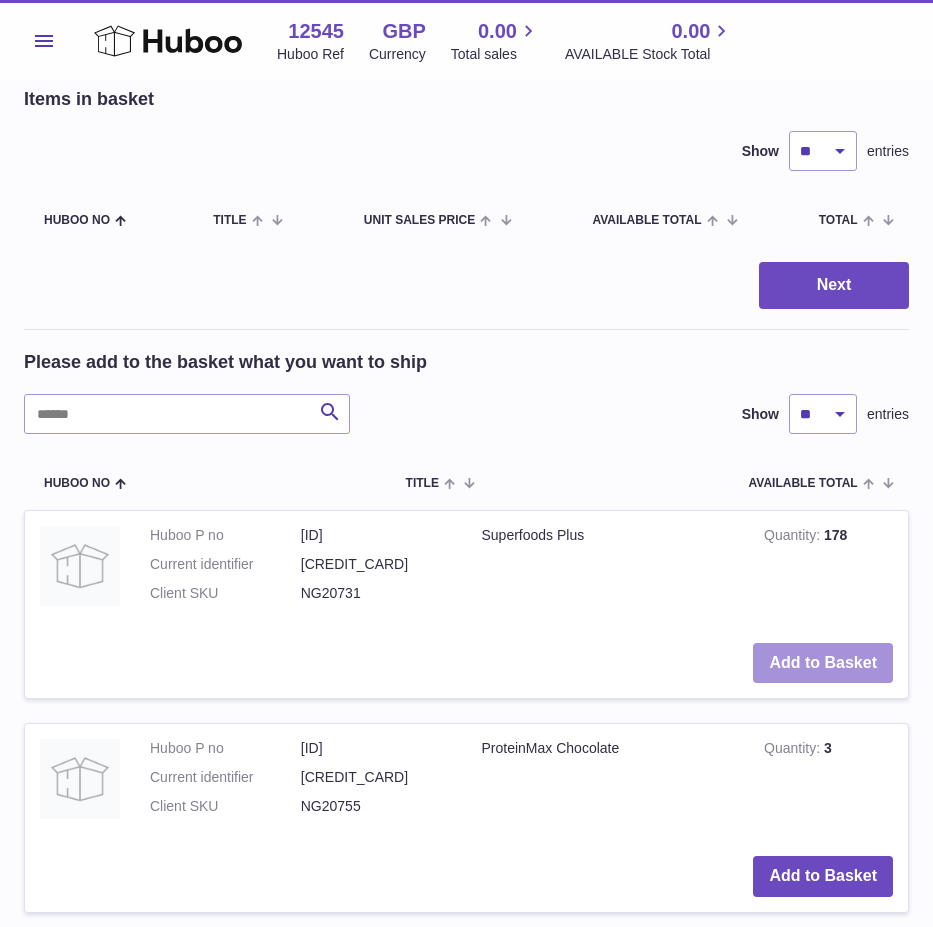click on "Add to Basket" at bounding box center [823, 663] 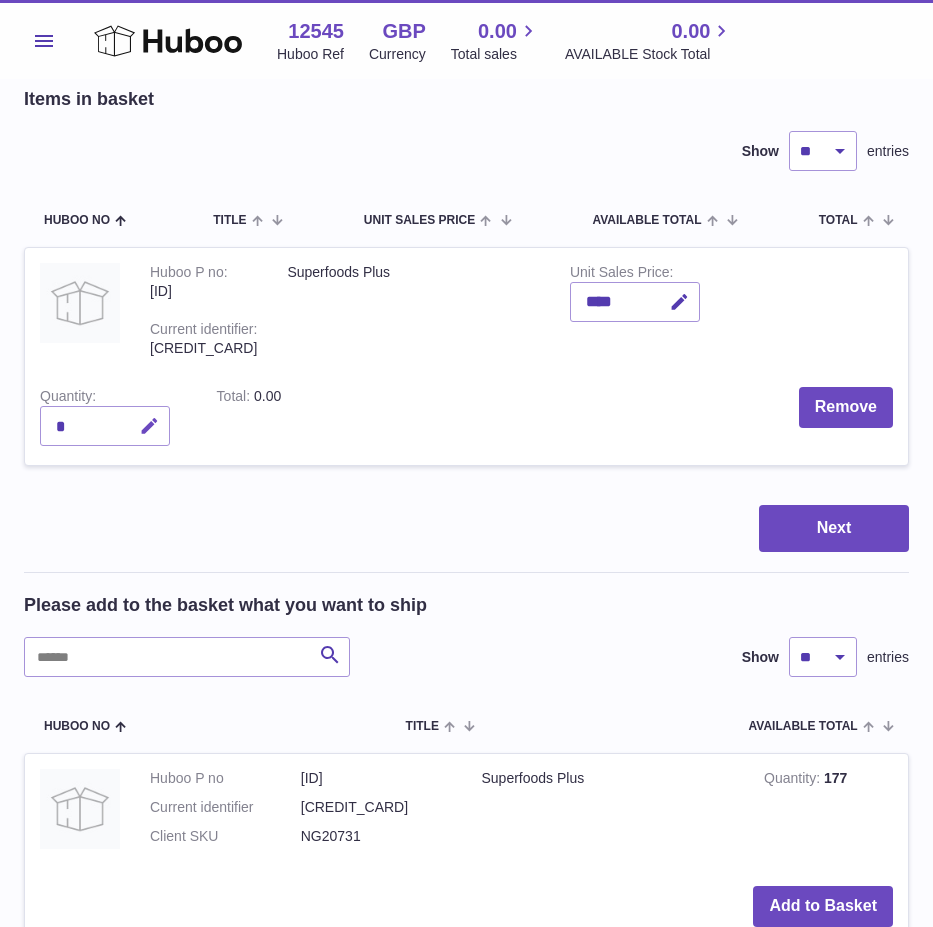 click at bounding box center (149, 426) 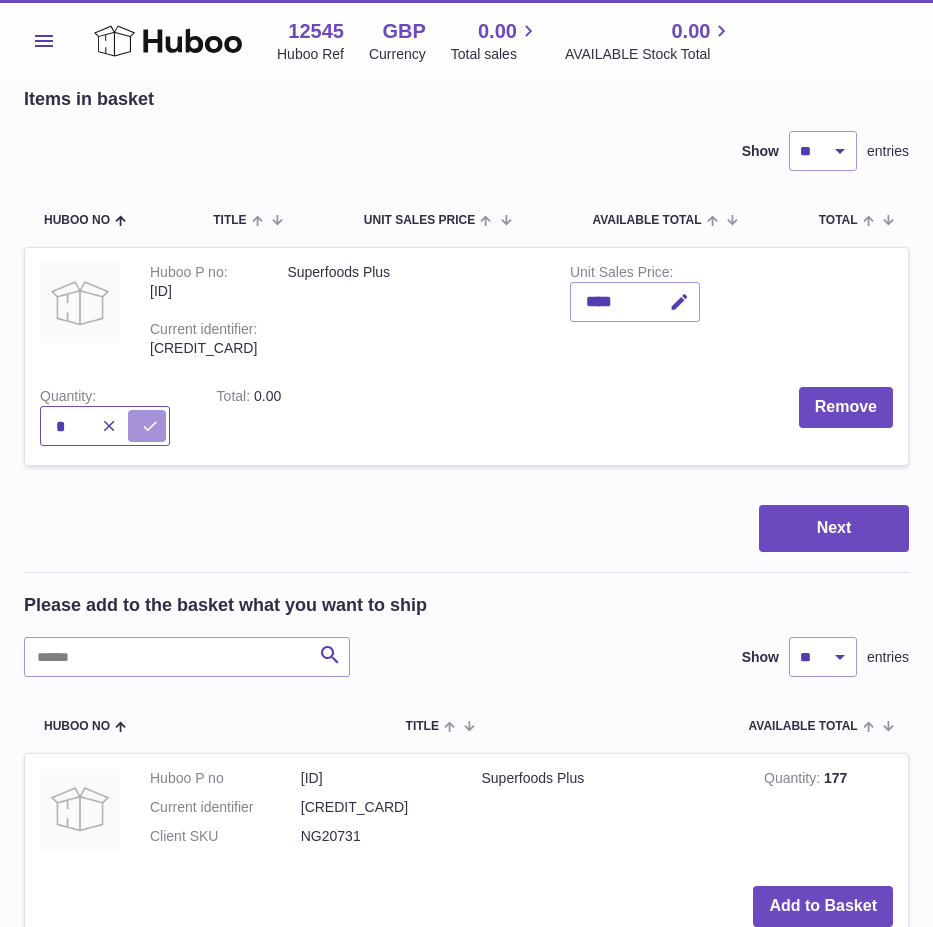 type on "*" 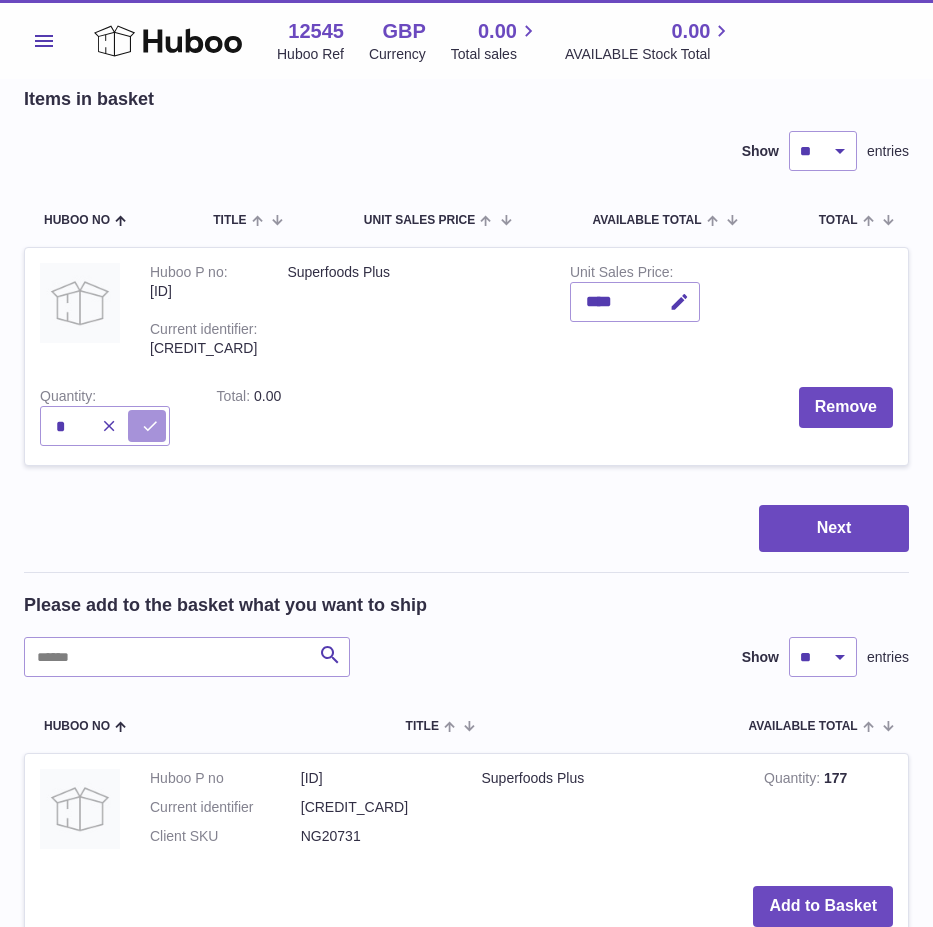 click at bounding box center (150, 426) 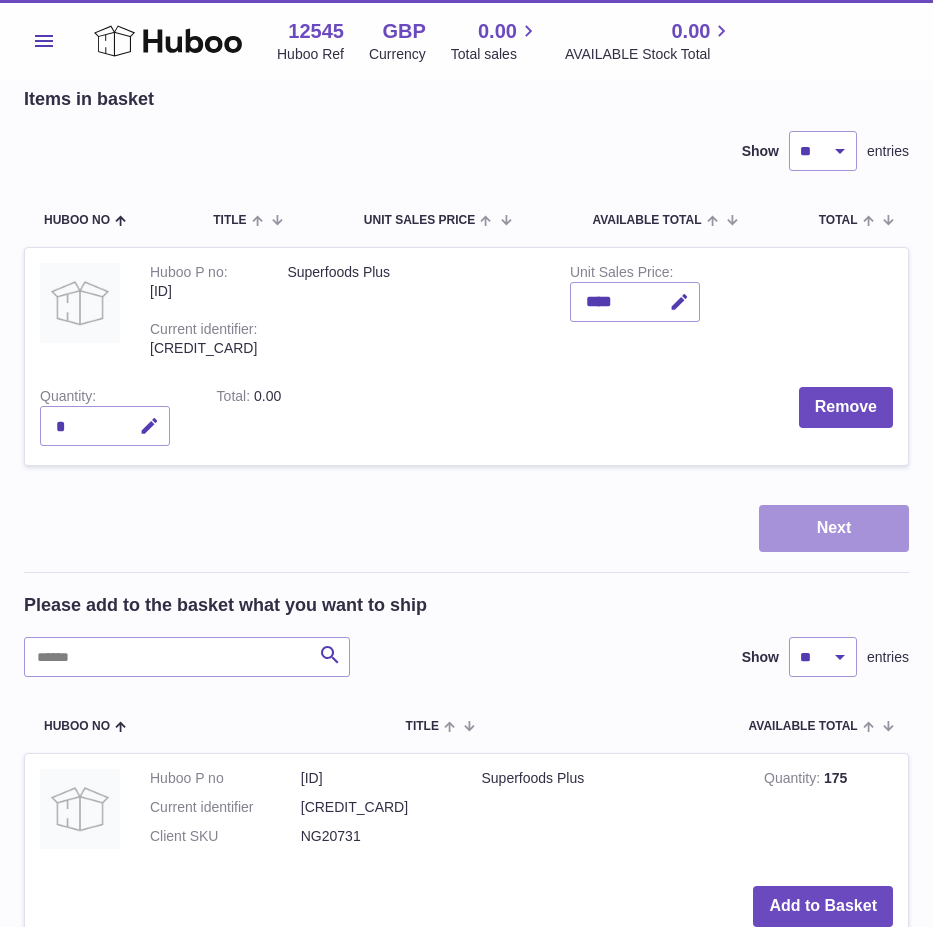click on "Next" at bounding box center [834, 528] 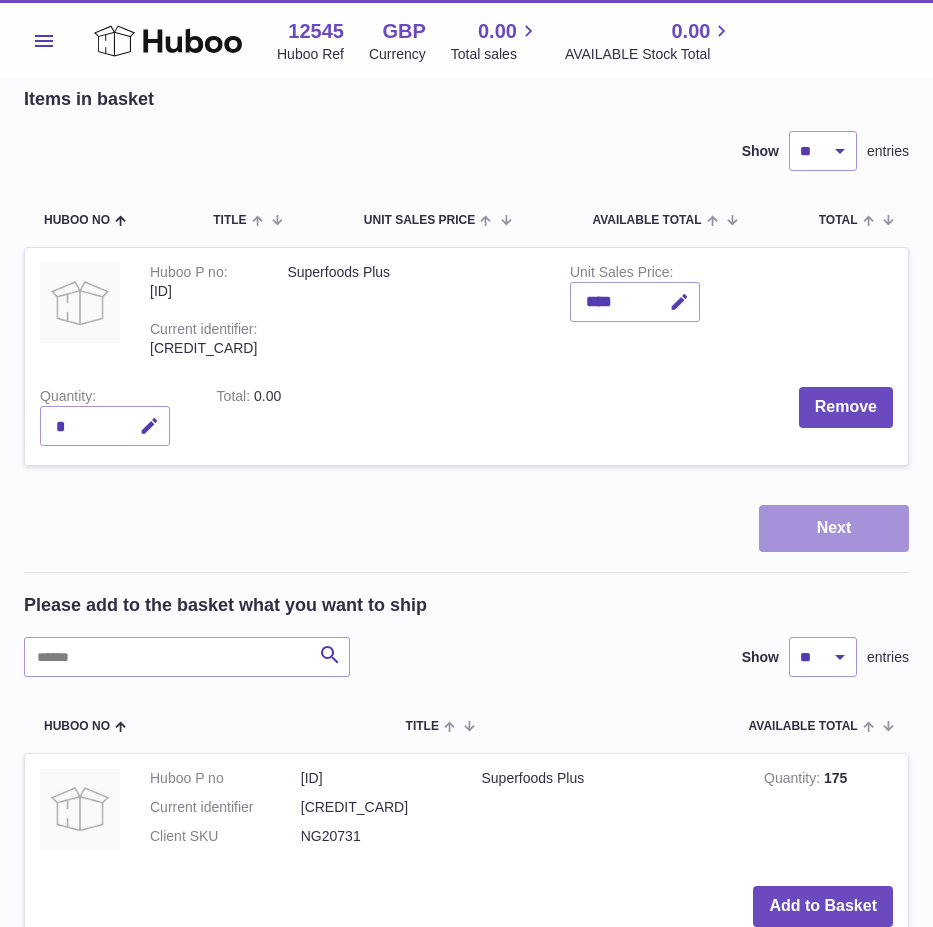 scroll, scrollTop: 0, scrollLeft: 0, axis: both 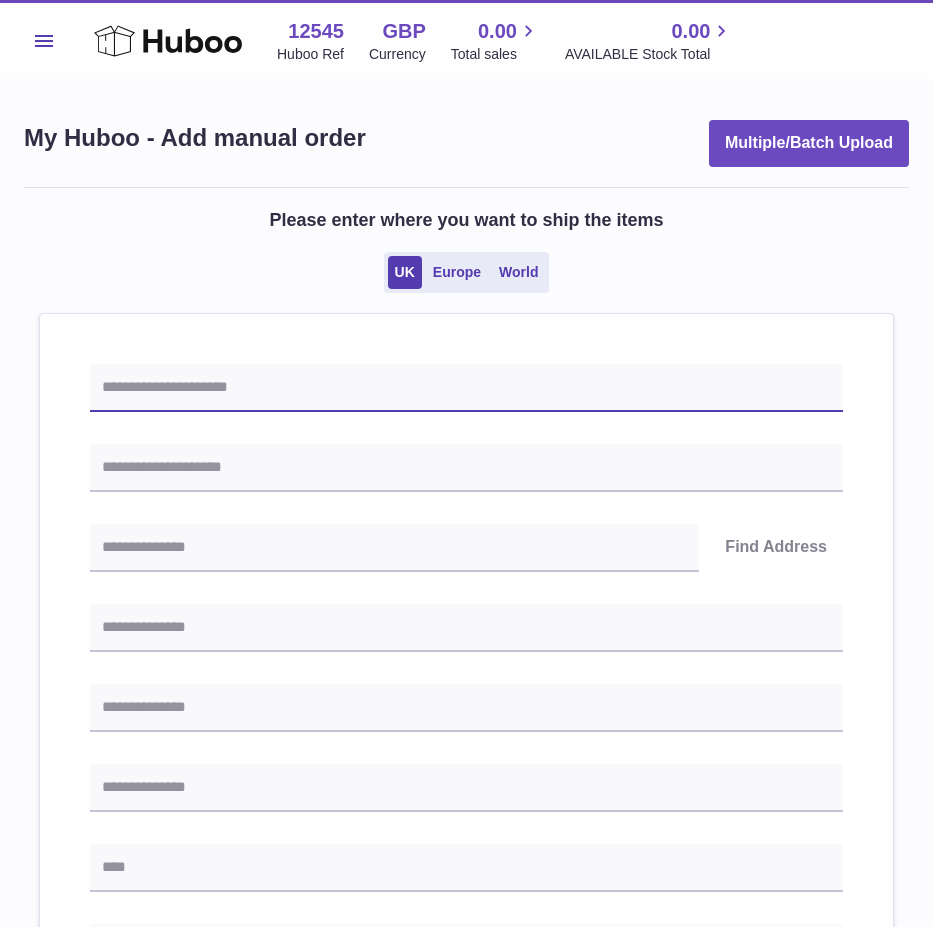 click at bounding box center [466, 388] 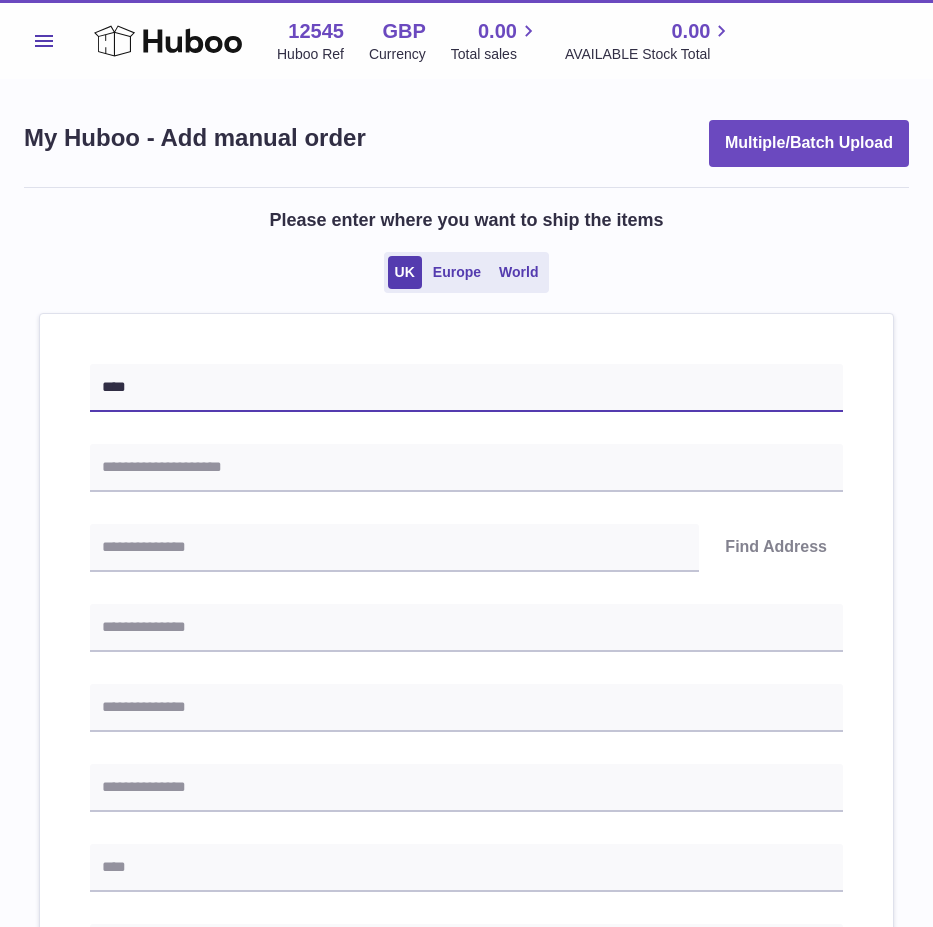 type on "****" 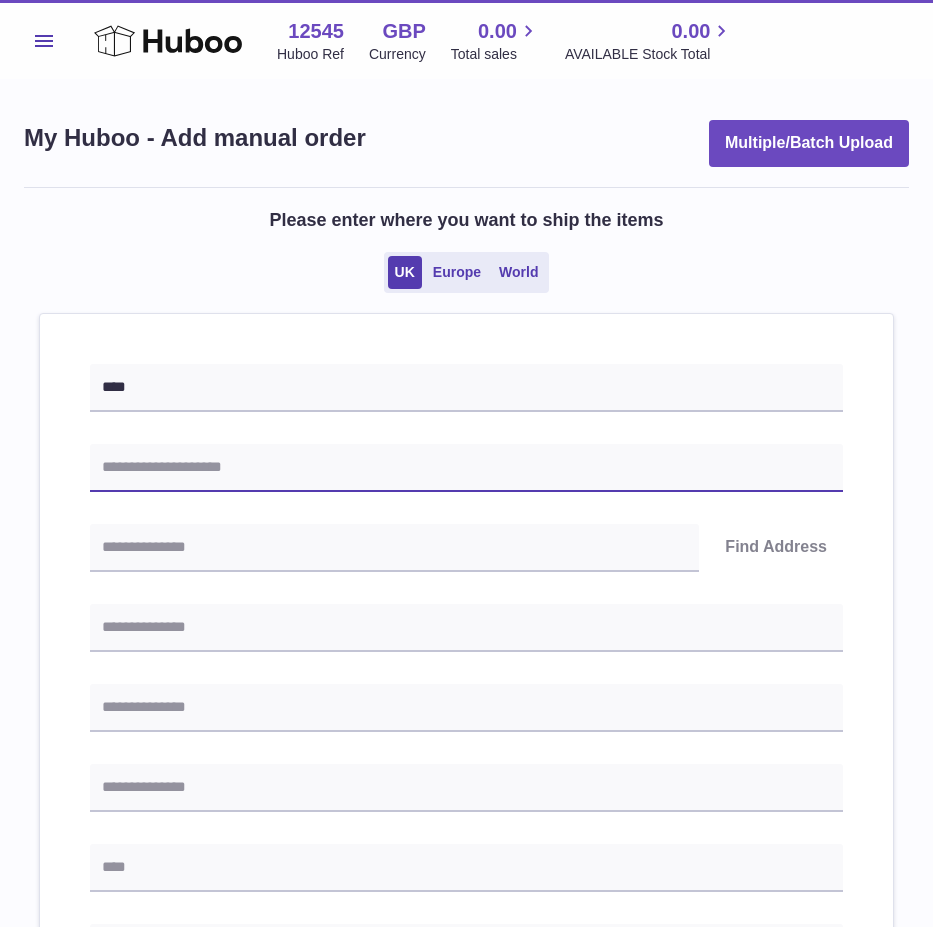 click at bounding box center (466, 468) 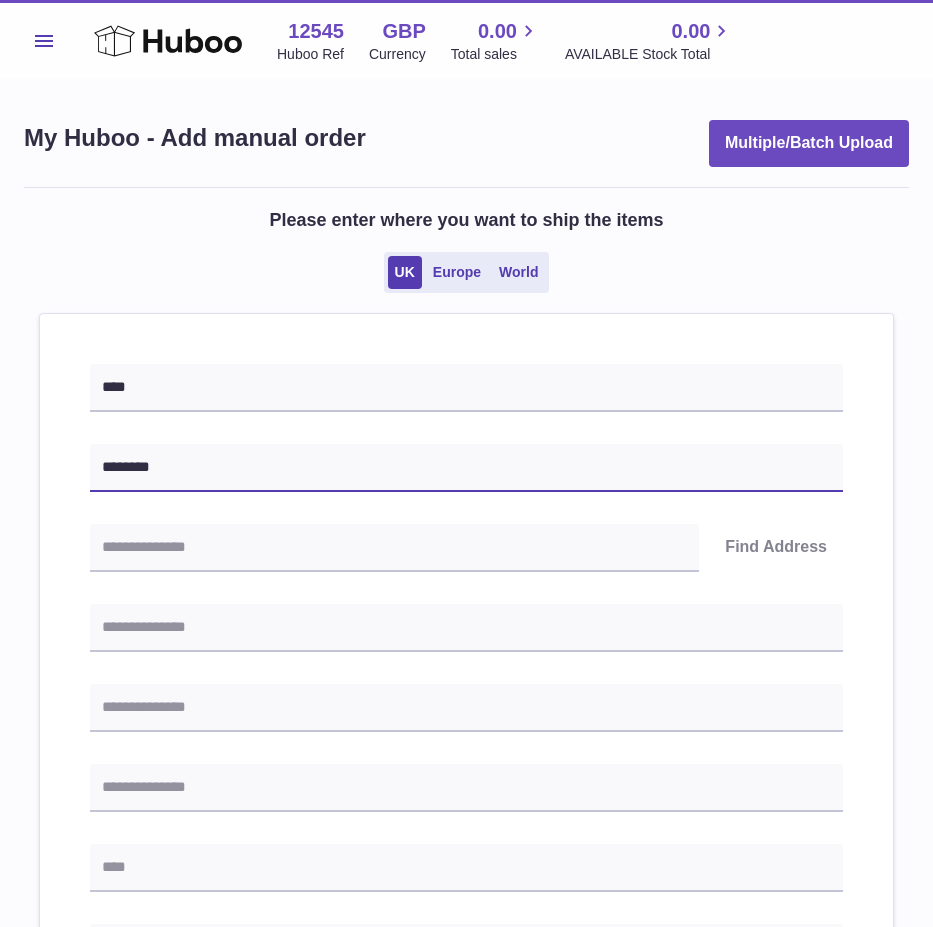 drag, startPoint x: 331, startPoint y: 450, endPoint x: 83, endPoint y: 481, distance: 249.93 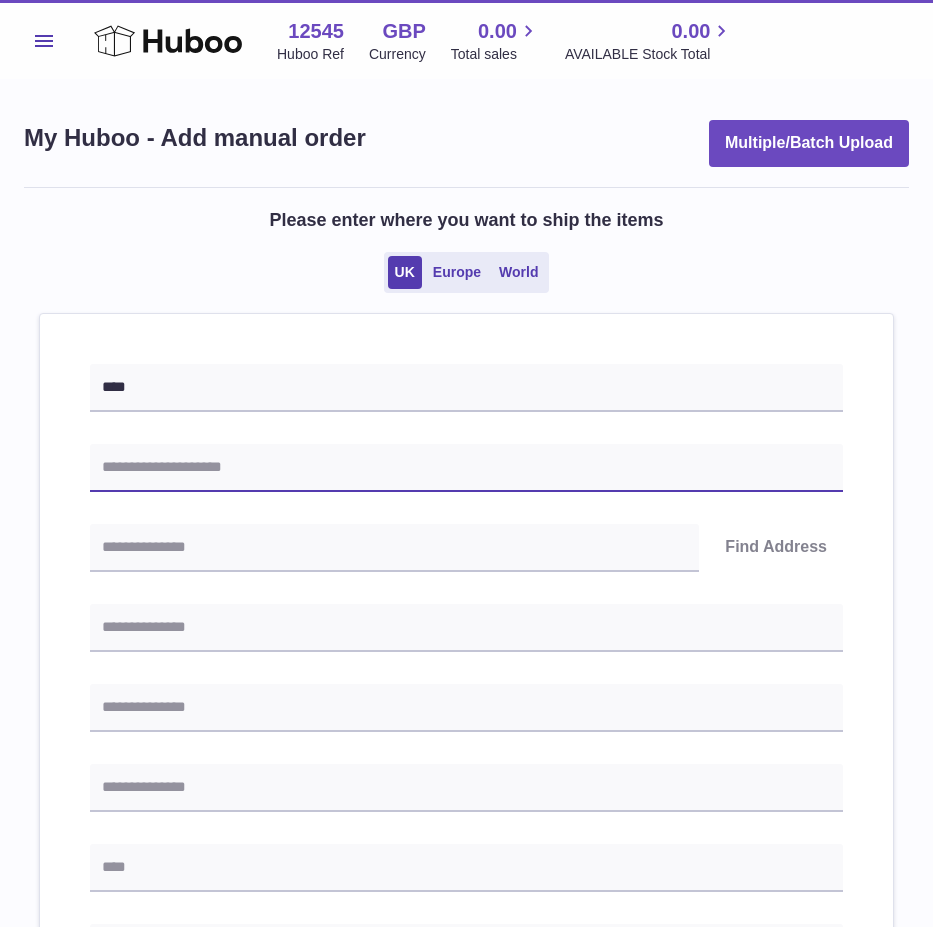 paste on "********" 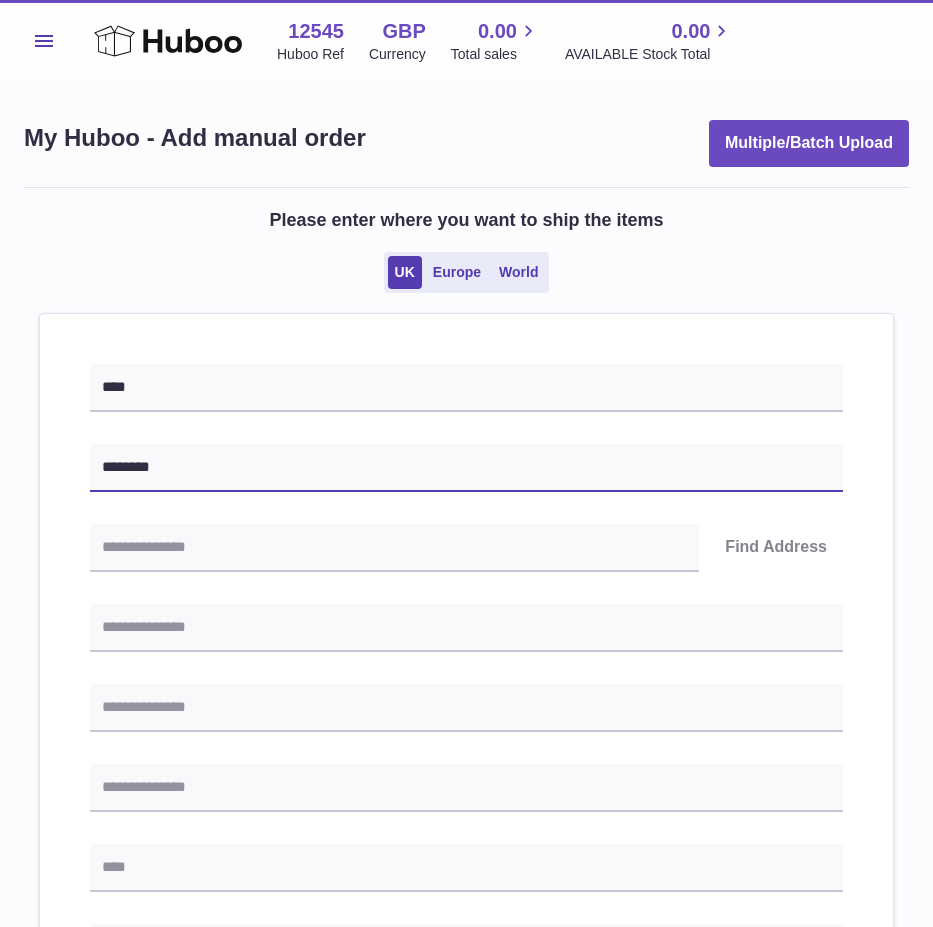 type on "********" 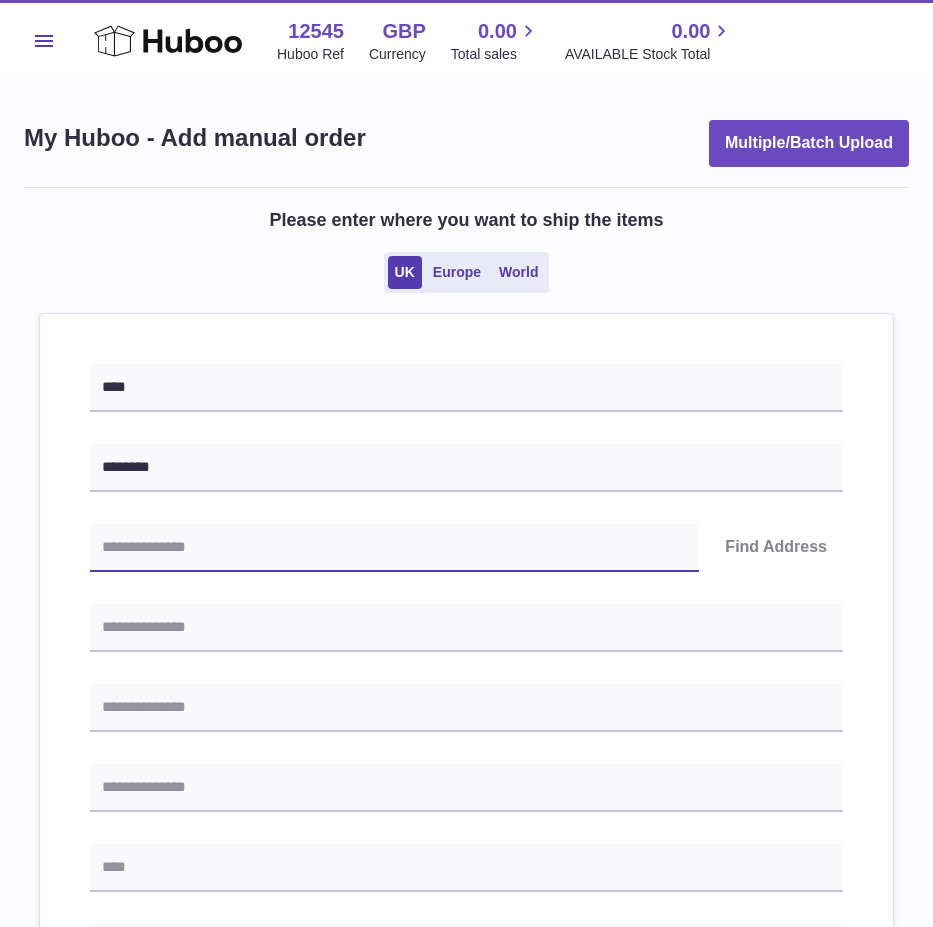 click at bounding box center (394, 548) 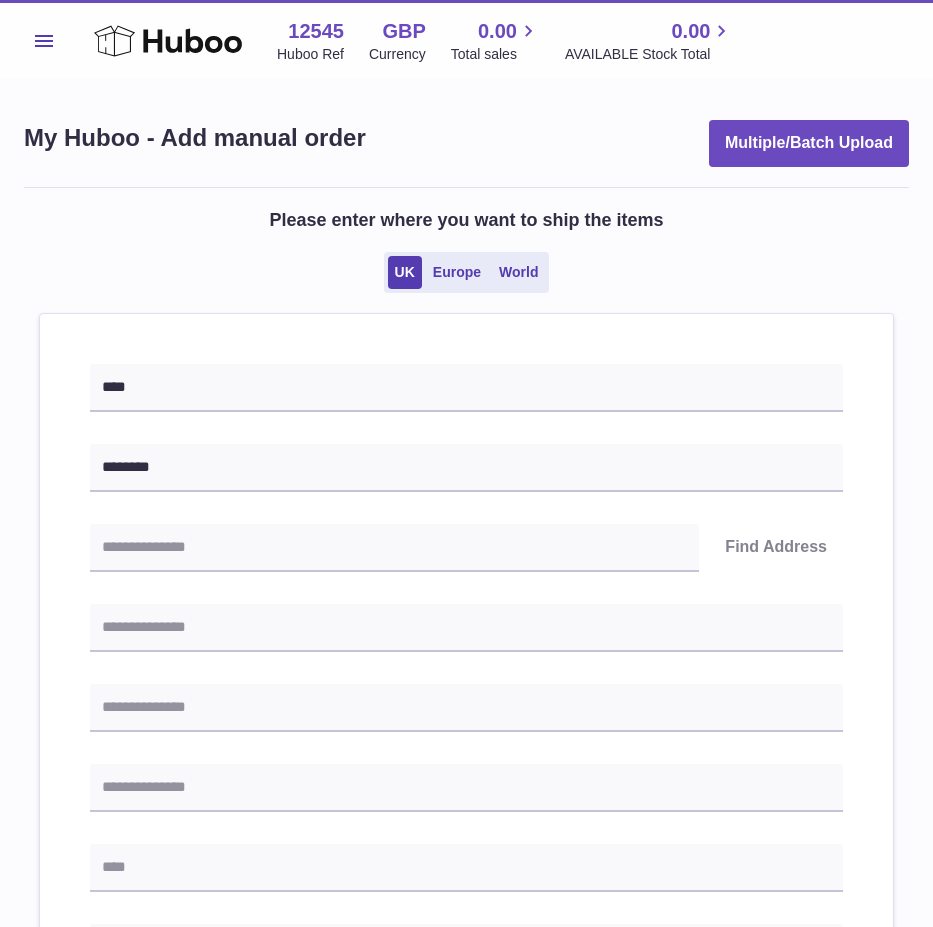 drag, startPoint x: 511, startPoint y: 657, endPoint x: 217, endPoint y: 762, distance: 312.18744 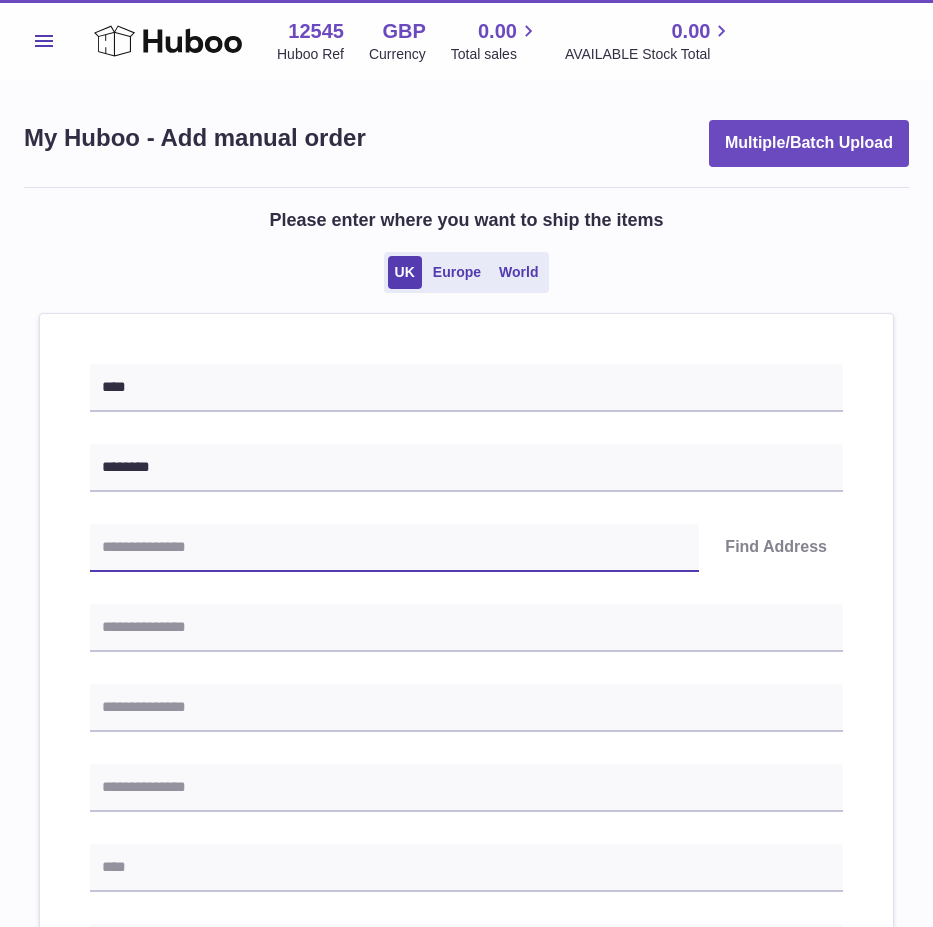 click at bounding box center (394, 548) 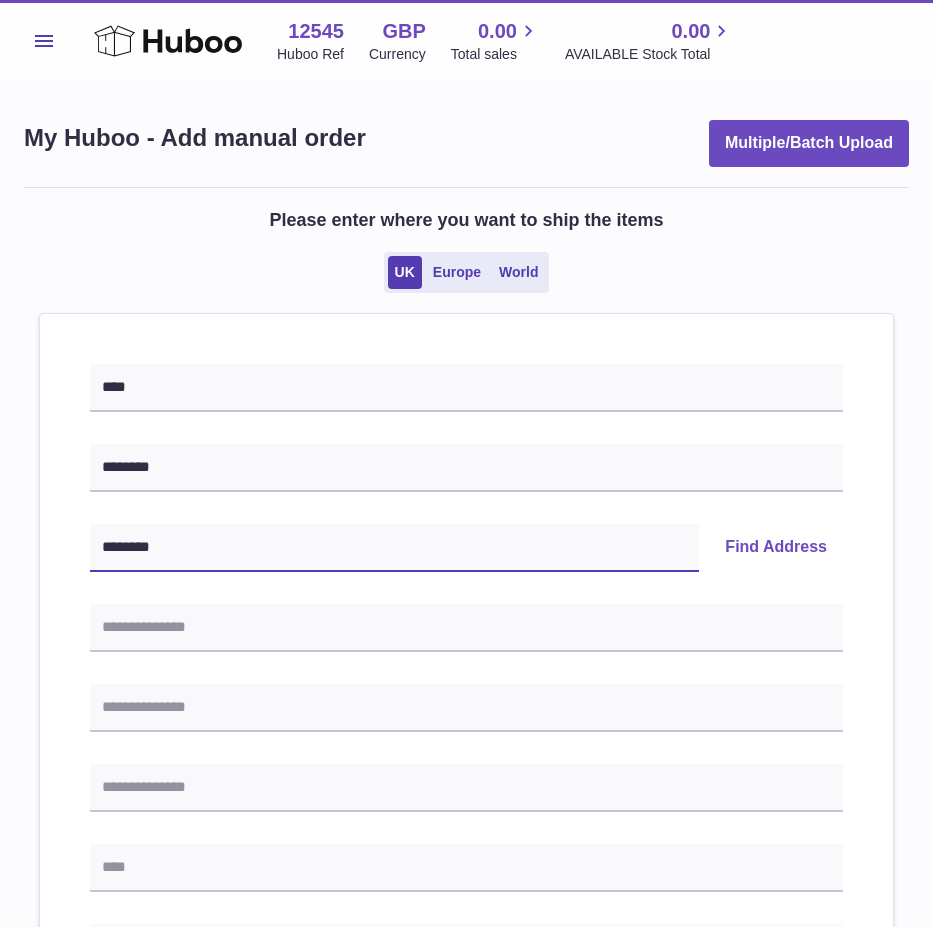 type on "********" 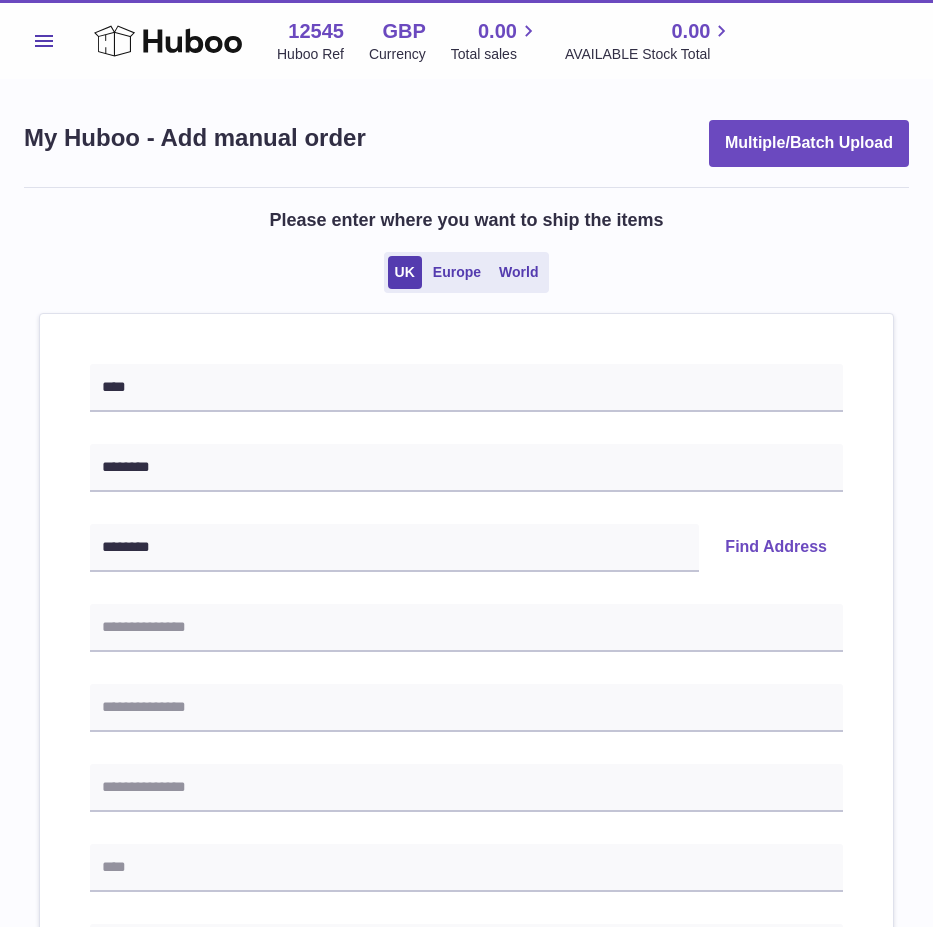 click on "Find Address" at bounding box center (776, 548) 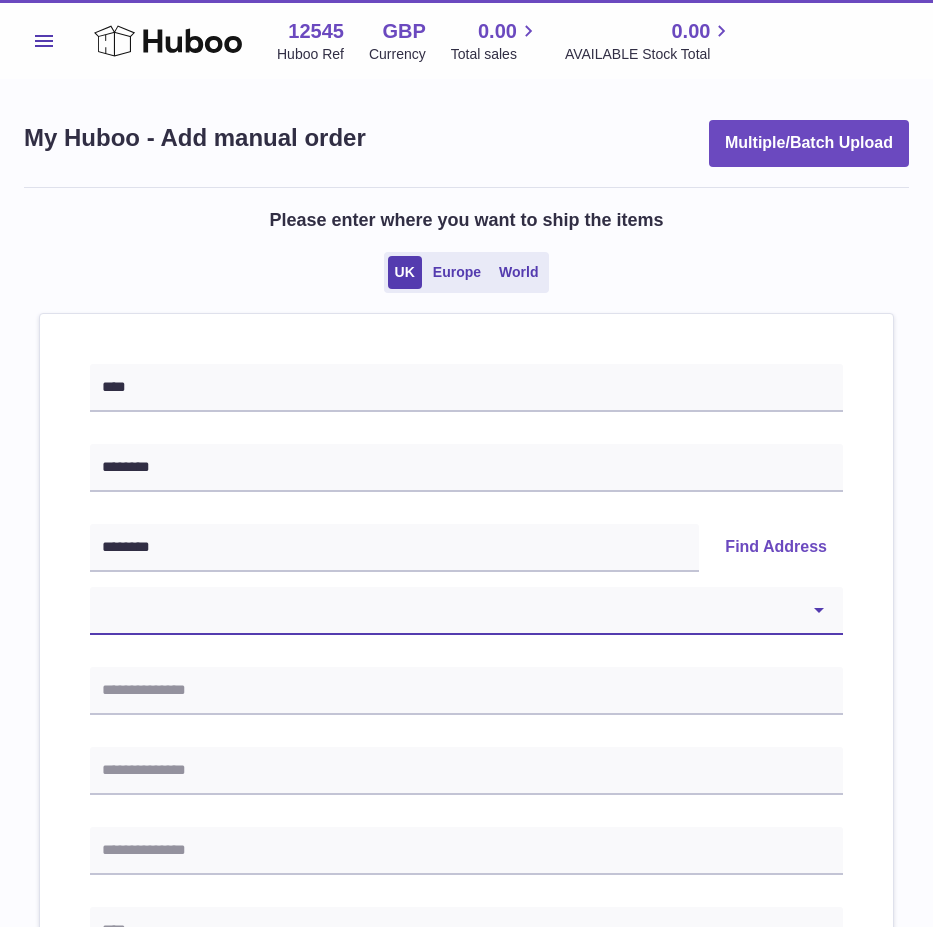 click on "**********" at bounding box center (466, 611) 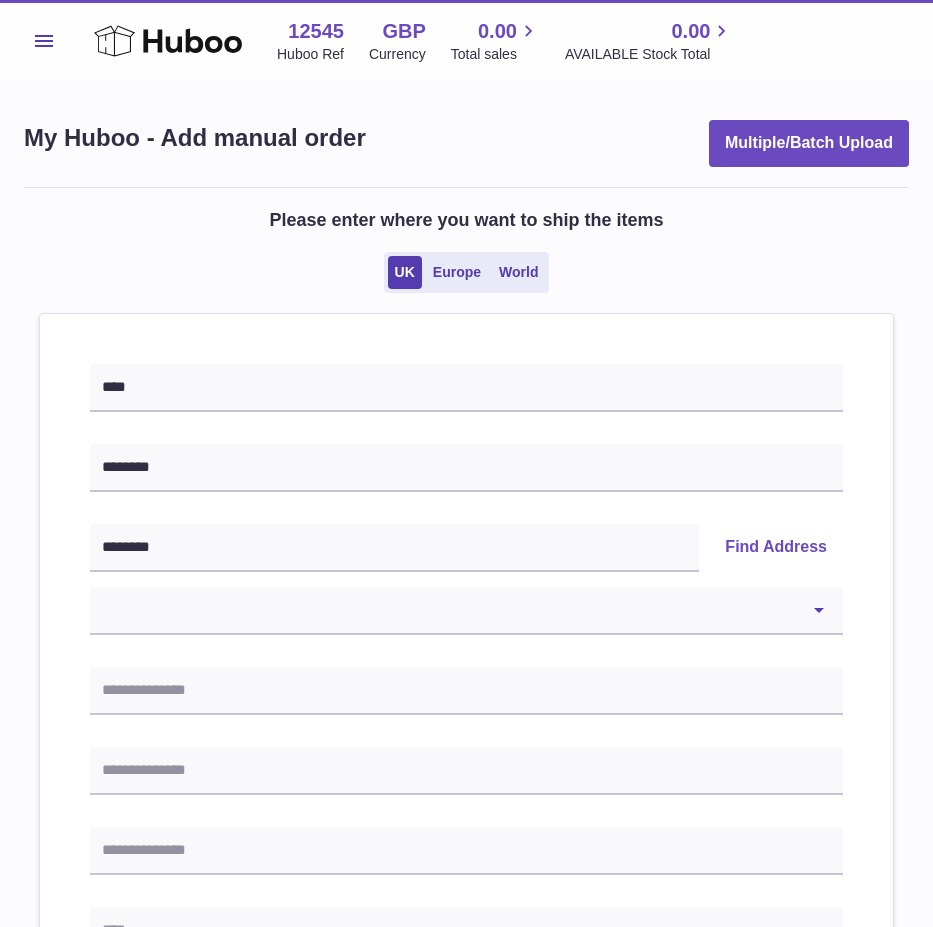 drag, startPoint x: 612, startPoint y: 423, endPoint x: 568, endPoint y: 447, distance: 50.119858 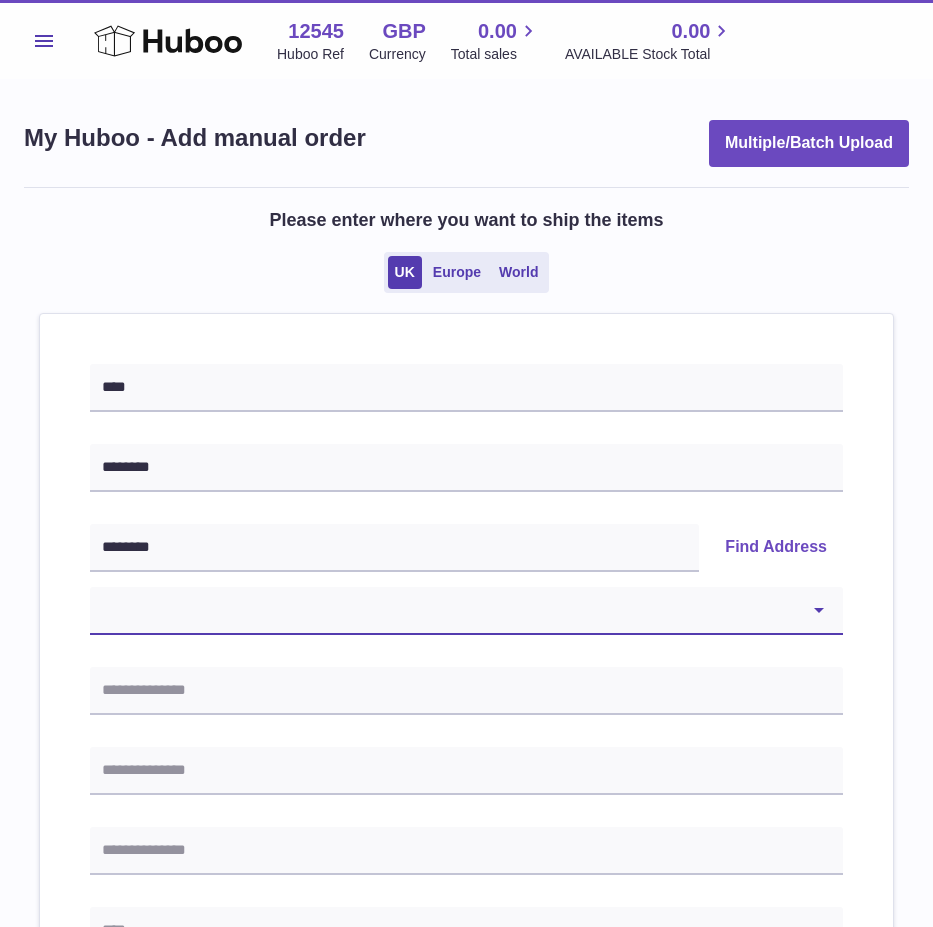 click on "**********" at bounding box center [466, 611] 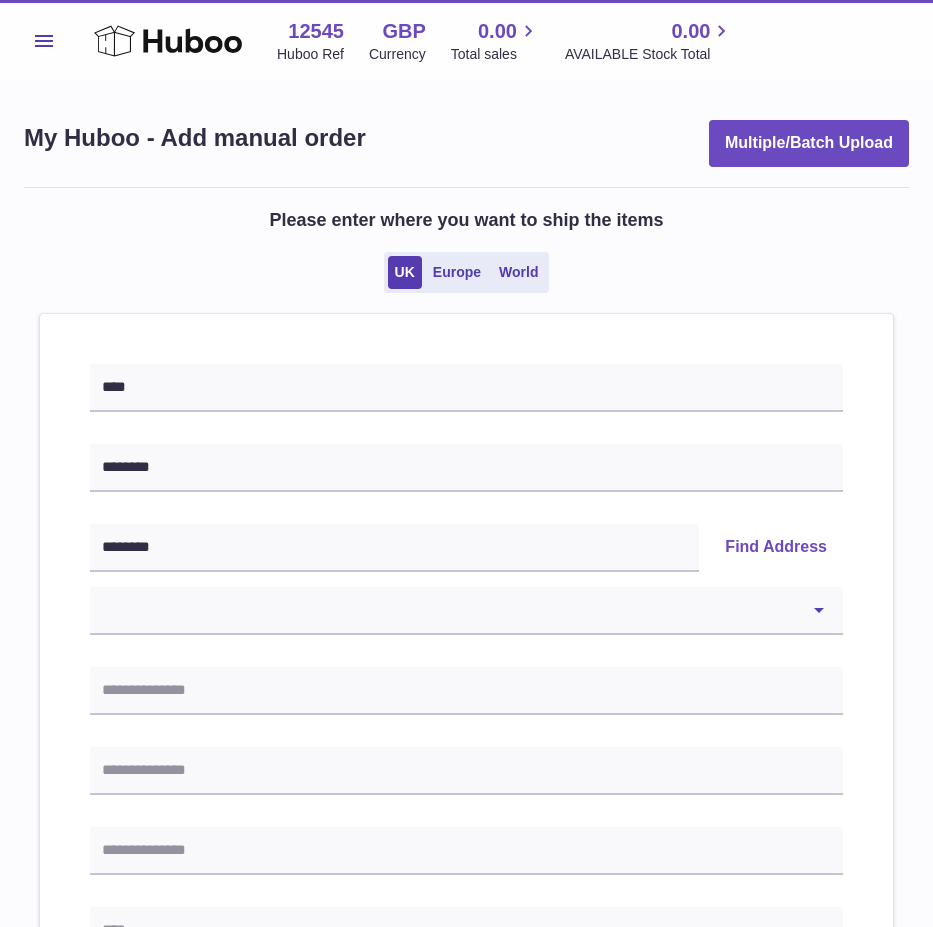 click on "**********" at bounding box center (466, 976) 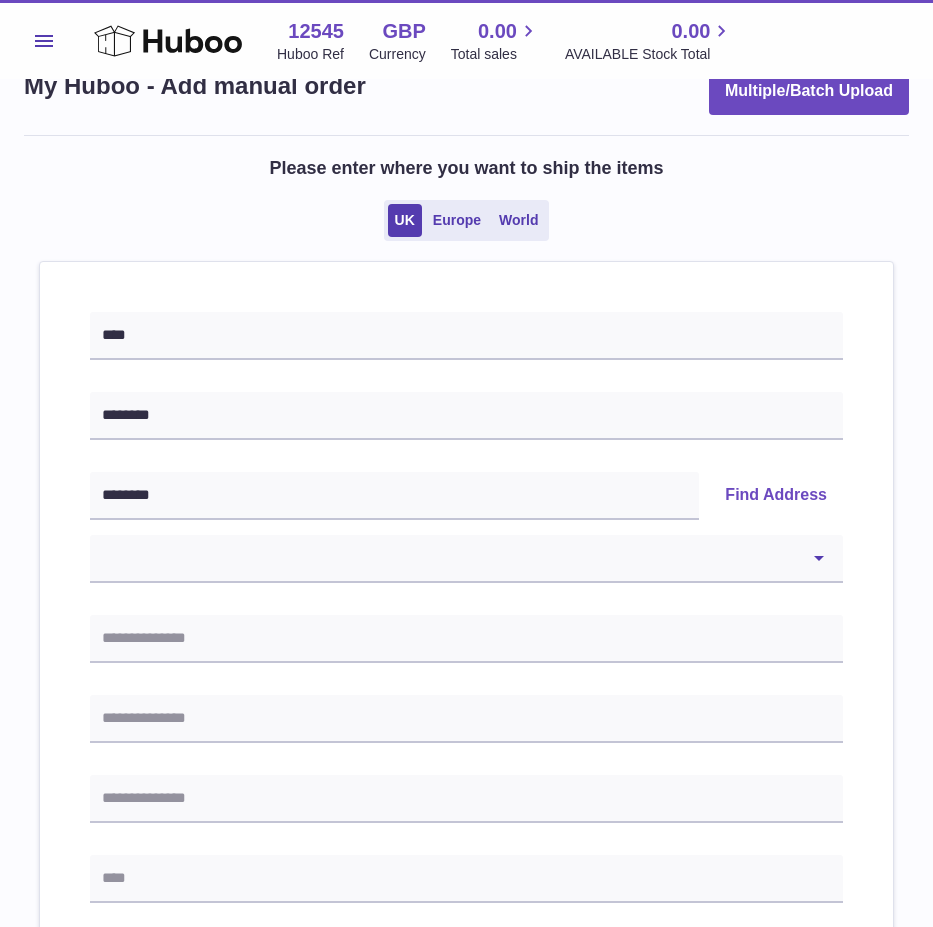 scroll, scrollTop: 100, scrollLeft: 0, axis: vertical 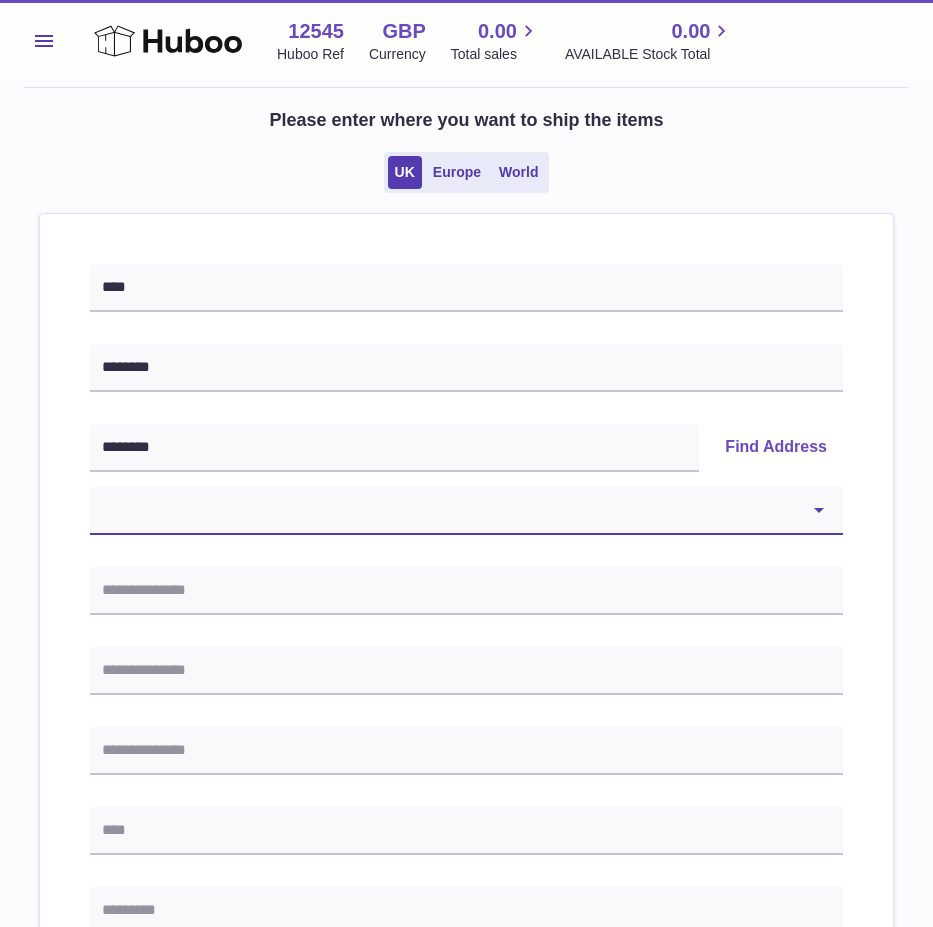 click on "**********" at bounding box center (466, 511) 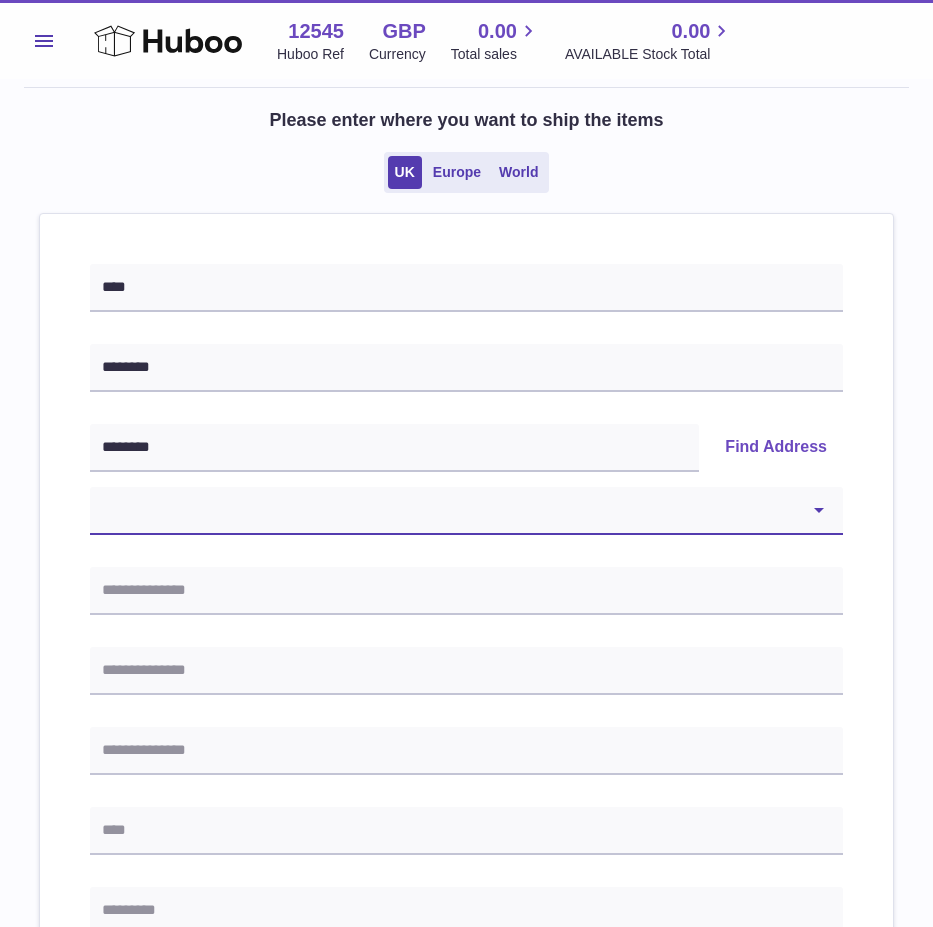 select on "*" 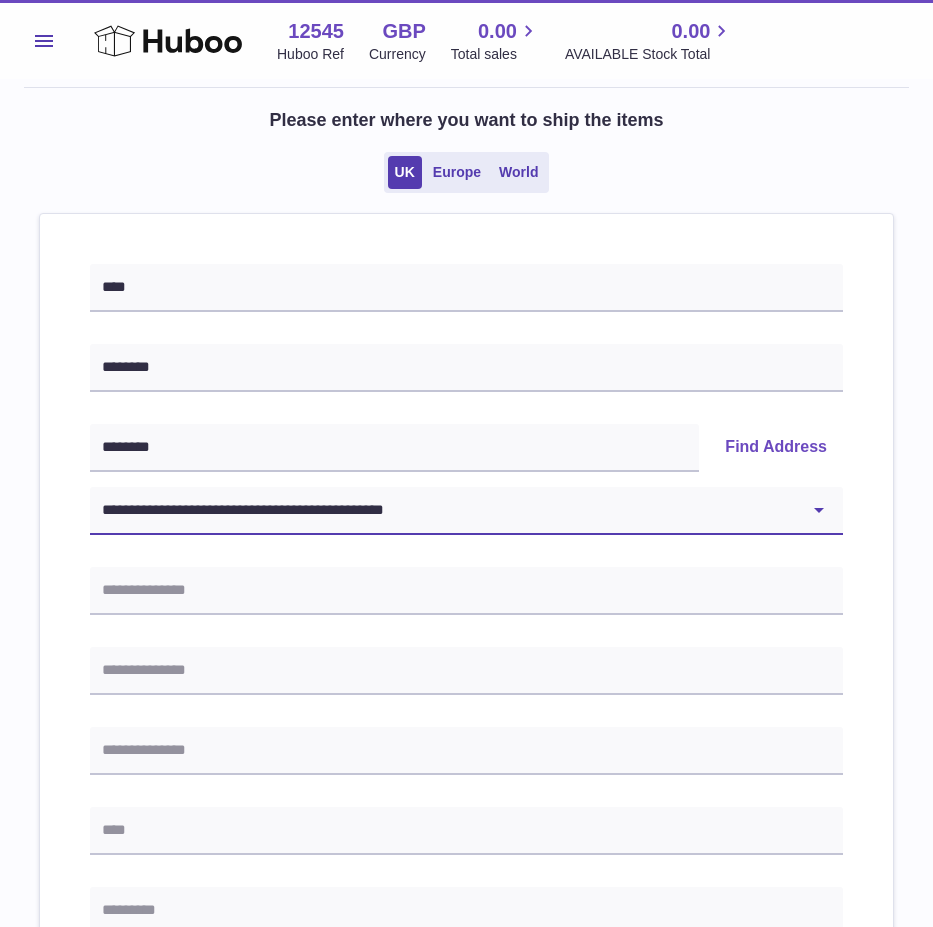 click on "**********" at bounding box center [466, 511] 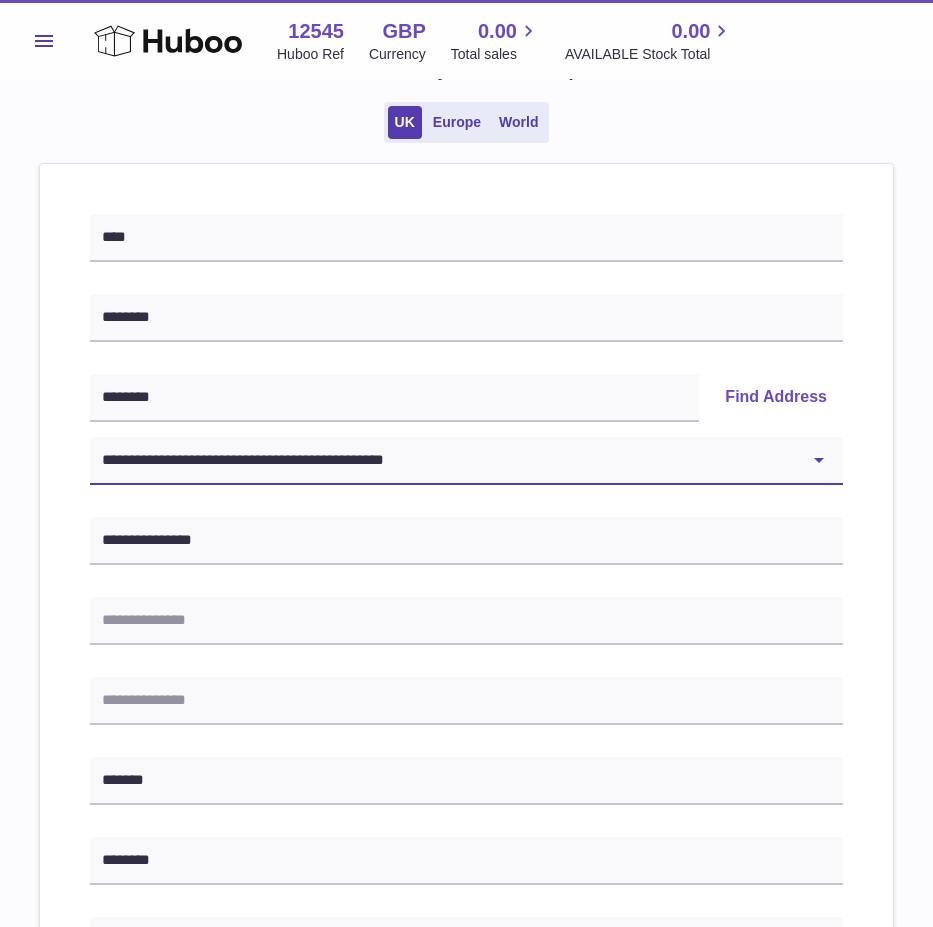 scroll, scrollTop: 200, scrollLeft: 0, axis: vertical 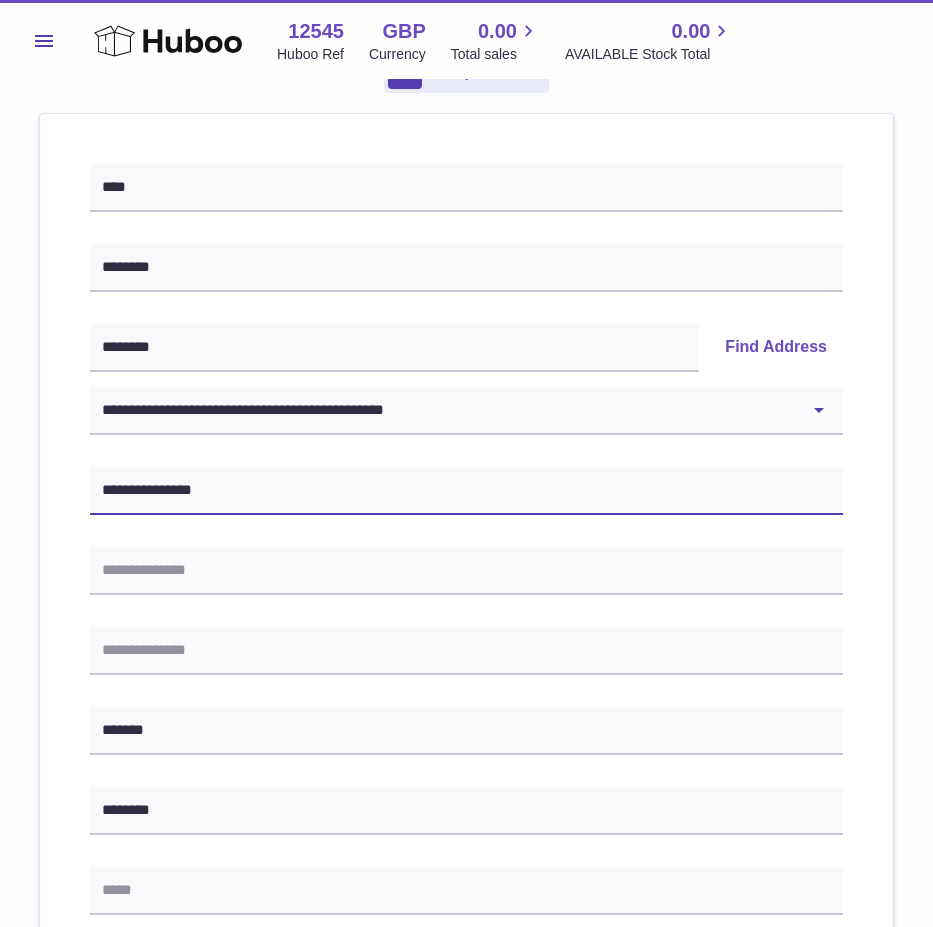 drag, startPoint x: 522, startPoint y: 472, endPoint x: 203, endPoint y: 548, distance: 327.92834 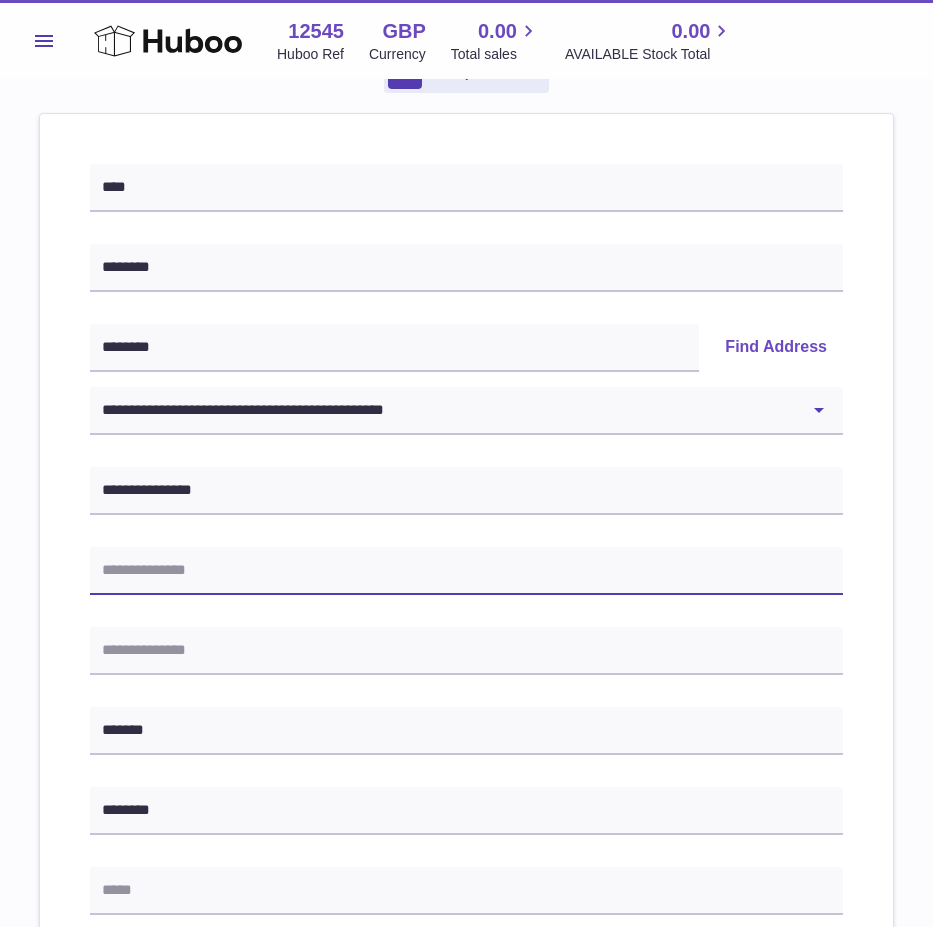 click at bounding box center (466, 571) 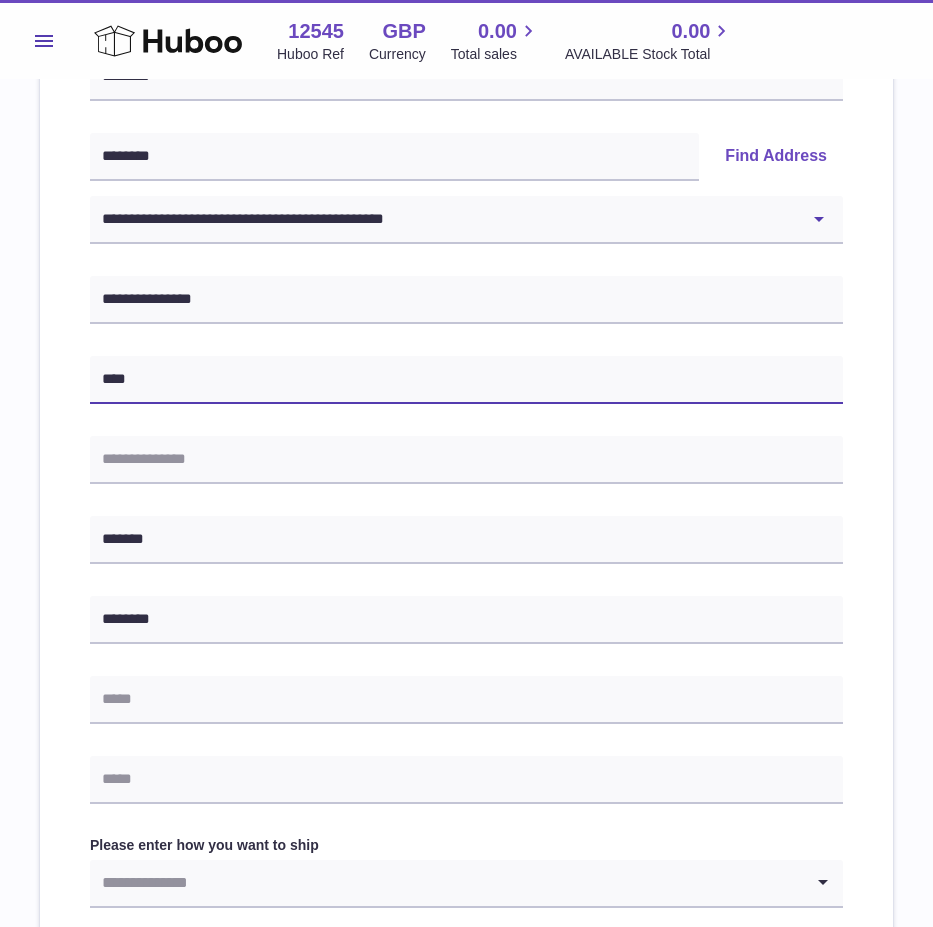 scroll, scrollTop: 500, scrollLeft: 0, axis: vertical 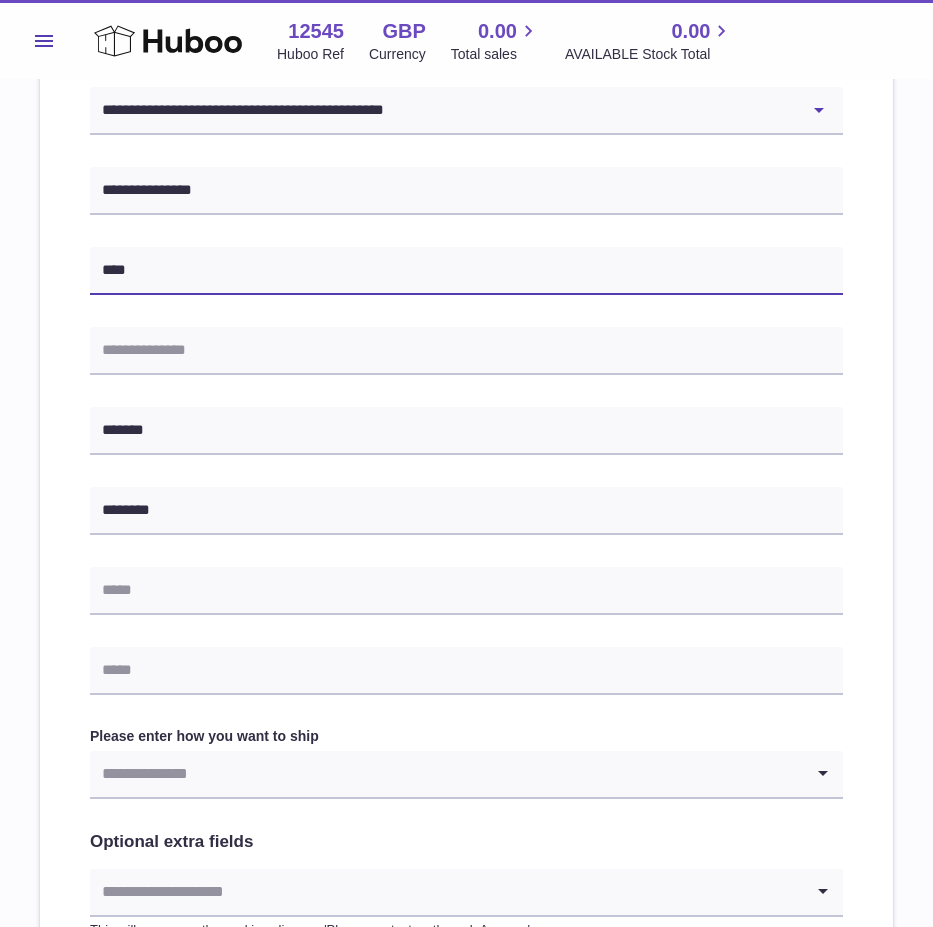 type on "****" 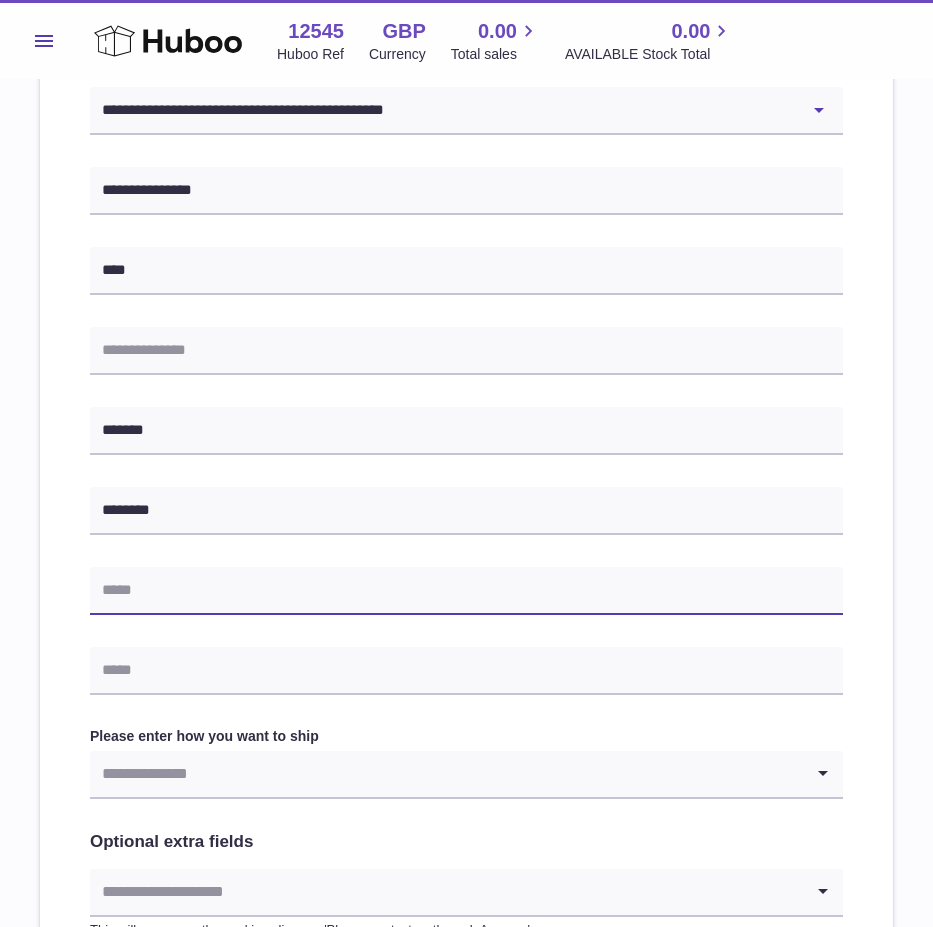click at bounding box center [466, 591] 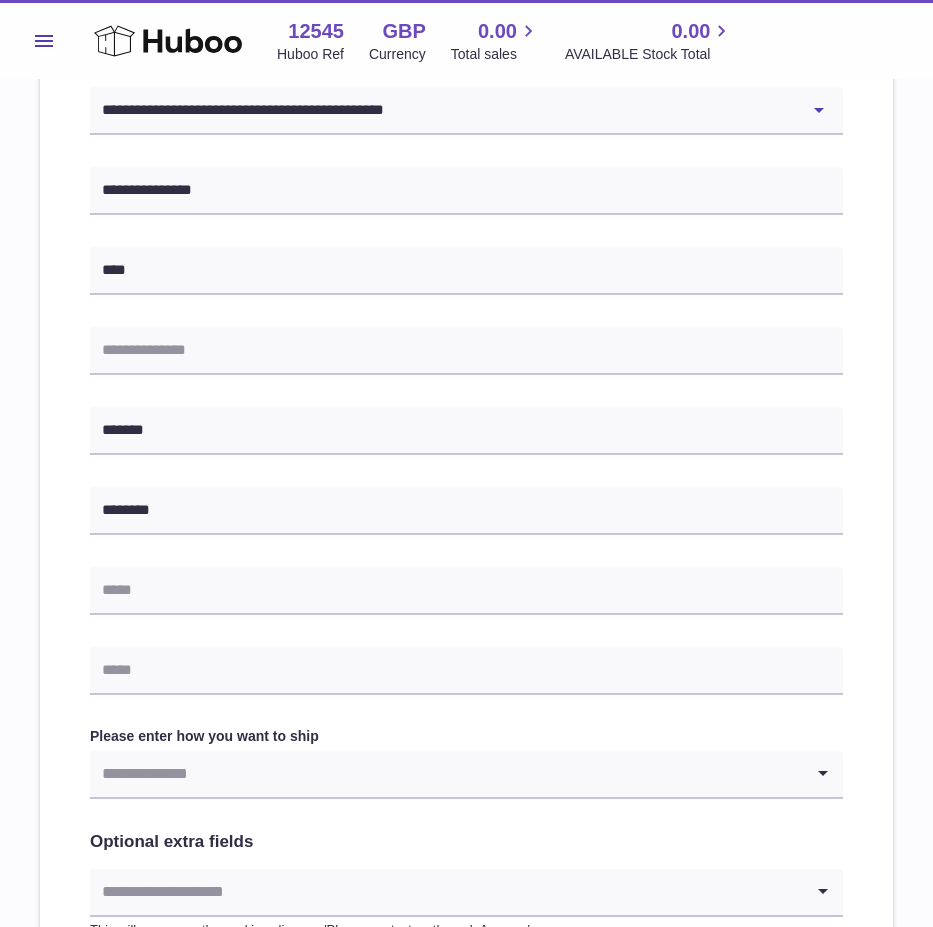 click on "**********" at bounding box center (466, 441) 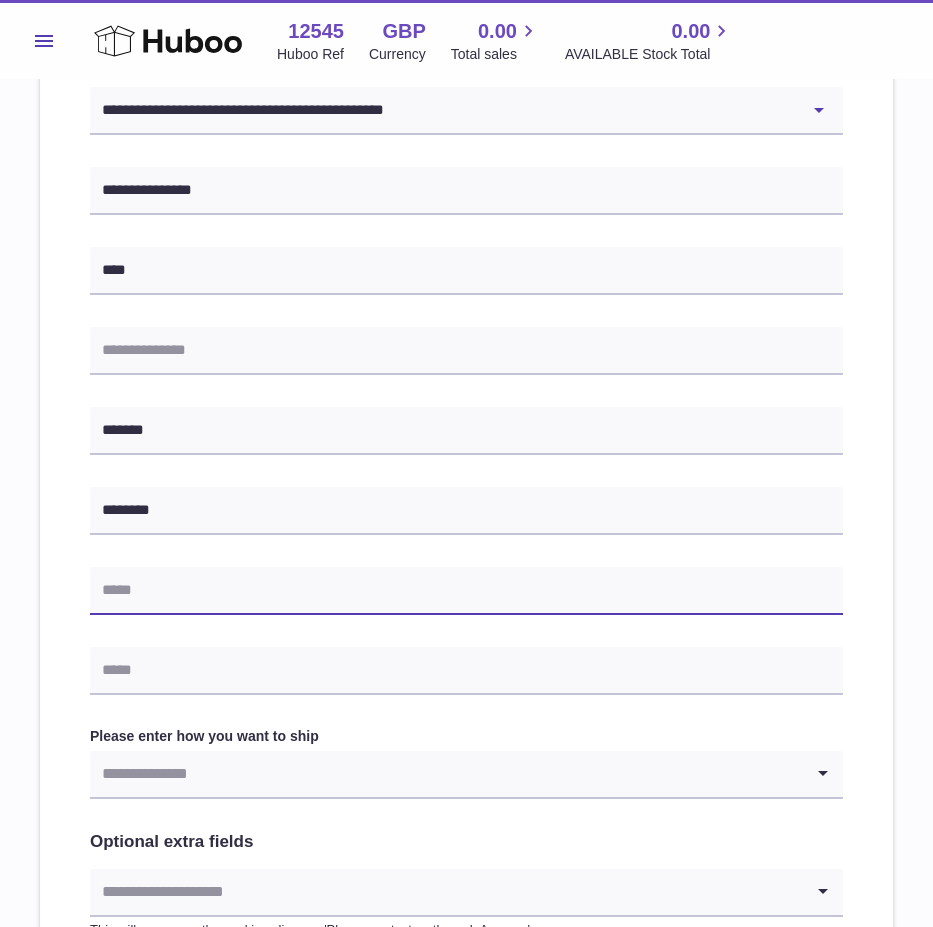 click at bounding box center (466, 591) 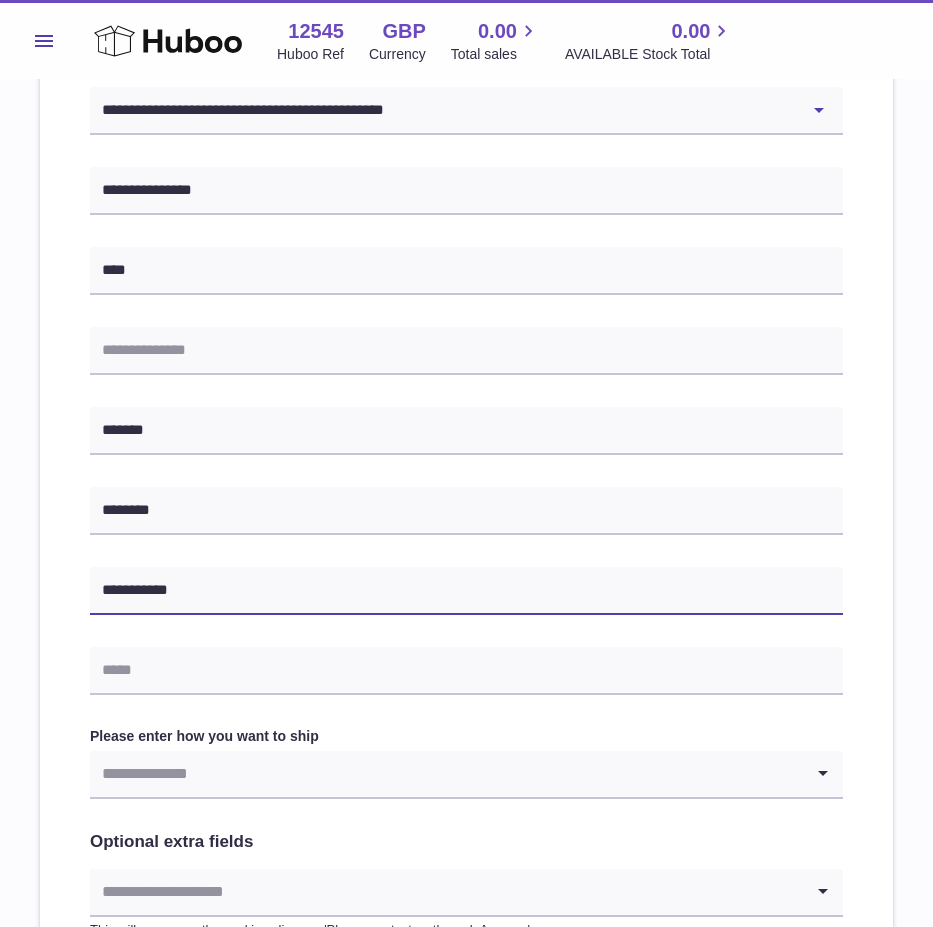 type on "**********" 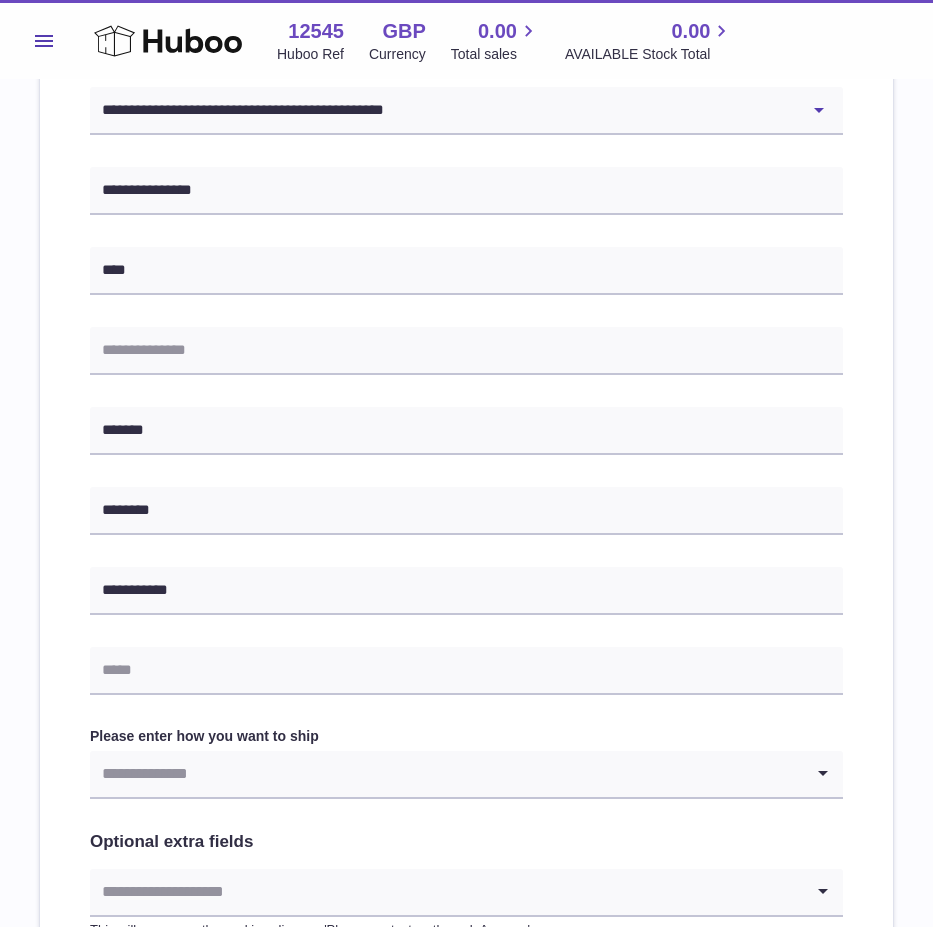 click on "**********" at bounding box center [466, 441] 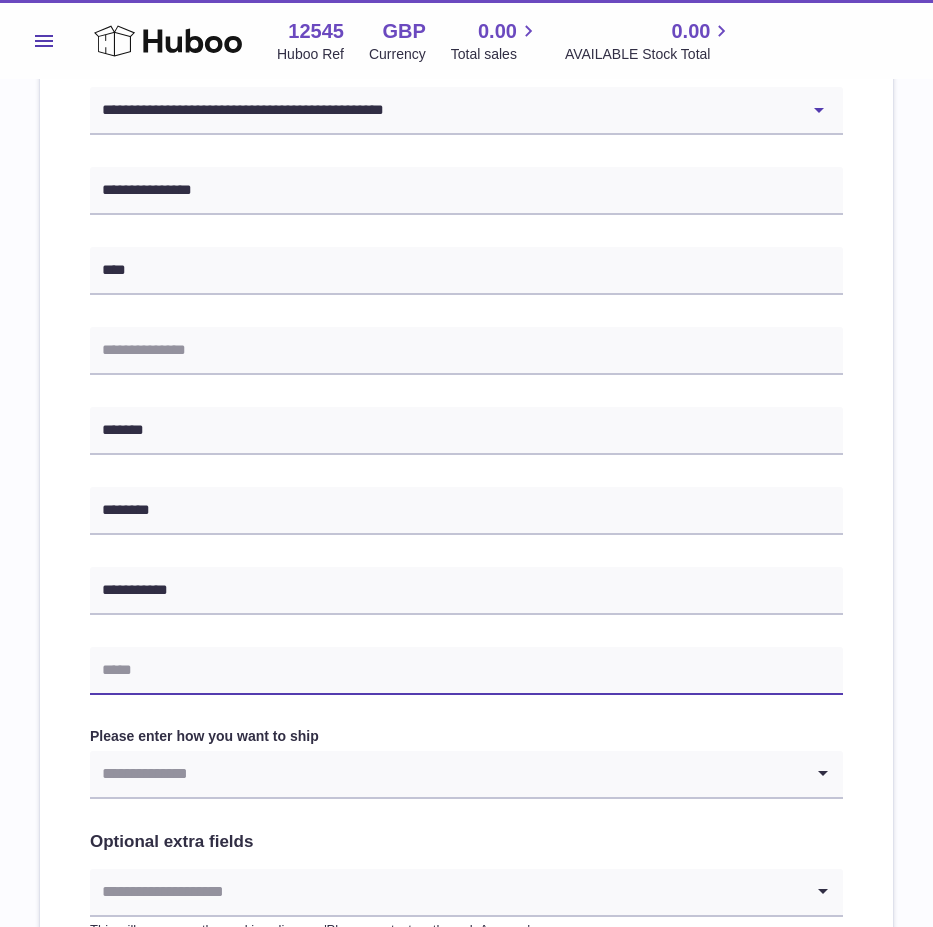 drag, startPoint x: 205, startPoint y: 684, endPoint x: 190, endPoint y: 689, distance: 15.811388 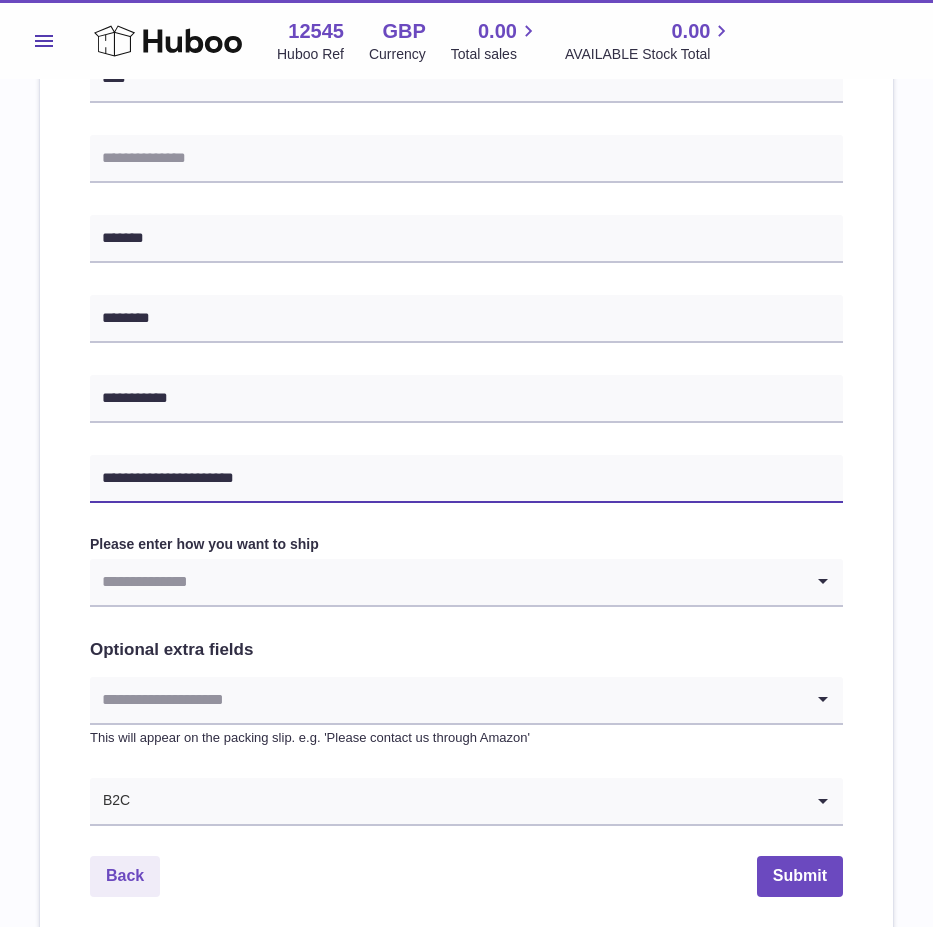 scroll, scrollTop: 700, scrollLeft: 0, axis: vertical 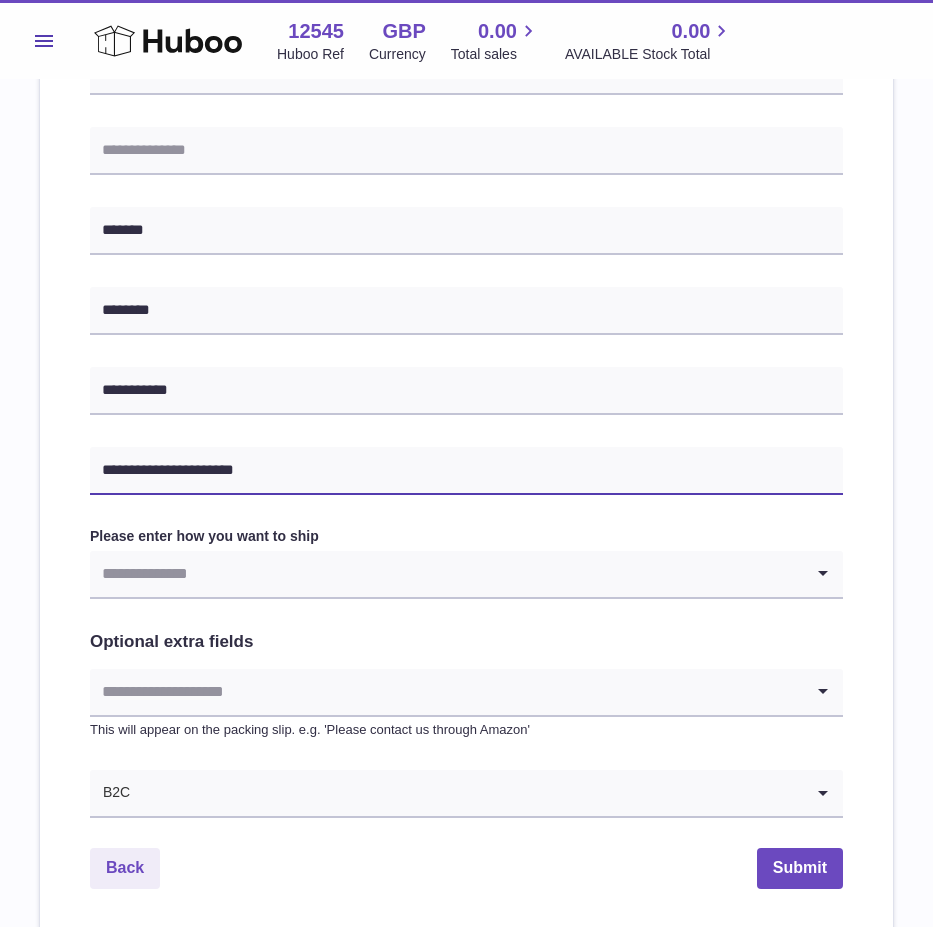 type on "**********" 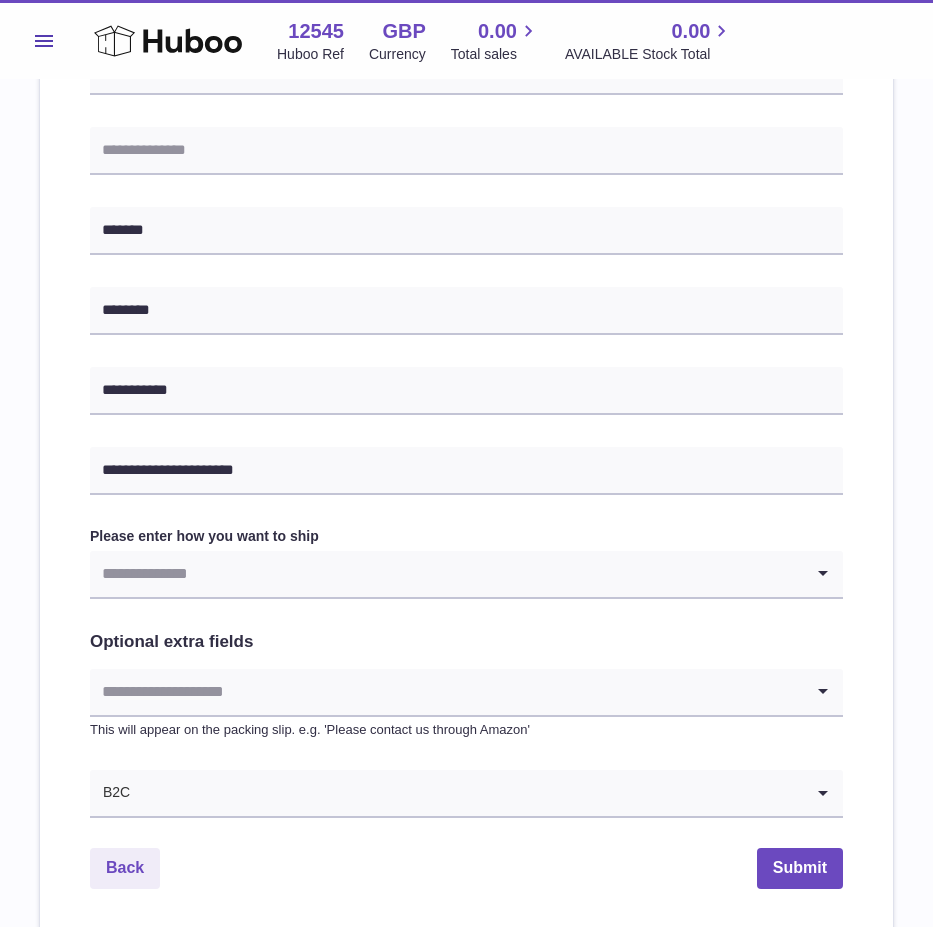 click at bounding box center [446, 574] 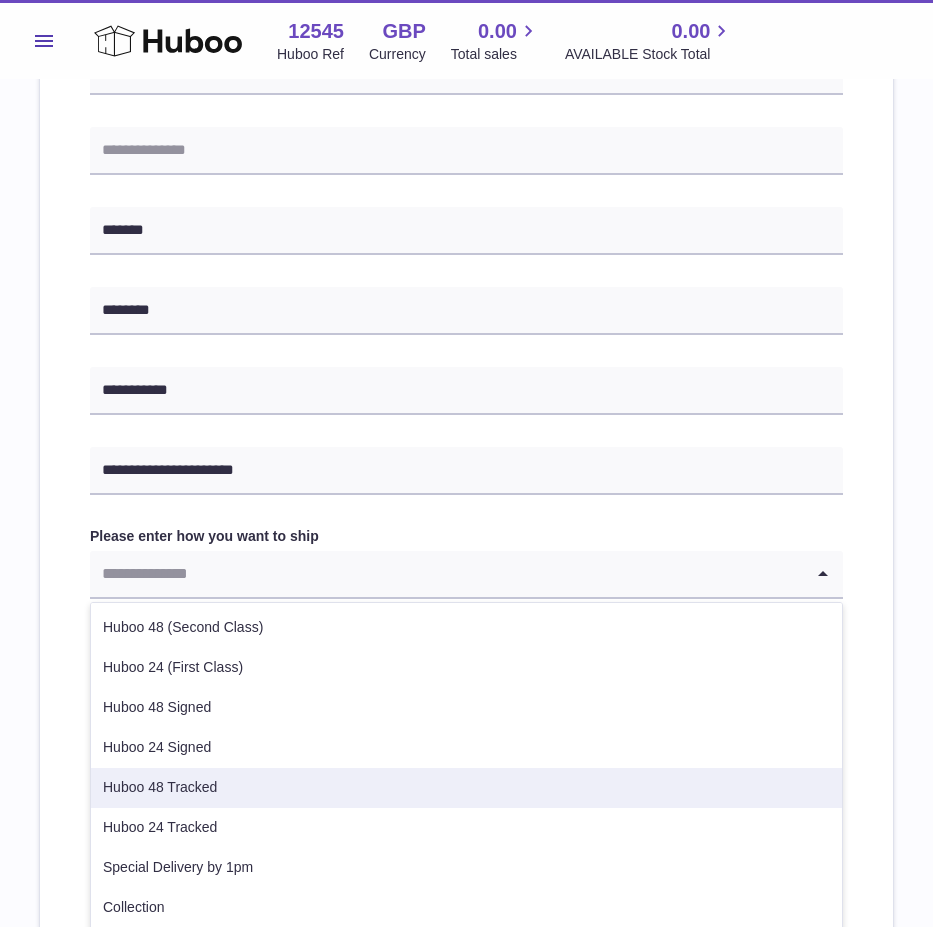 click on "Huboo 48 Tracked" at bounding box center (466, 788) 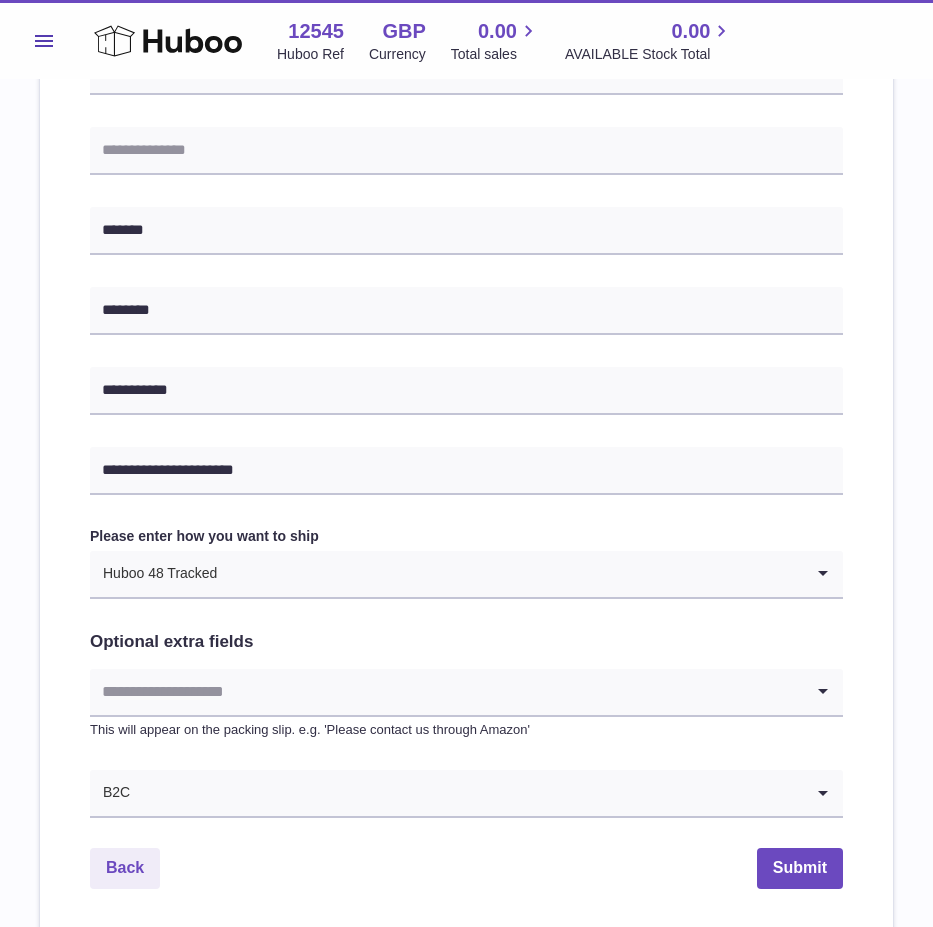 click at bounding box center [446, 692] 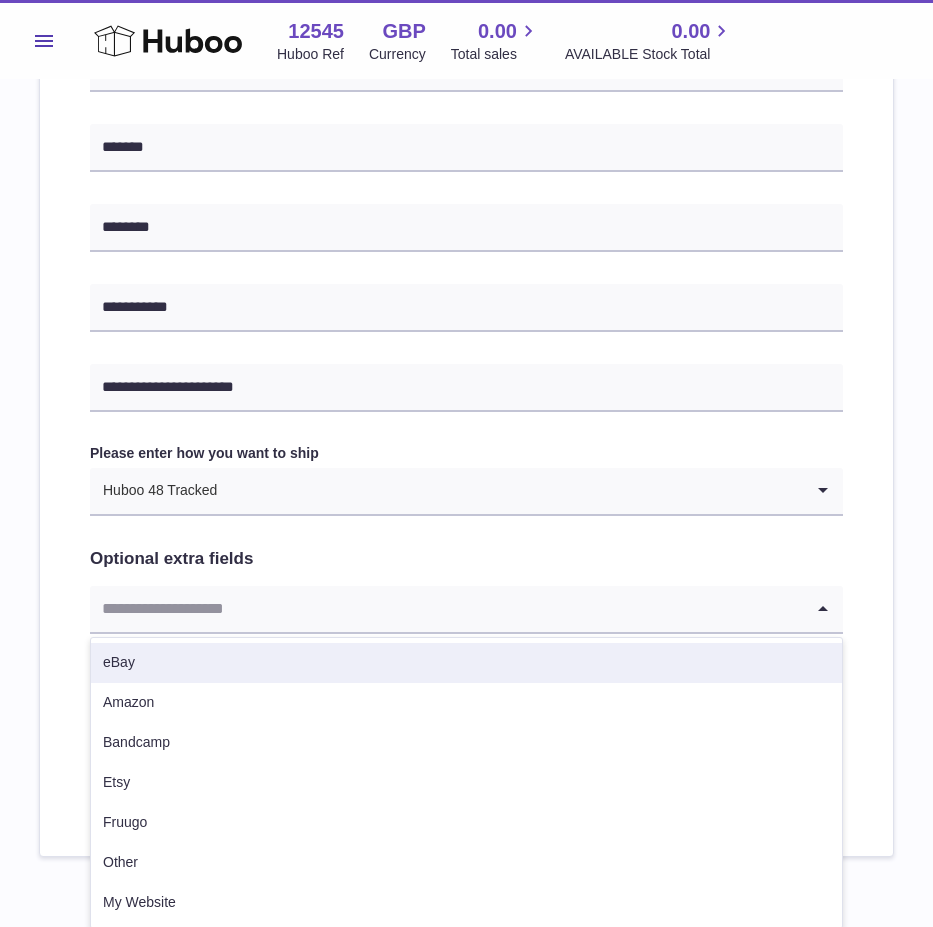 scroll, scrollTop: 871, scrollLeft: 0, axis: vertical 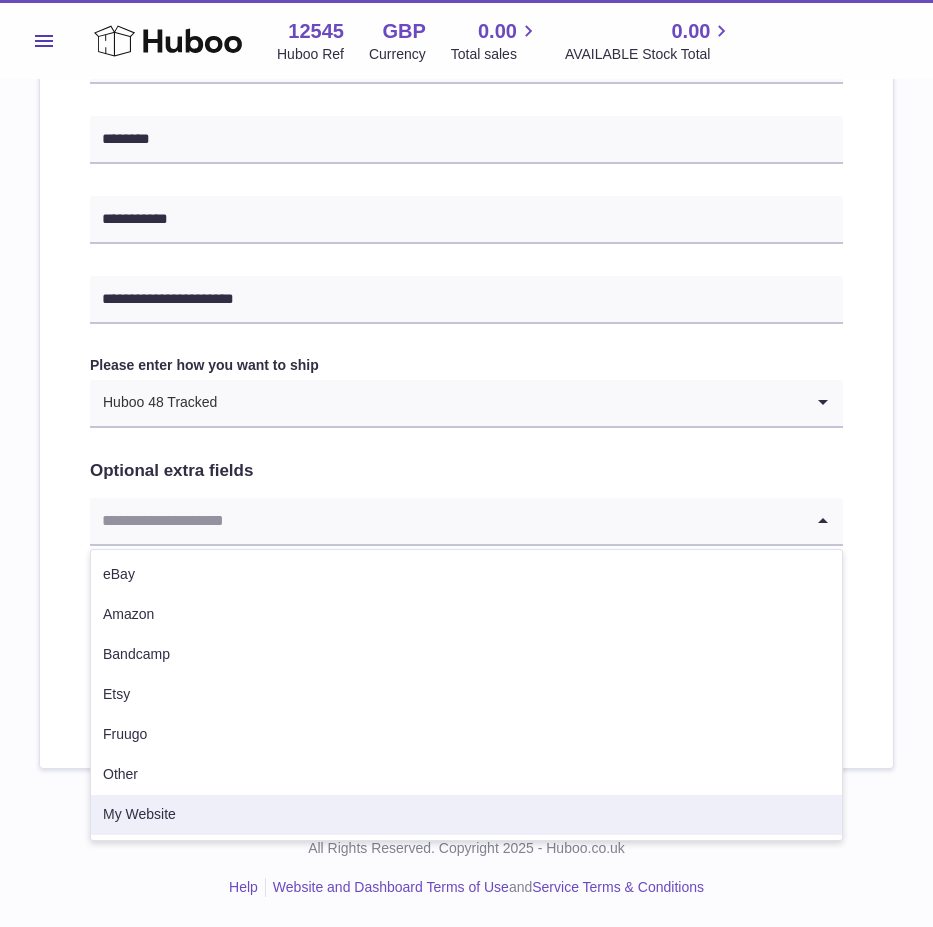 click on "My Website" at bounding box center [466, 815] 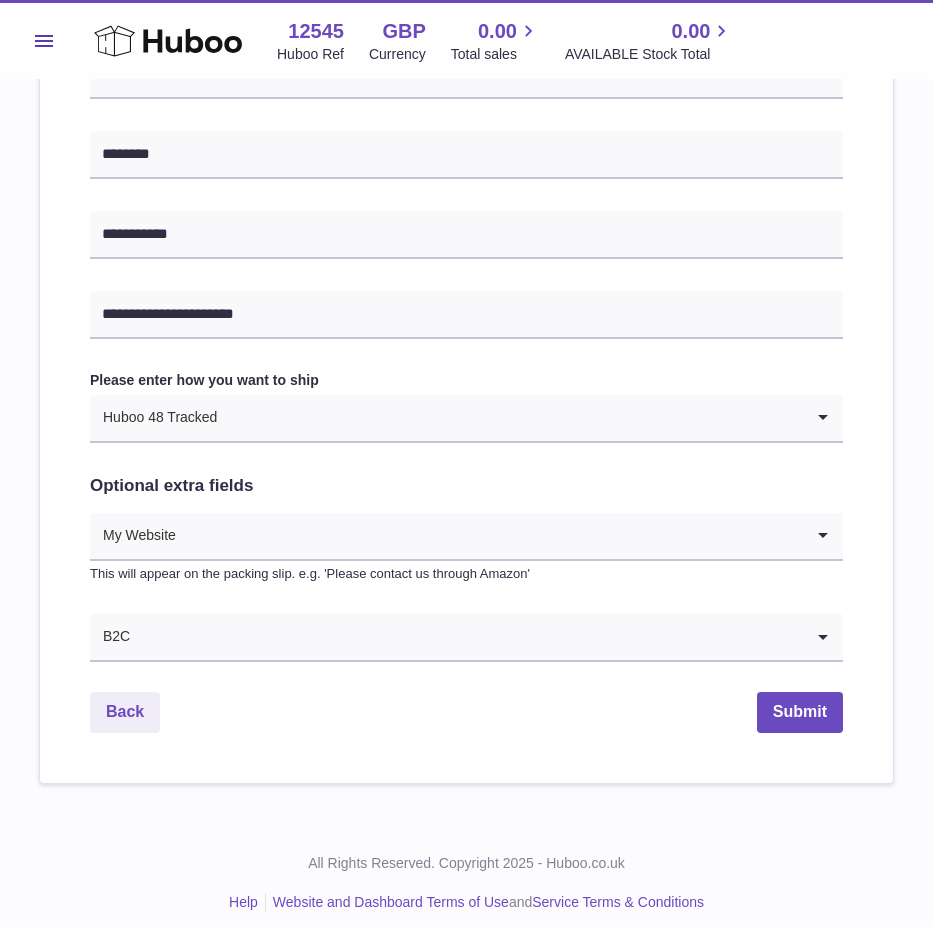 scroll, scrollTop: 871, scrollLeft: 0, axis: vertical 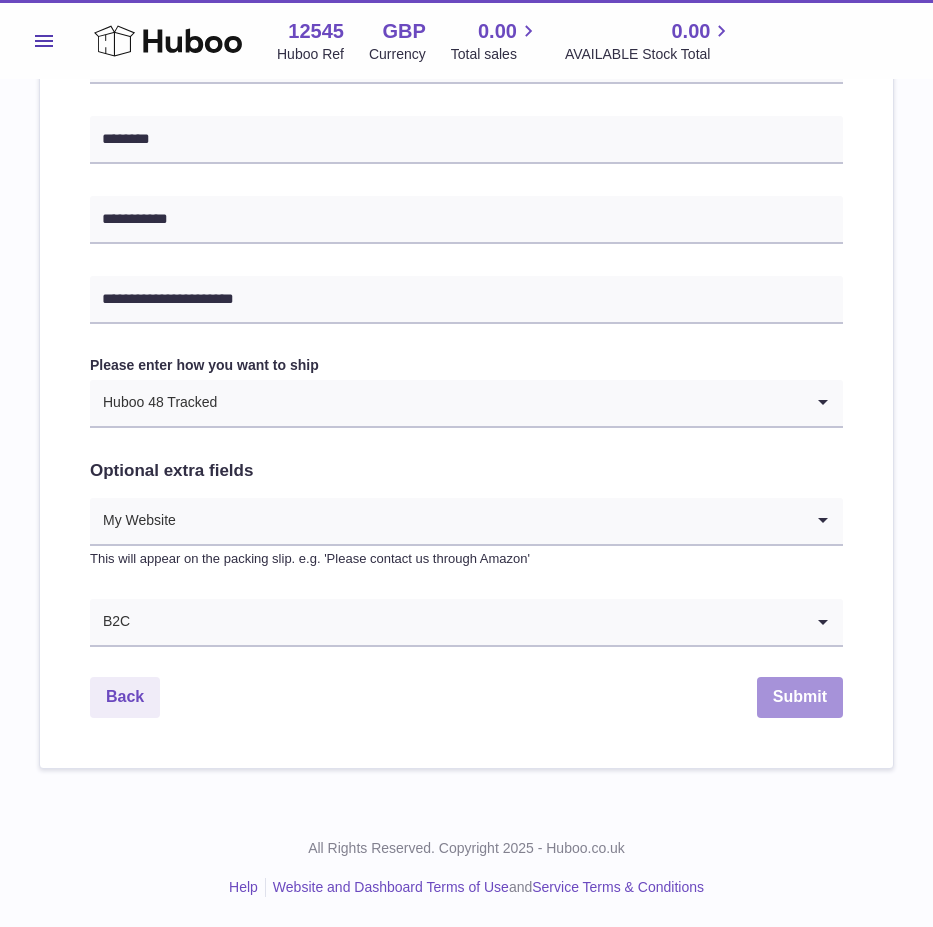 click on "Submit" at bounding box center (800, 697) 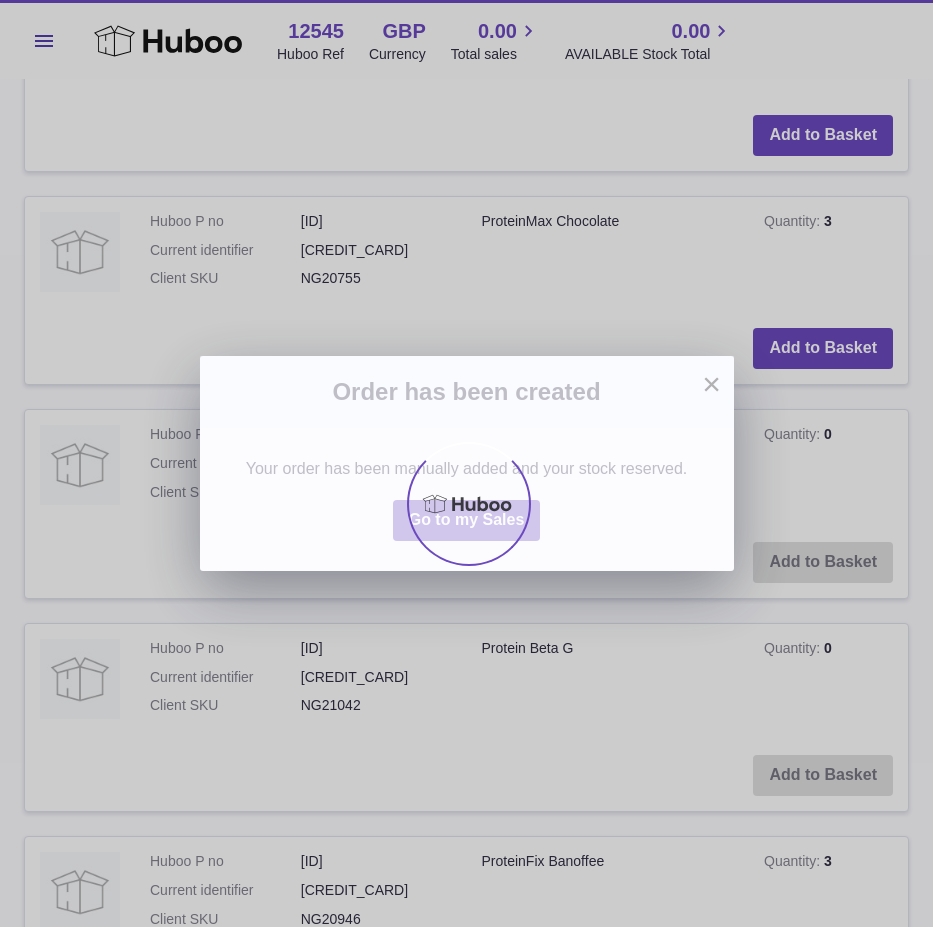 scroll, scrollTop: 0, scrollLeft: 0, axis: both 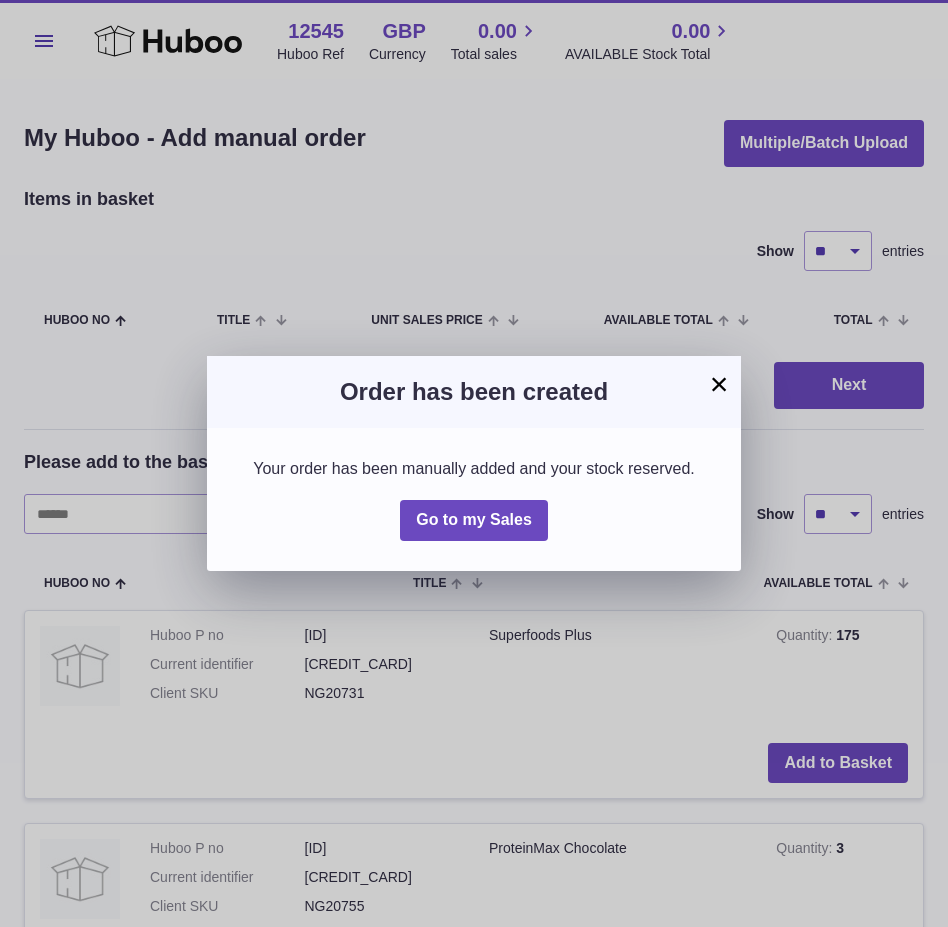 click on "×" at bounding box center (719, 384) 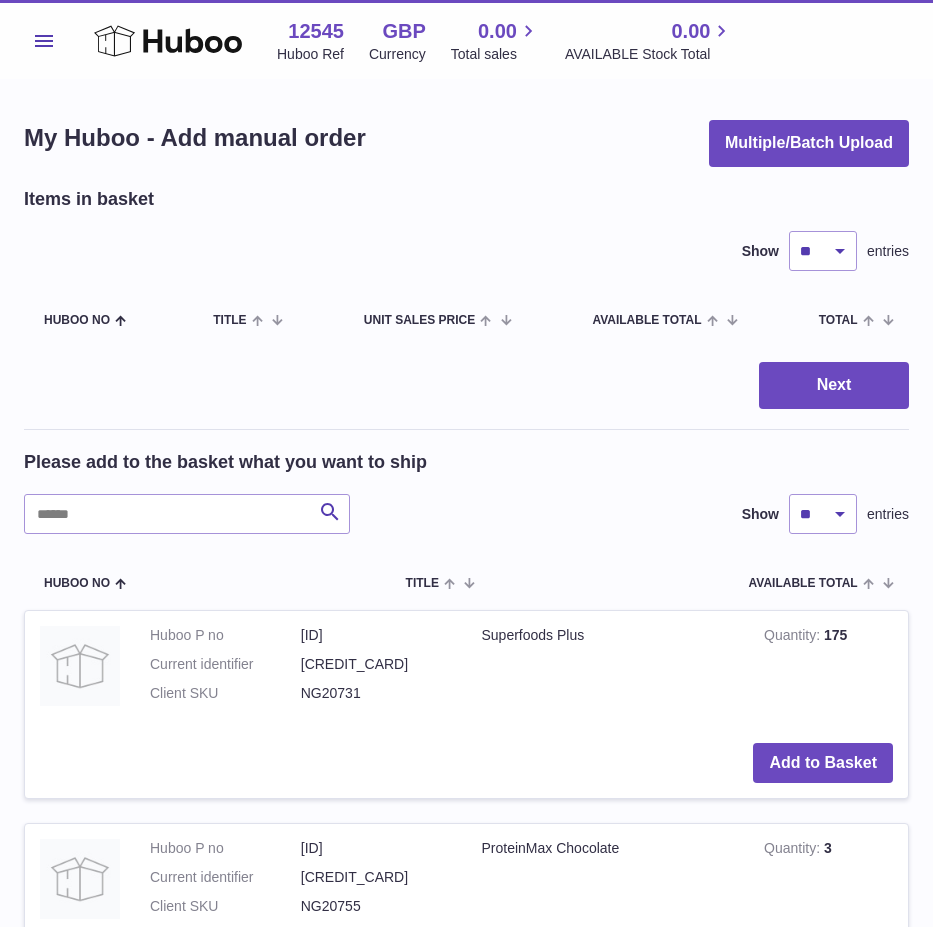 click on "Menu" at bounding box center [44, 41] 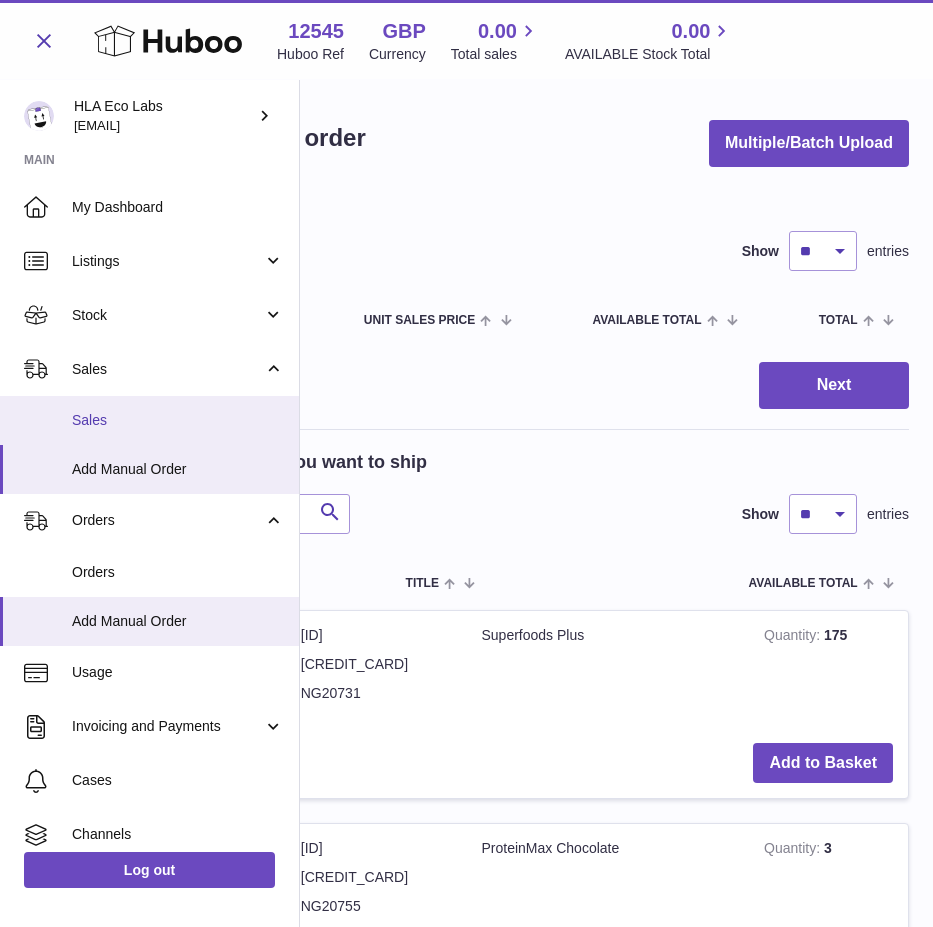click on "Sales" at bounding box center (178, 420) 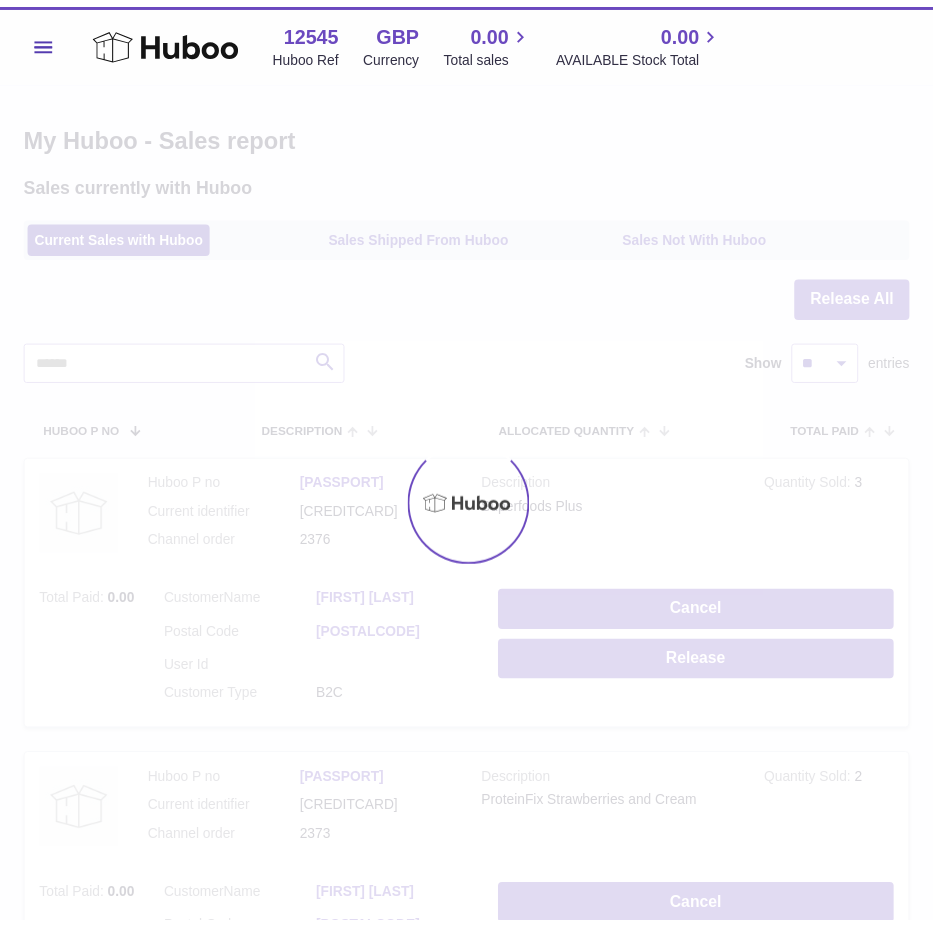 scroll, scrollTop: 0, scrollLeft: 0, axis: both 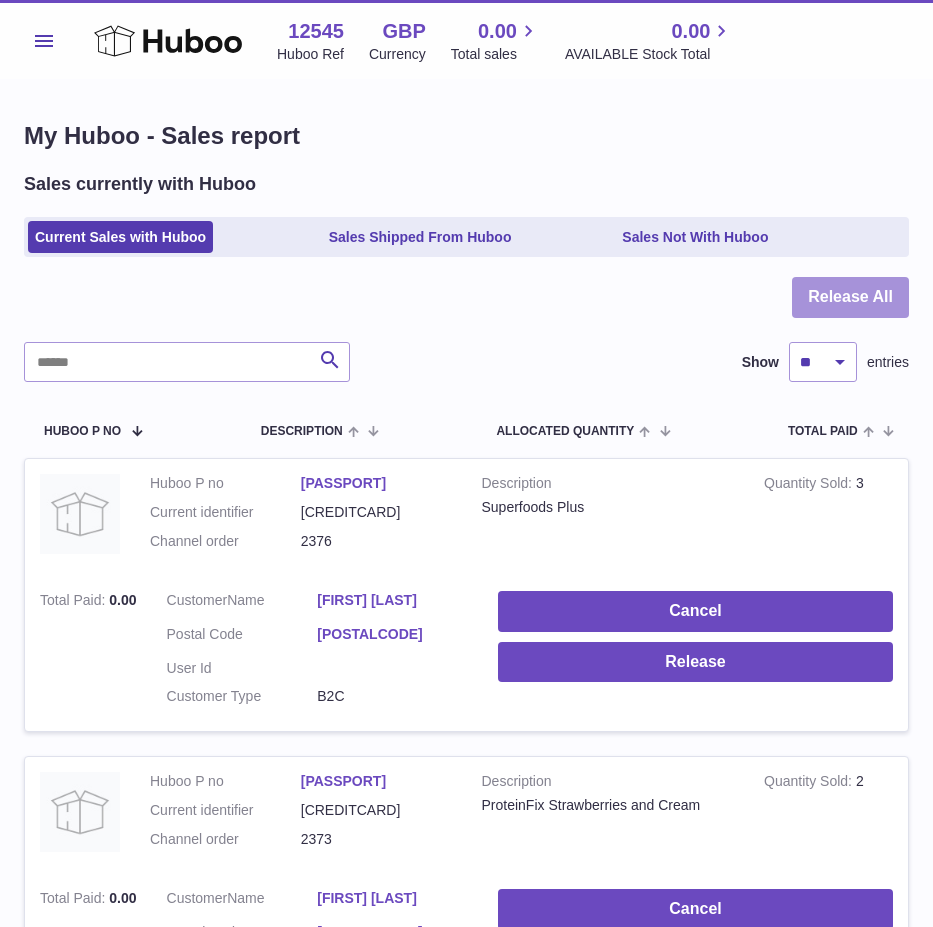 click on "Release All" at bounding box center (850, 297) 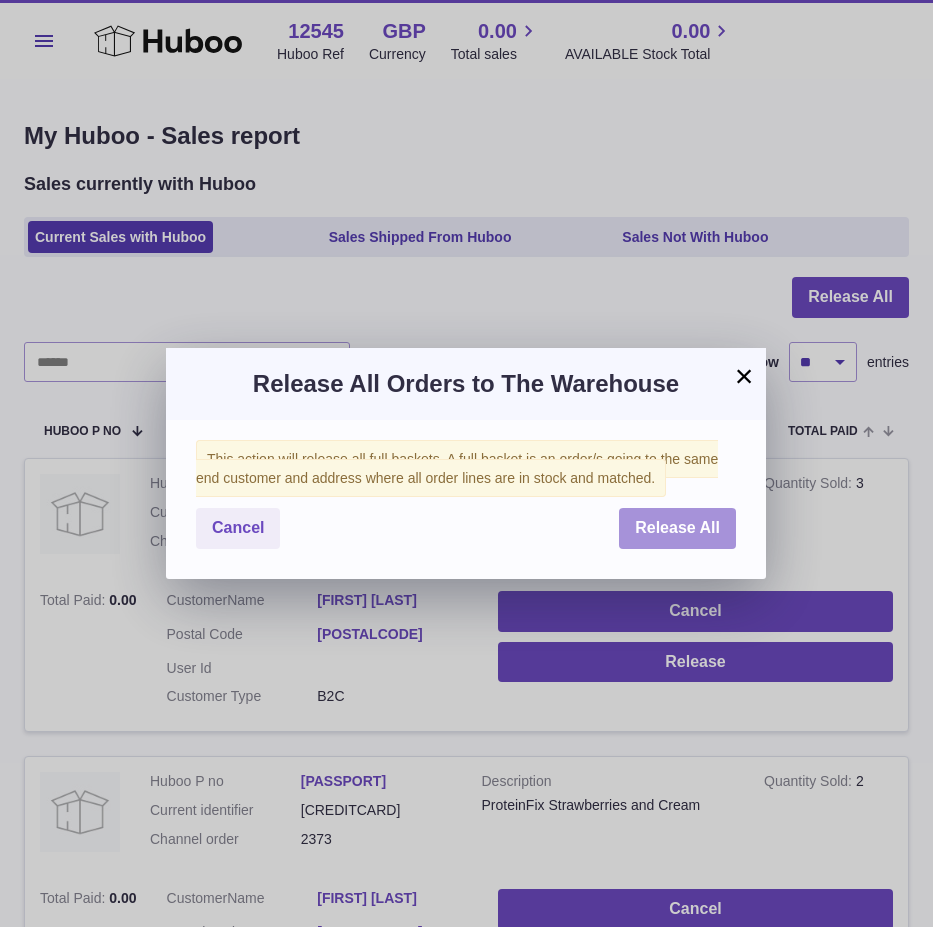 click on "Release All" at bounding box center [677, 527] 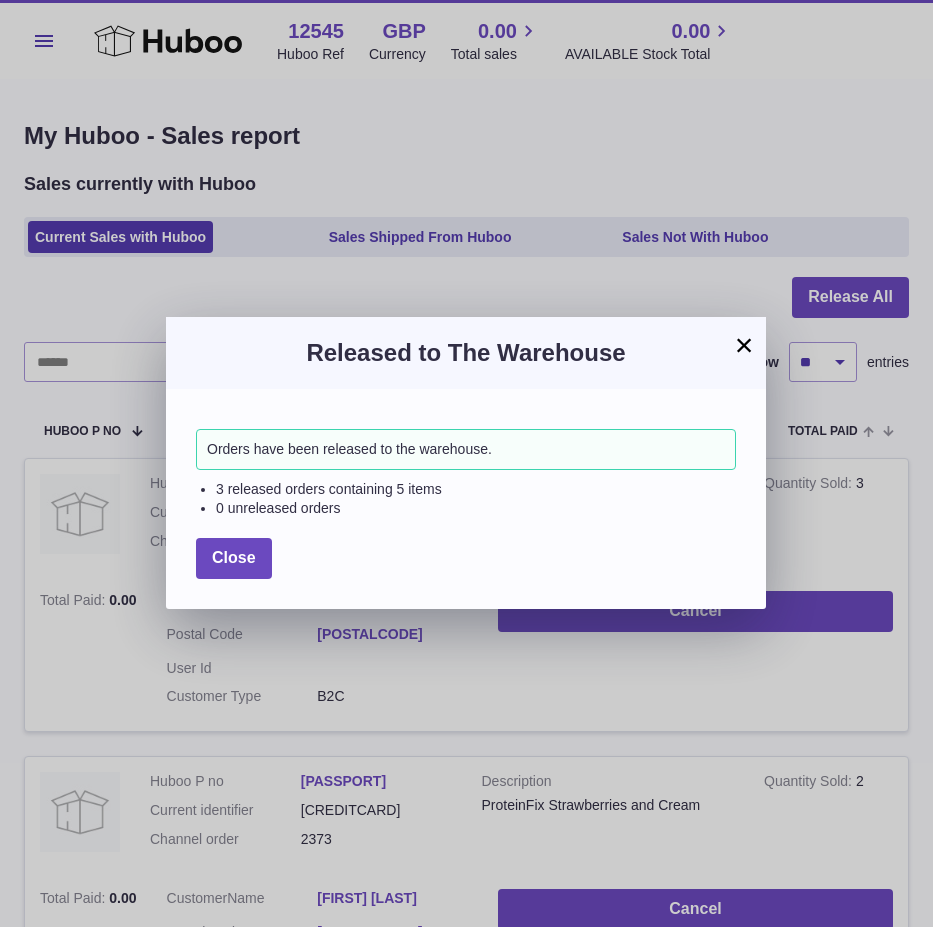 click on "×" at bounding box center [744, 345] 